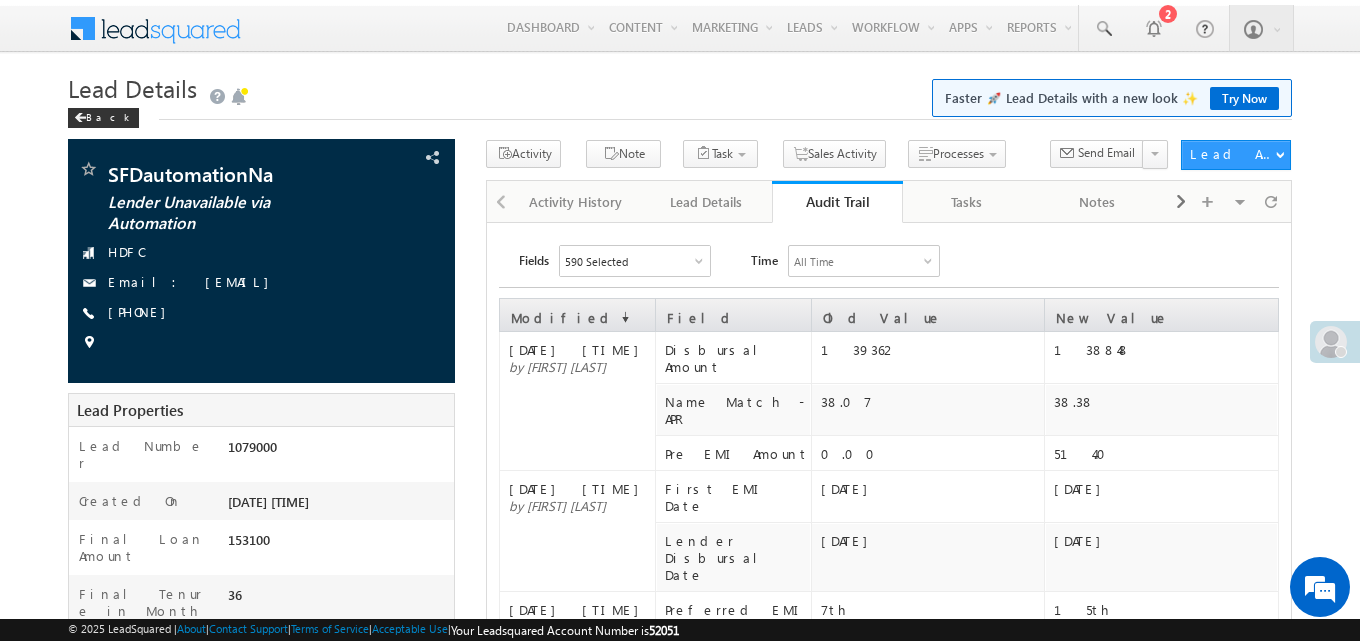 scroll, scrollTop: 0, scrollLeft: 0, axis: both 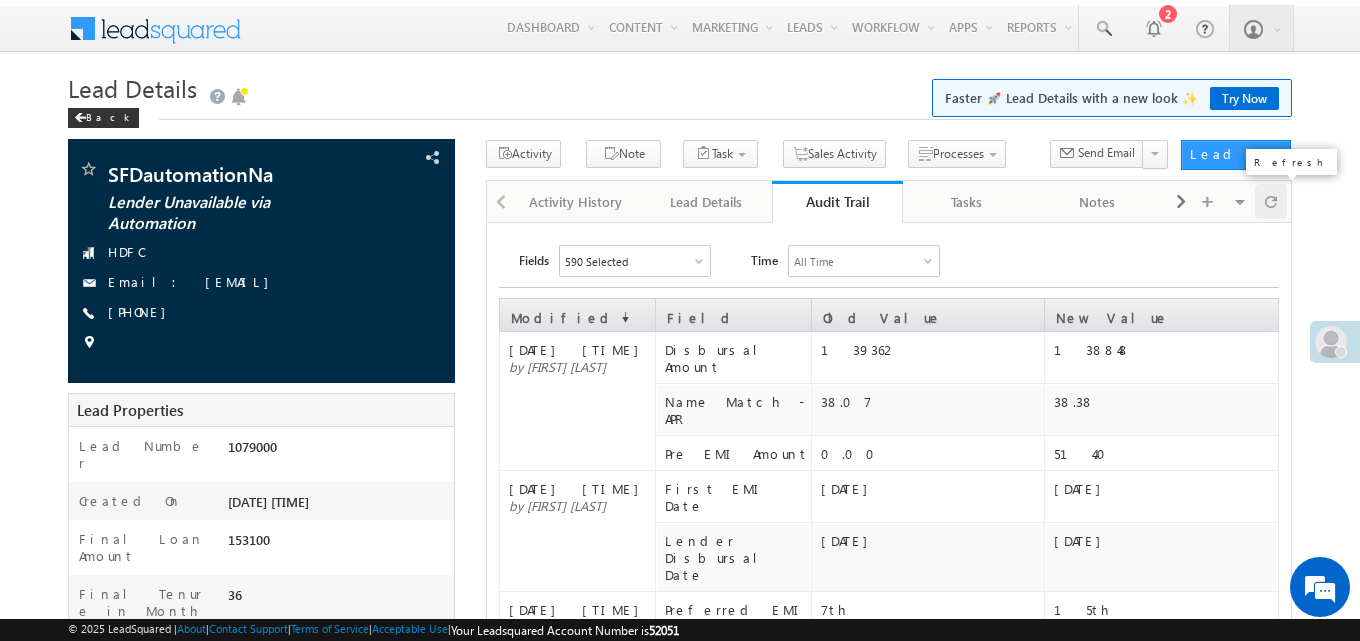 click at bounding box center [1270, 201] 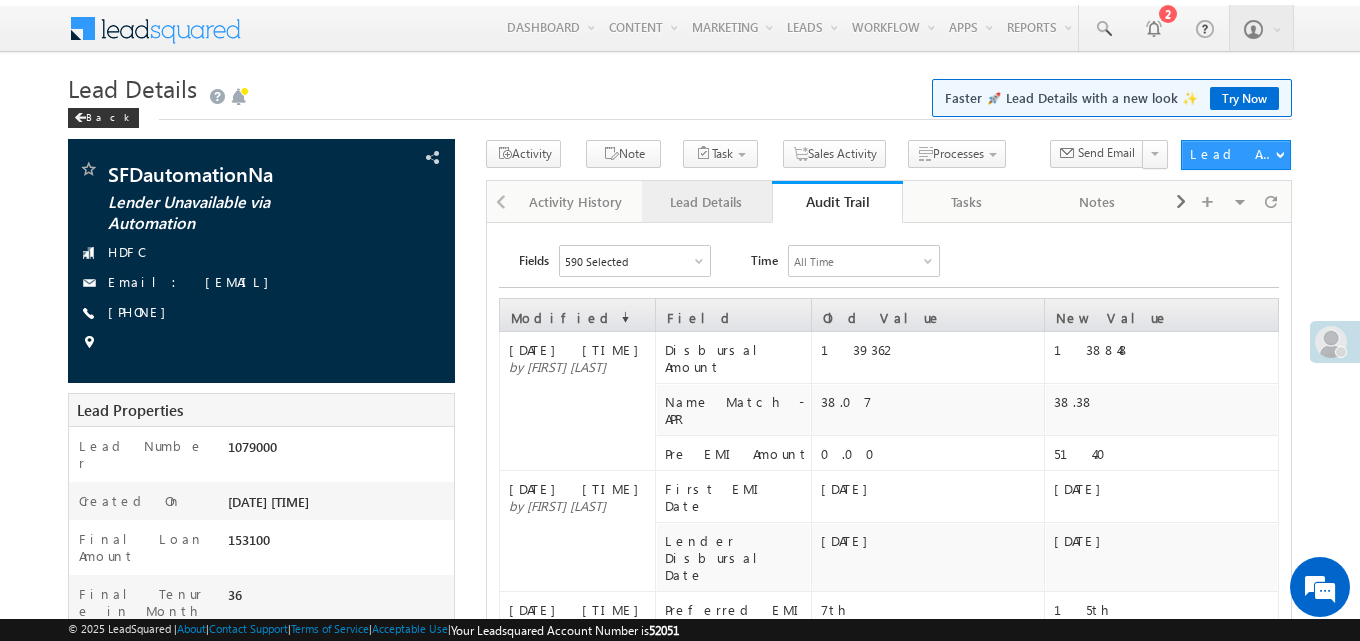 click on "Lead Details" at bounding box center (706, 202) 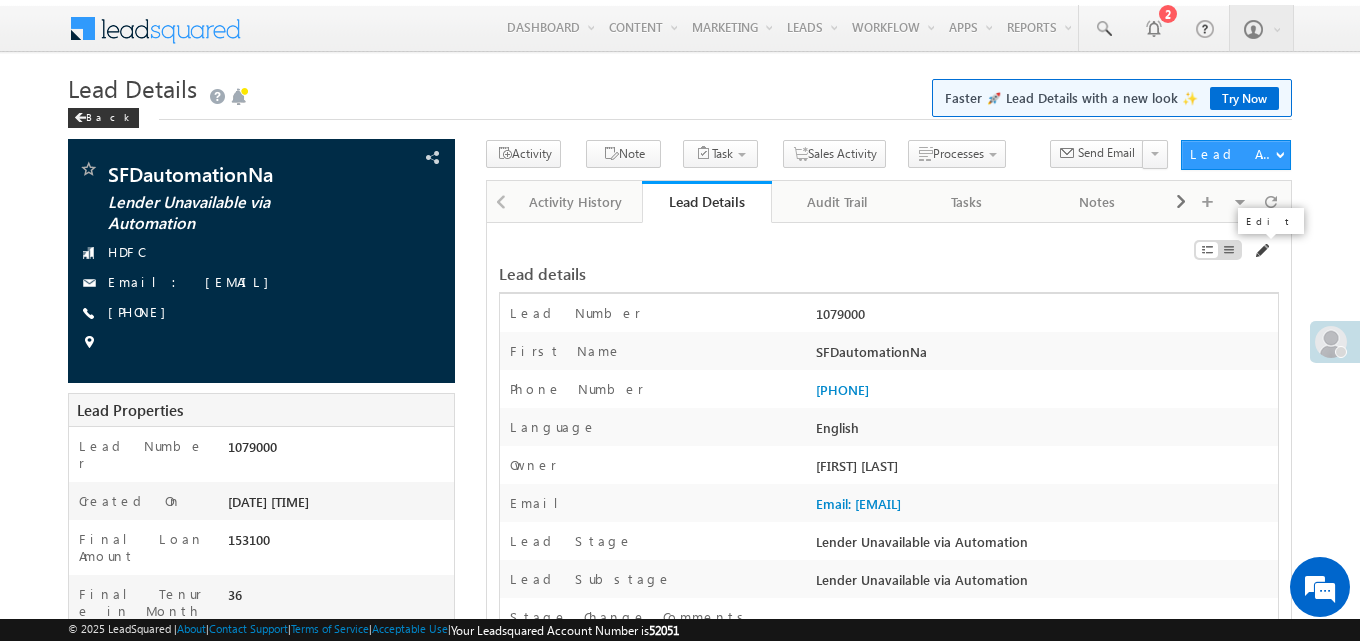 click at bounding box center [1261, 251] 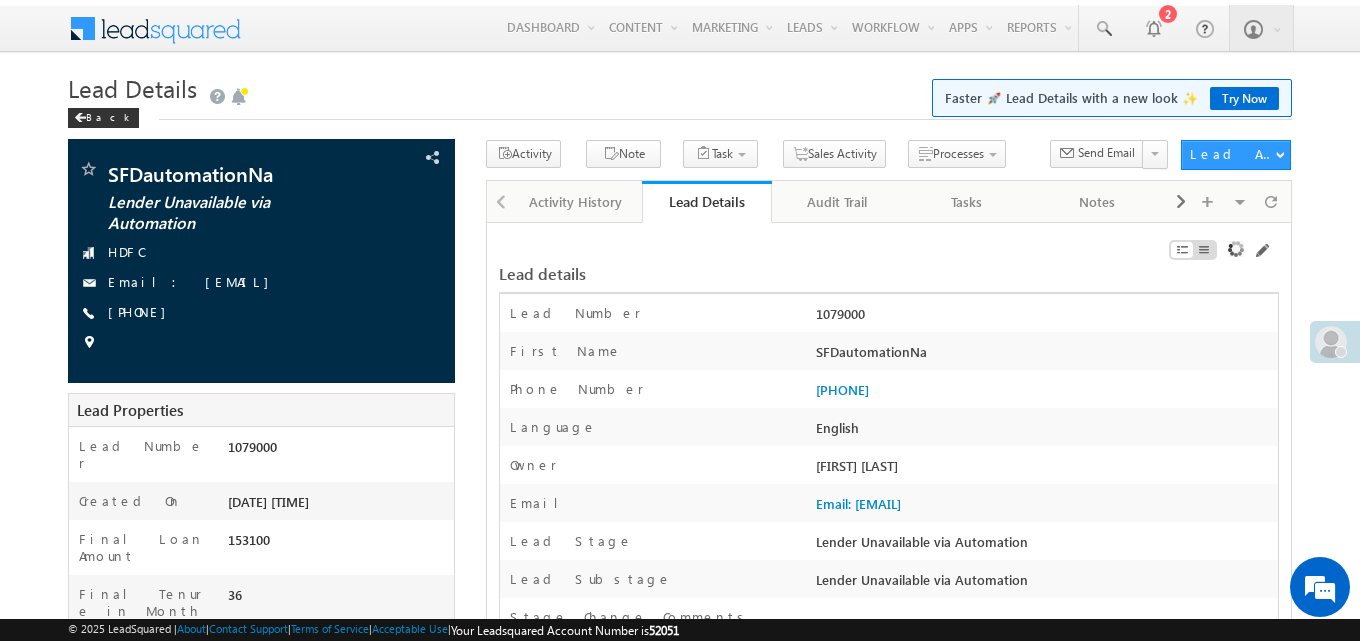 scroll, scrollTop: 16738, scrollLeft: 0, axis: vertical 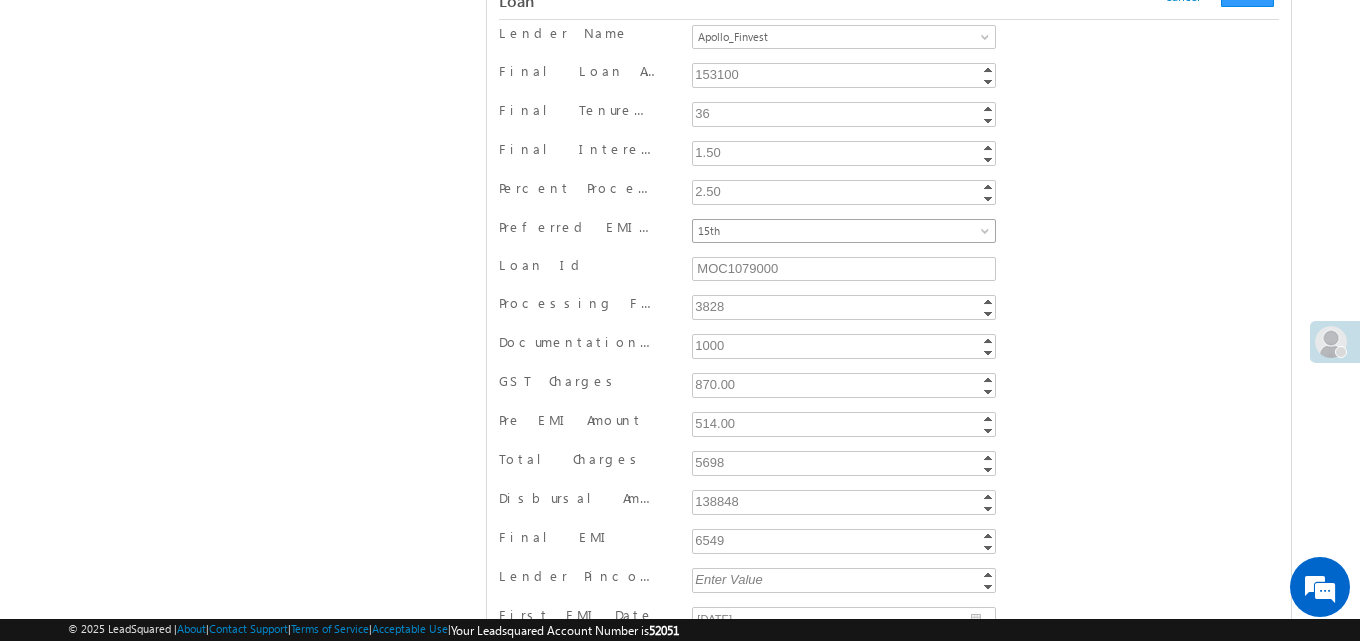 click on "15th" at bounding box center (840, 231) 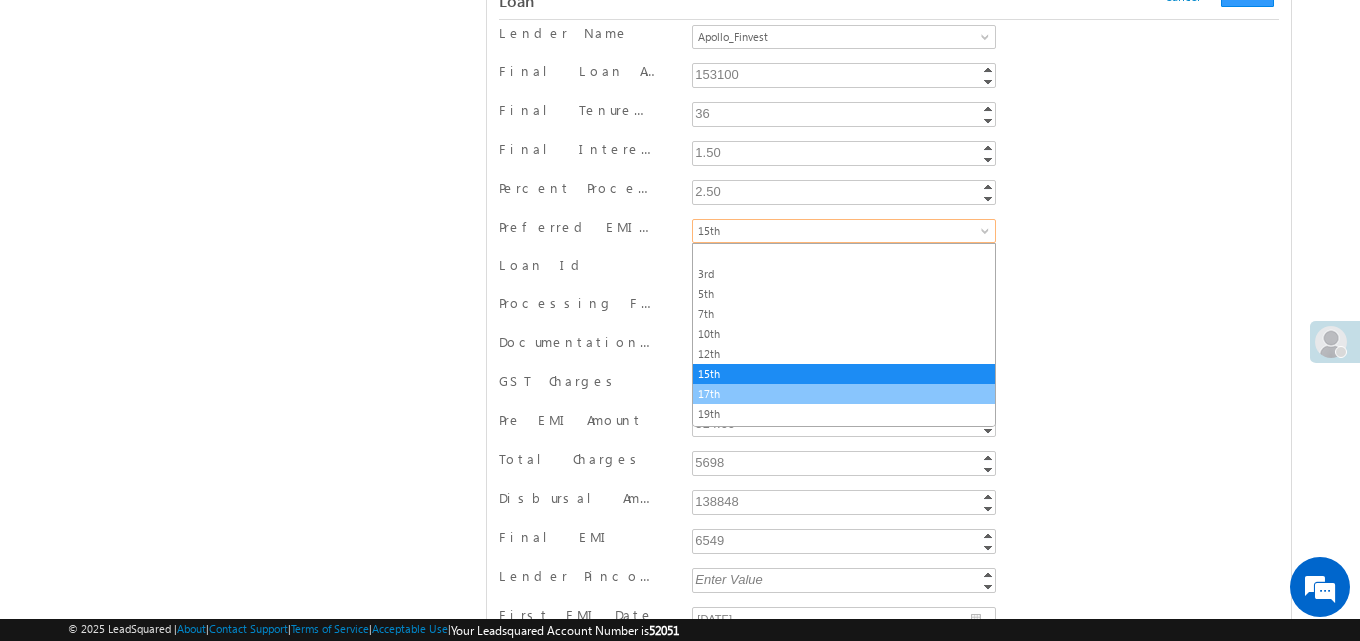 click on "17th" at bounding box center [844, 394] 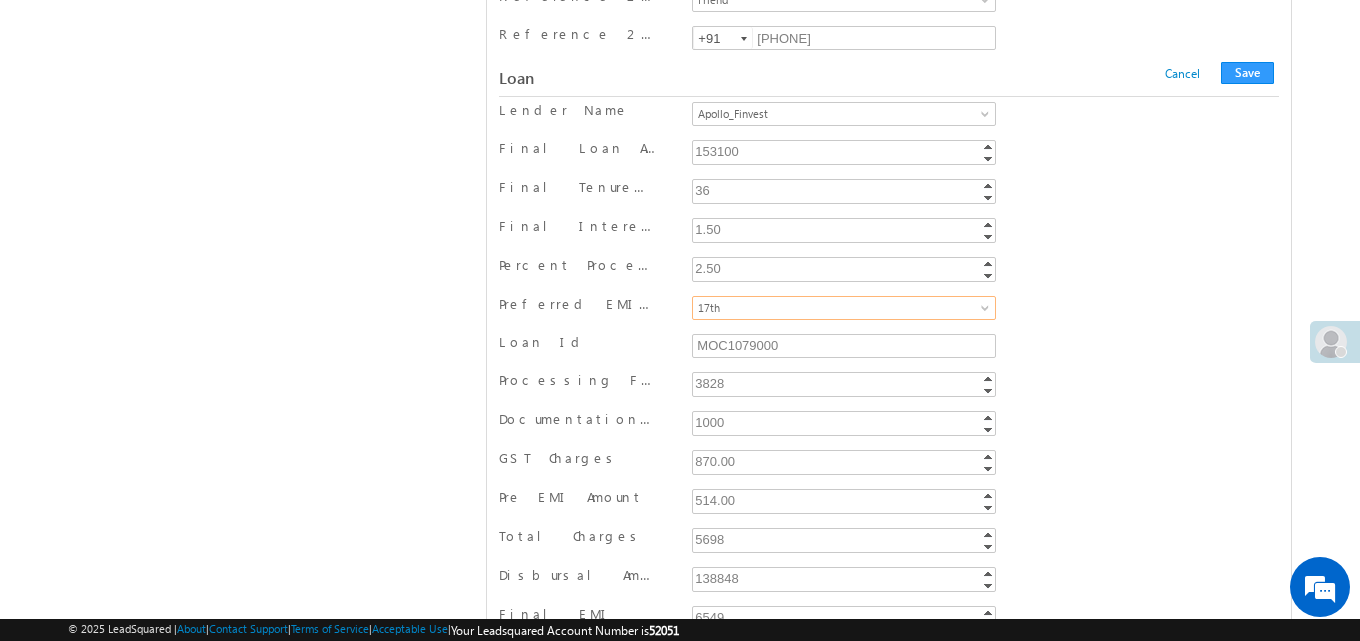 scroll, scrollTop: 16638, scrollLeft: 0, axis: vertical 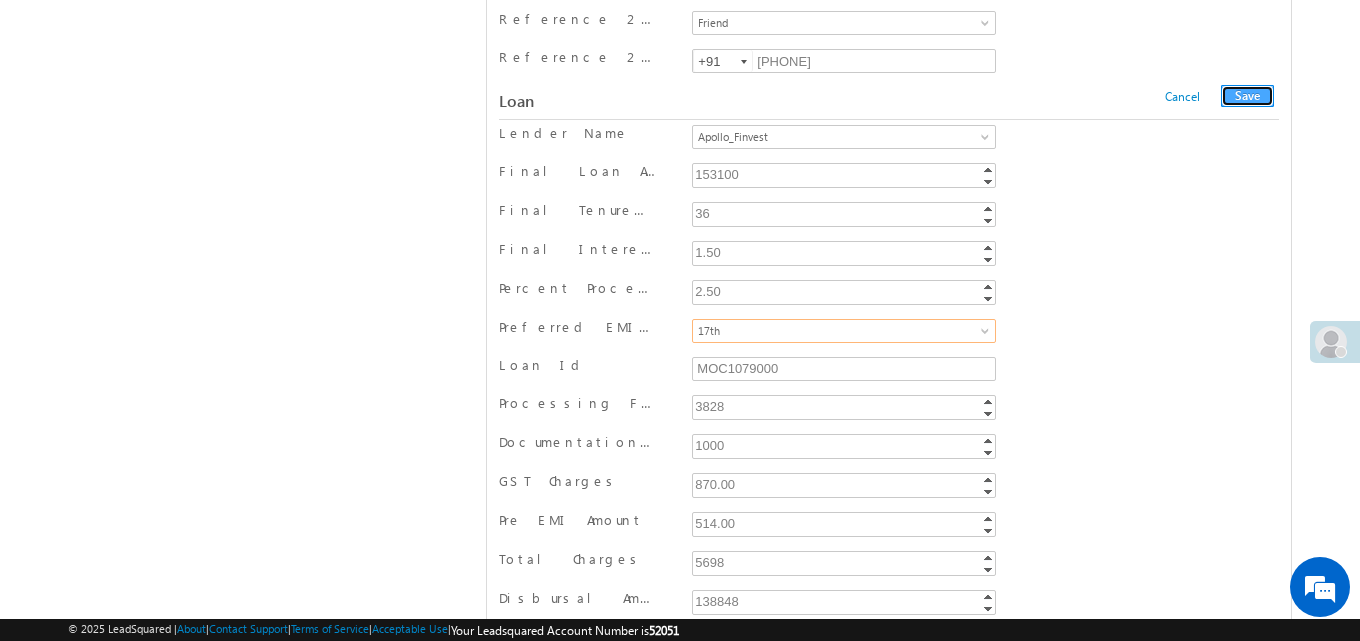click on "Save" at bounding box center (1247, 96) 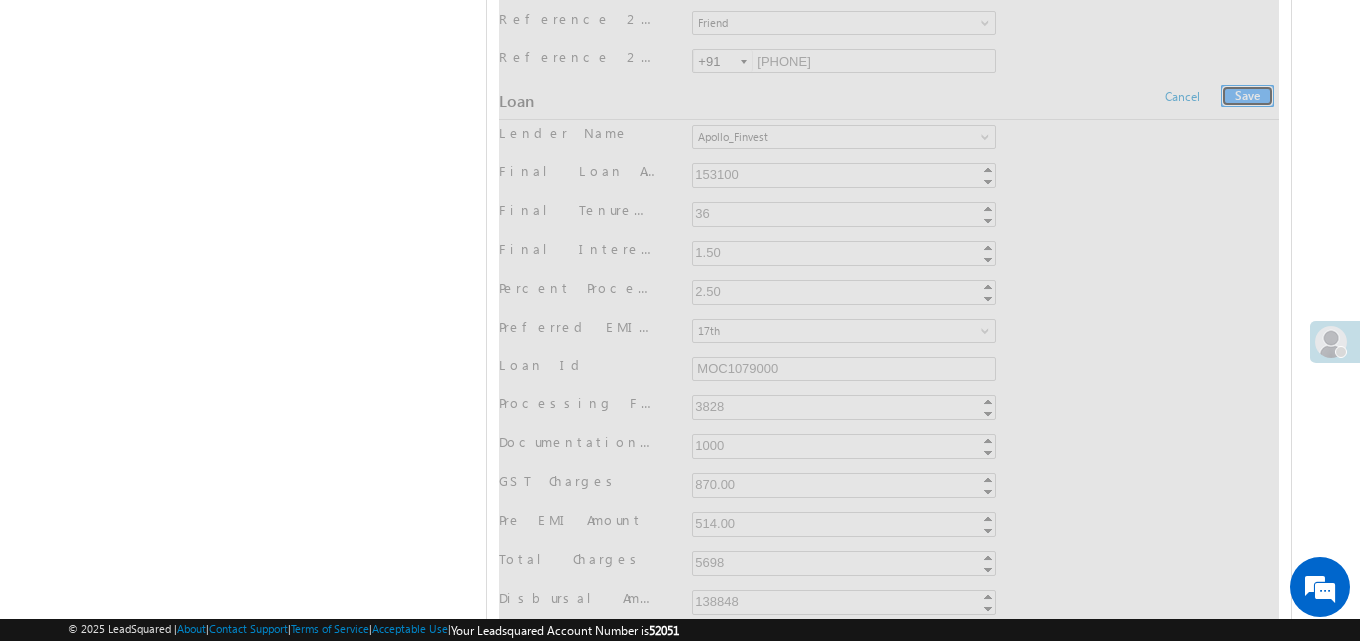 scroll, scrollTop: 0, scrollLeft: 0, axis: both 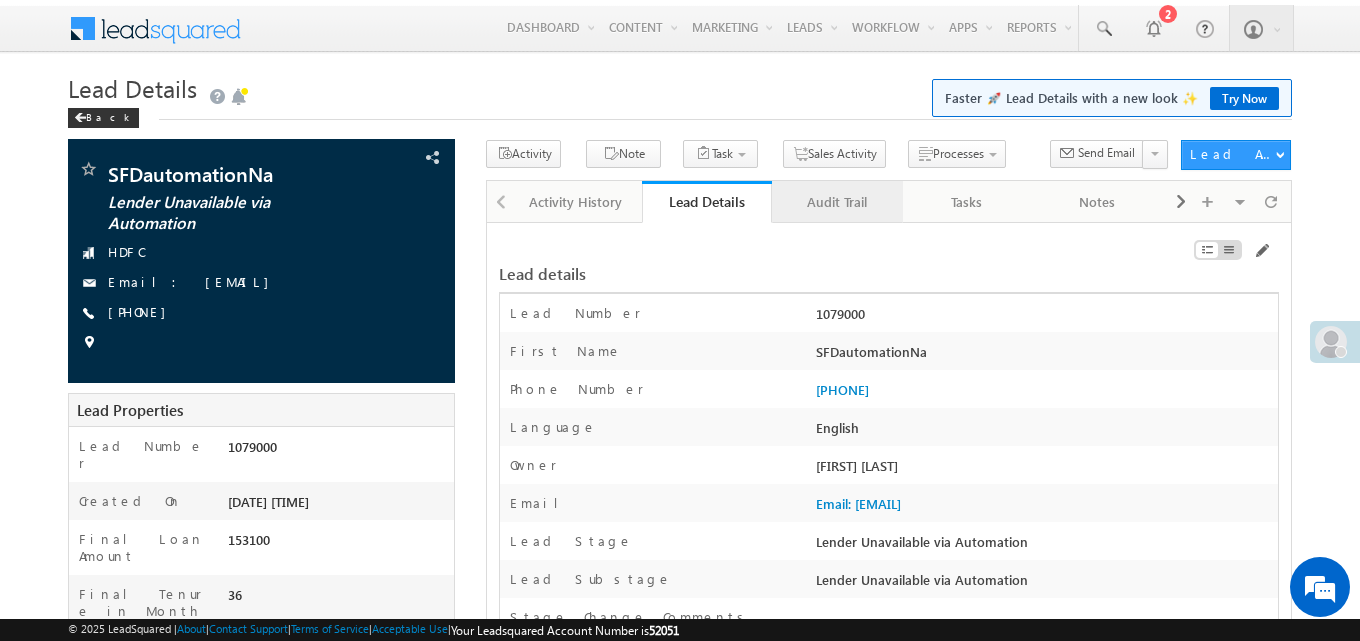 click on "Audit Trail" at bounding box center [836, 202] 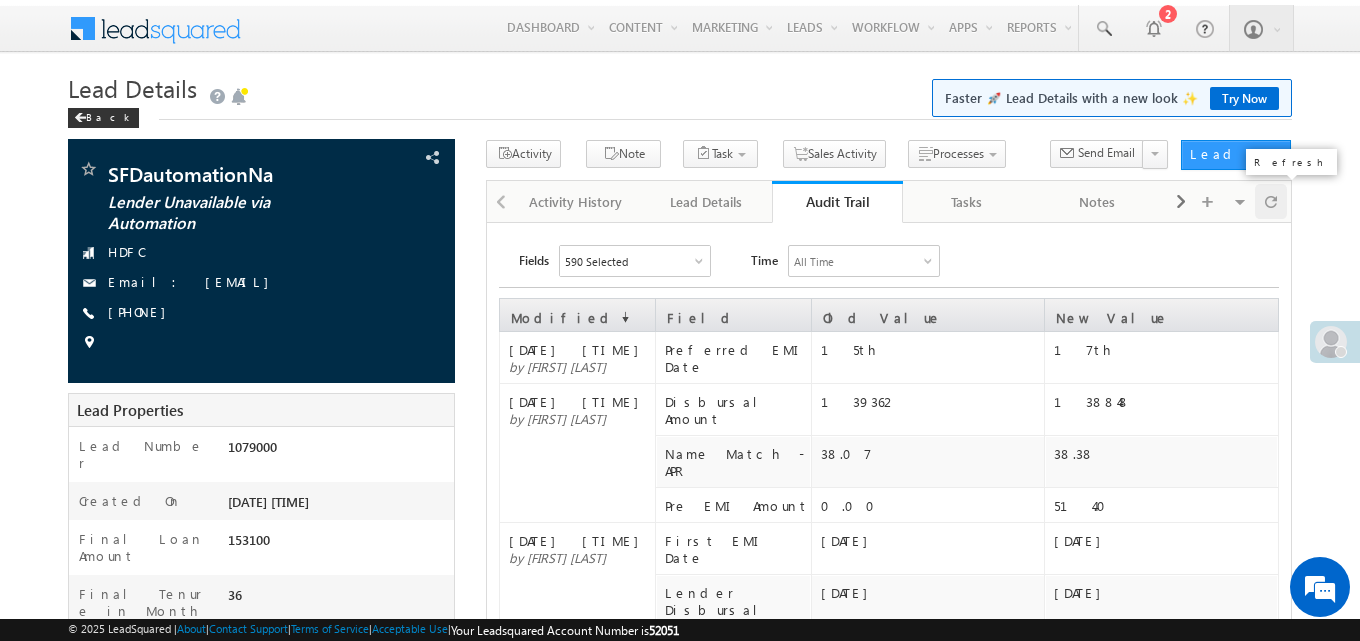 click at bounding box center [1271, 201] 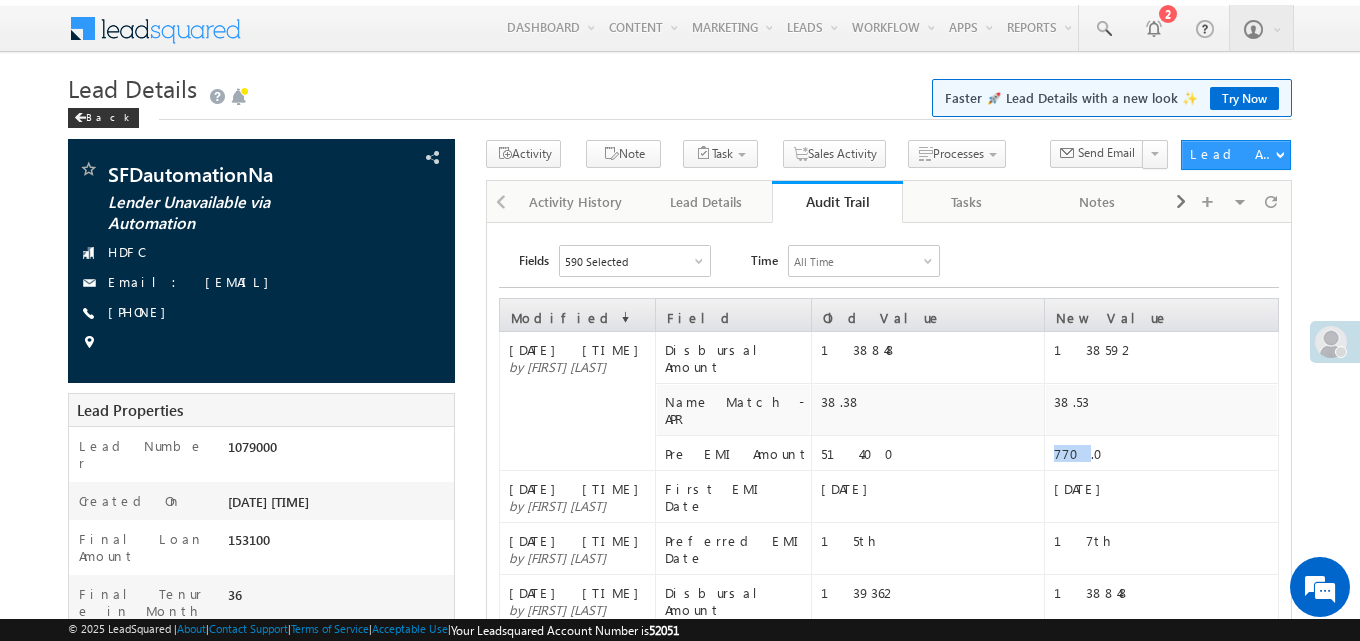 drag, startPoint x: 1048, startPoint y: 421, endPoint x: 1092, endPoint y: 426, distance: 44.28318 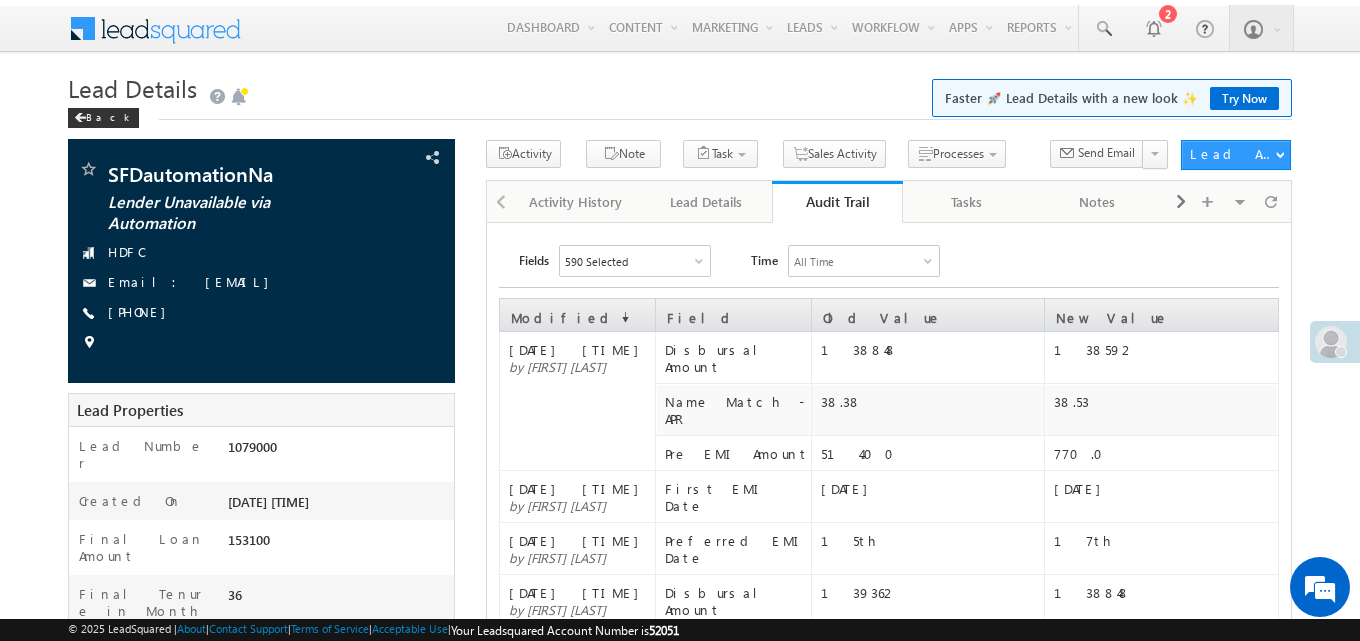 click on "38.38" at bounding box center [932, 401] 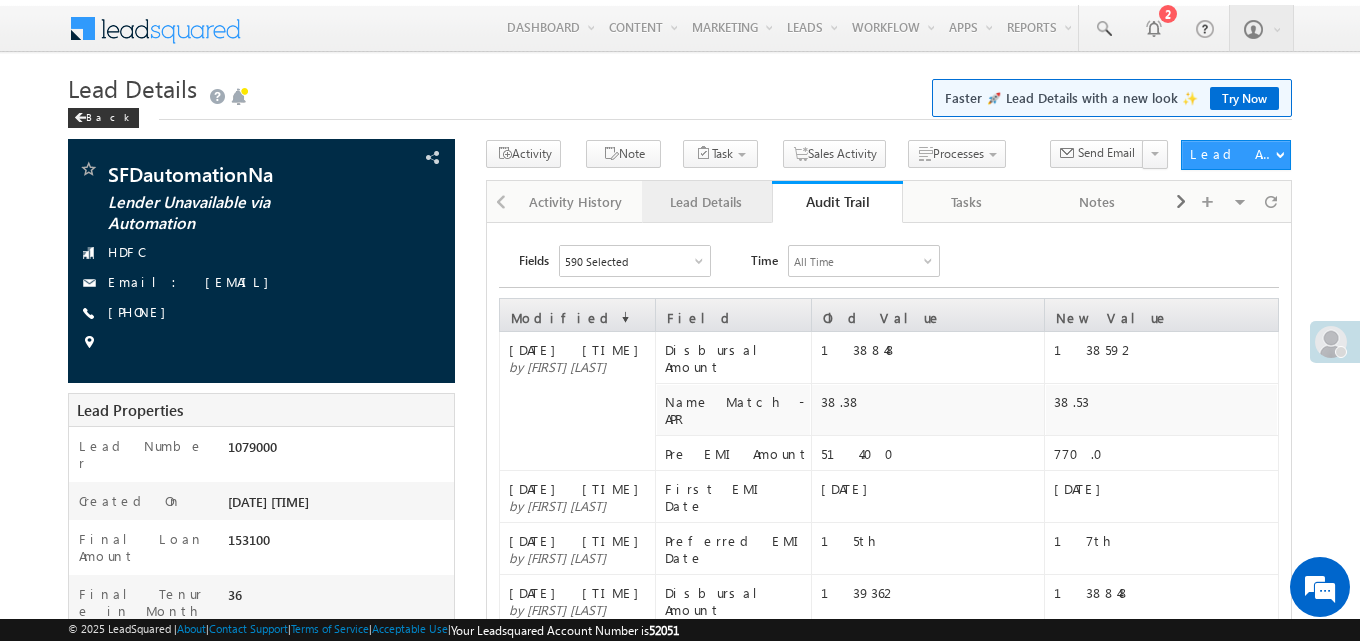 click on "Lead Details" at bounding box center (706, 202) 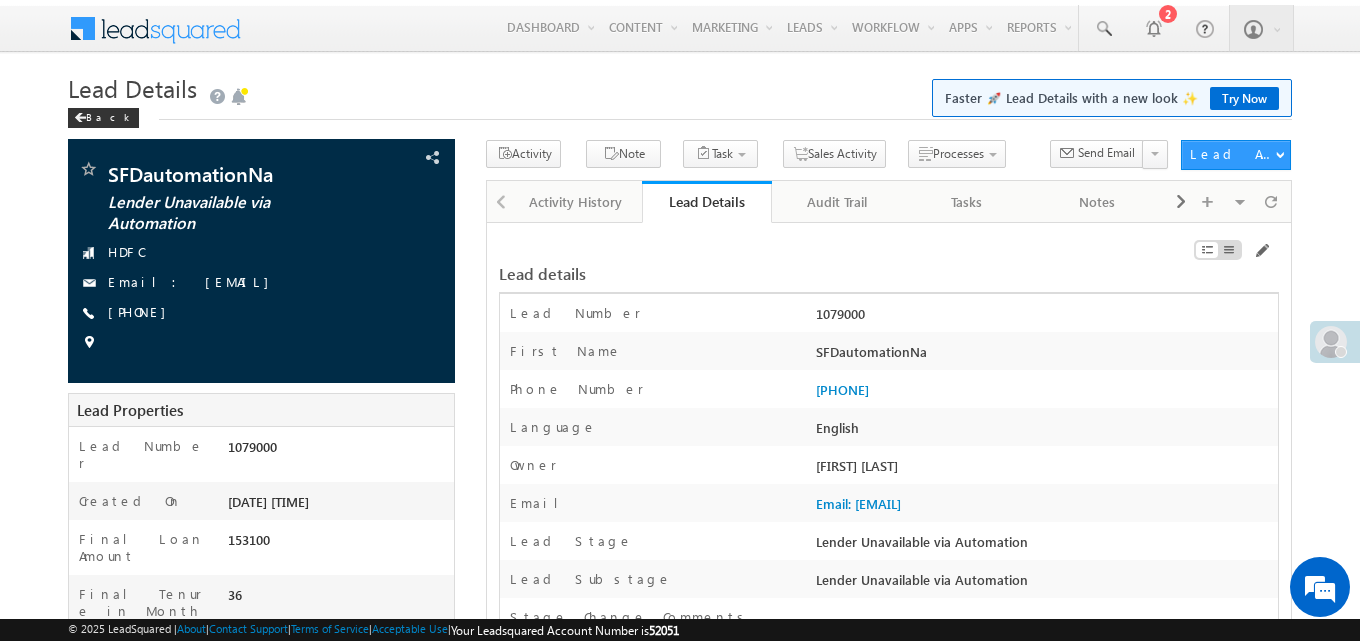 scroll, scrollTop: 3543, scrollLeft: 0, axis: vertical 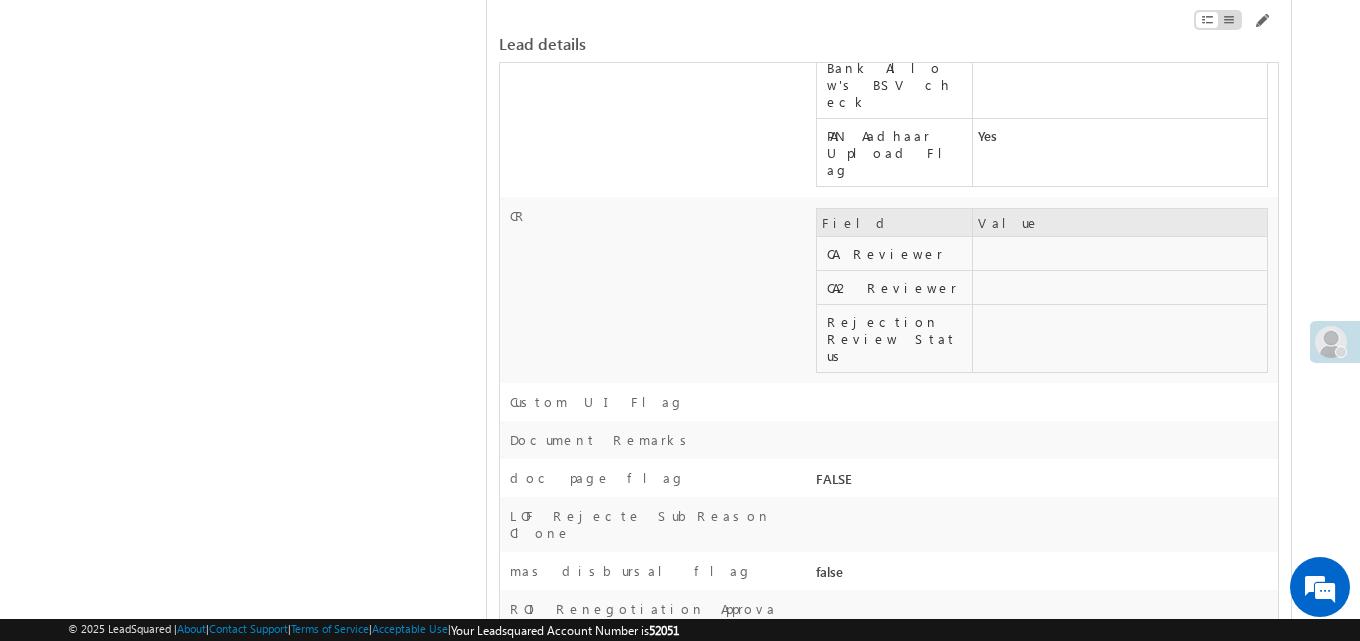 click at bounding box center (1156, 24) 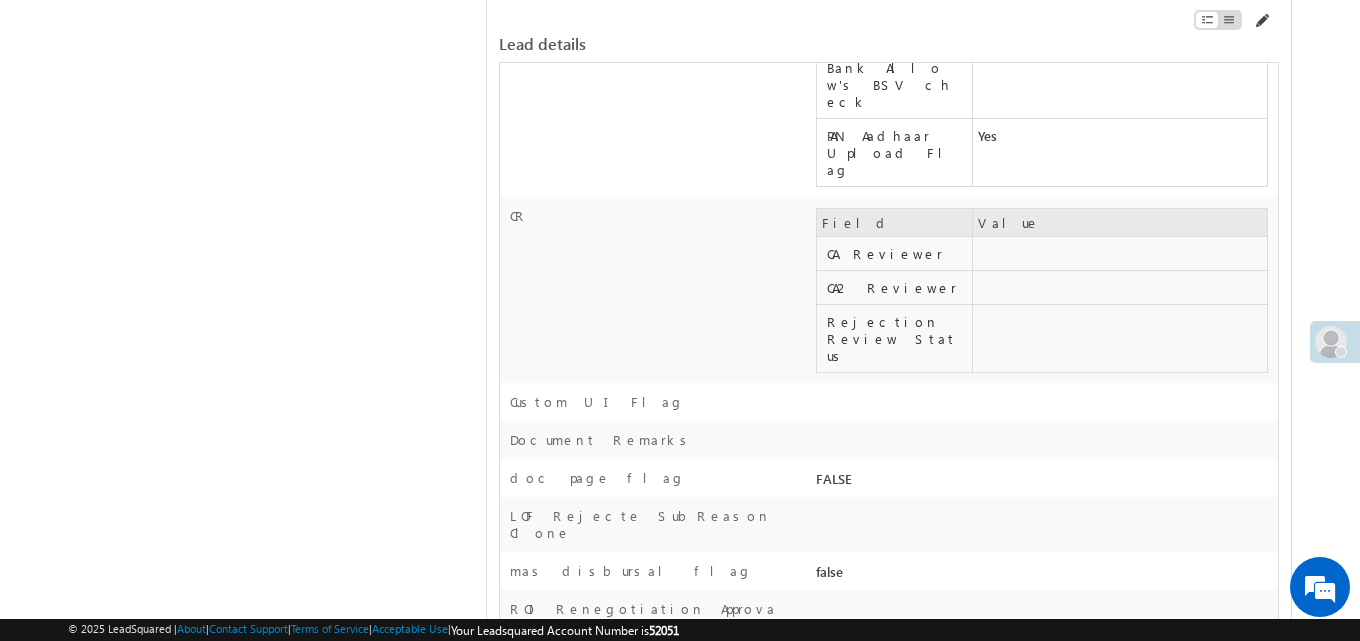 click at bounding box center (1261, 21) 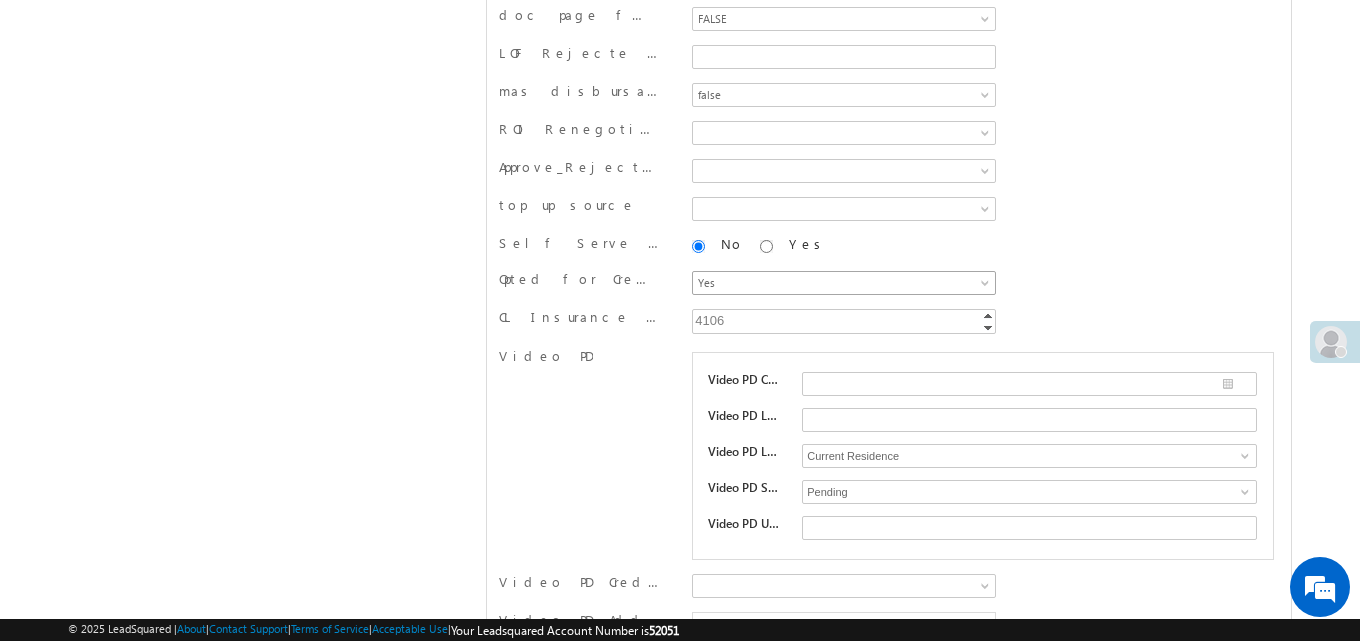 click on "Yes" at bounding box center [840, 283] 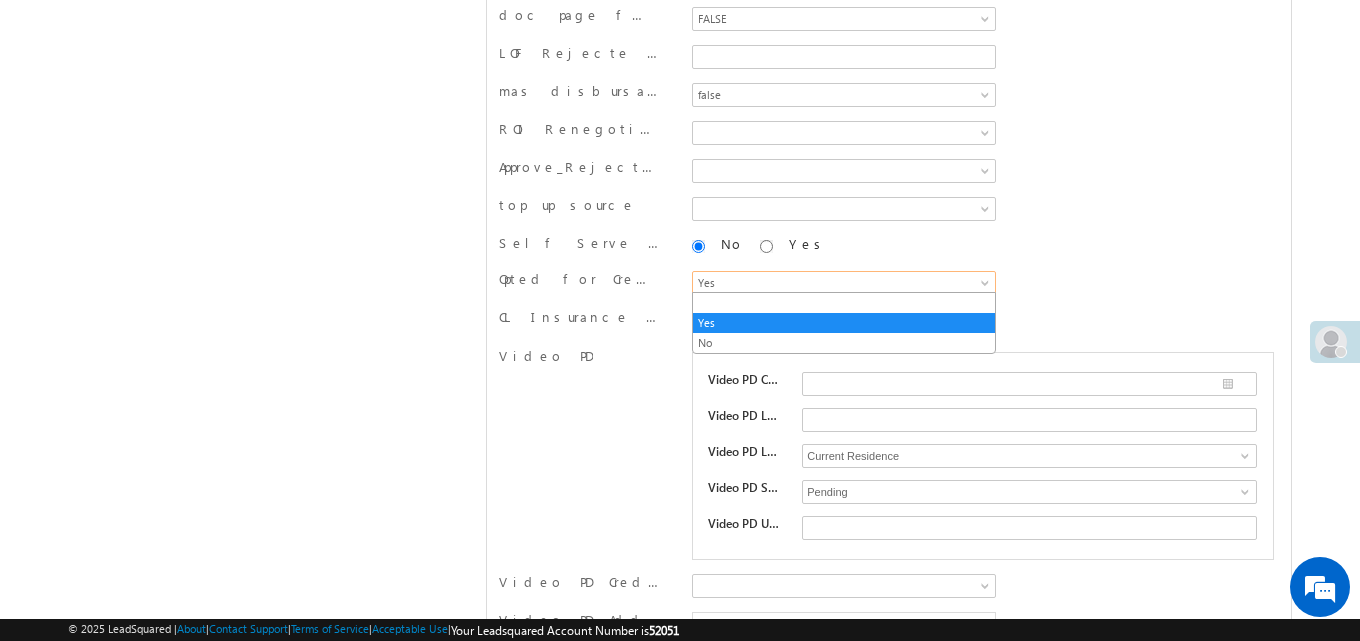 click on "No" at bounding box center [844, 343] 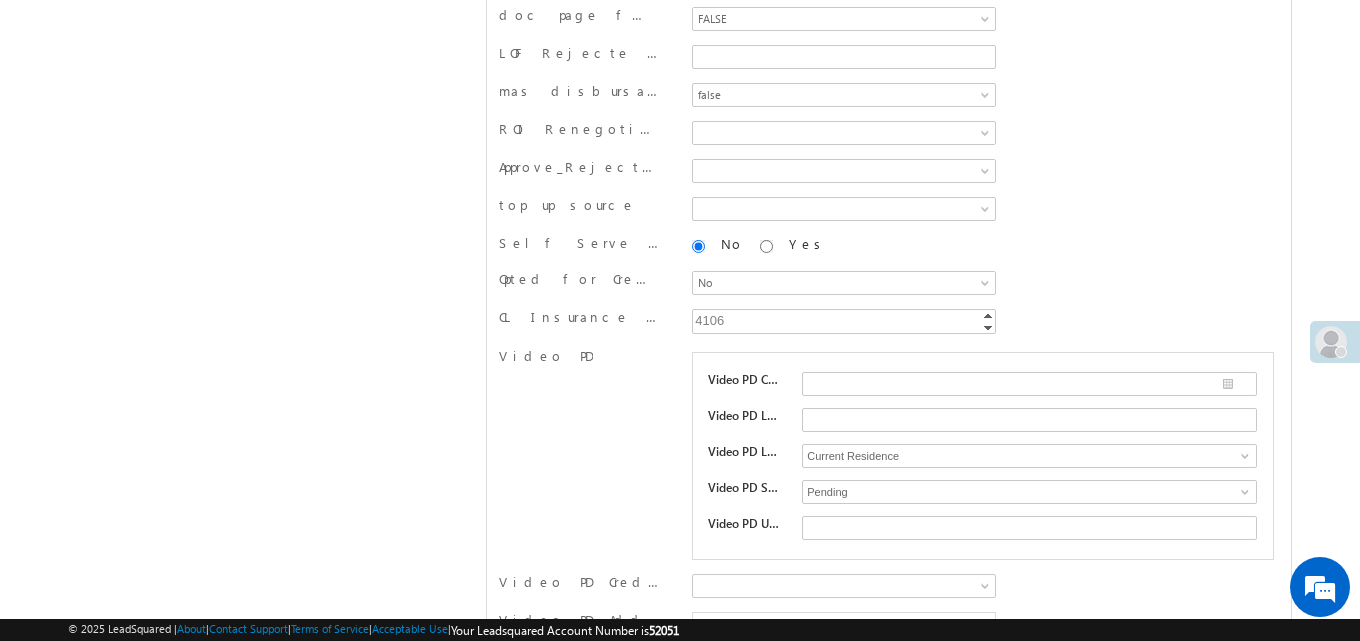 scroll, scrollTop: 10705, scrollLeft: 0, axis: vertical 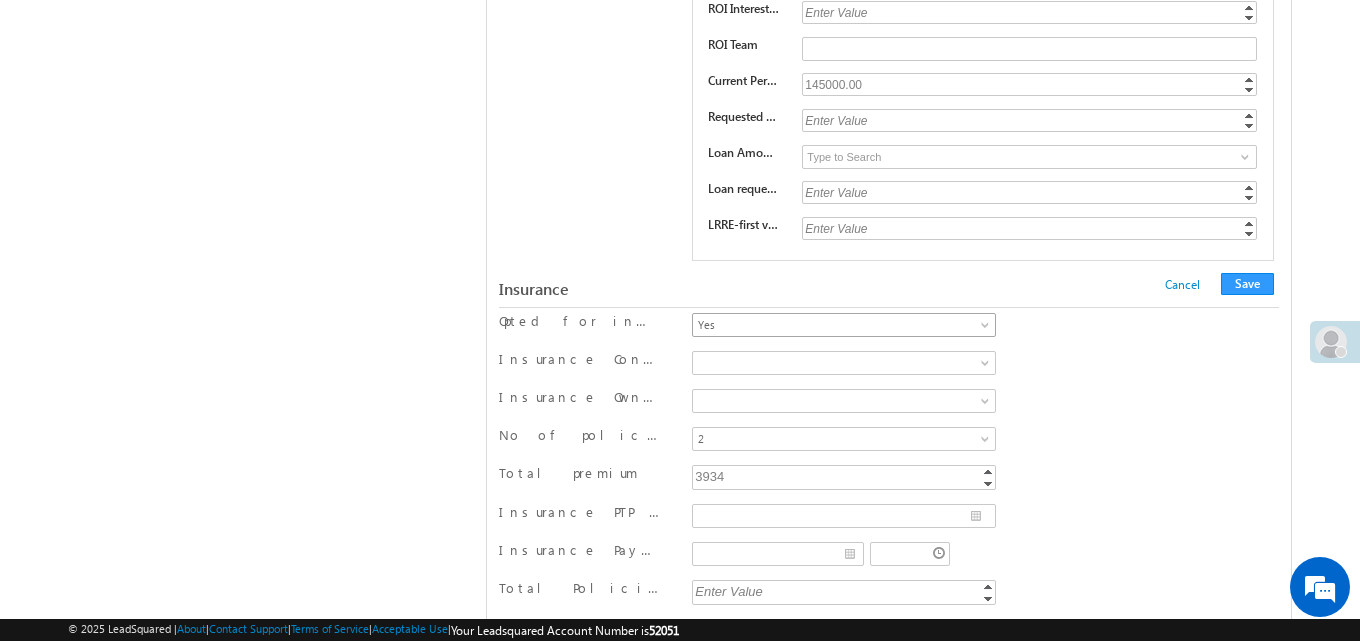 click on "Yes" at bounding box center (840, 325) 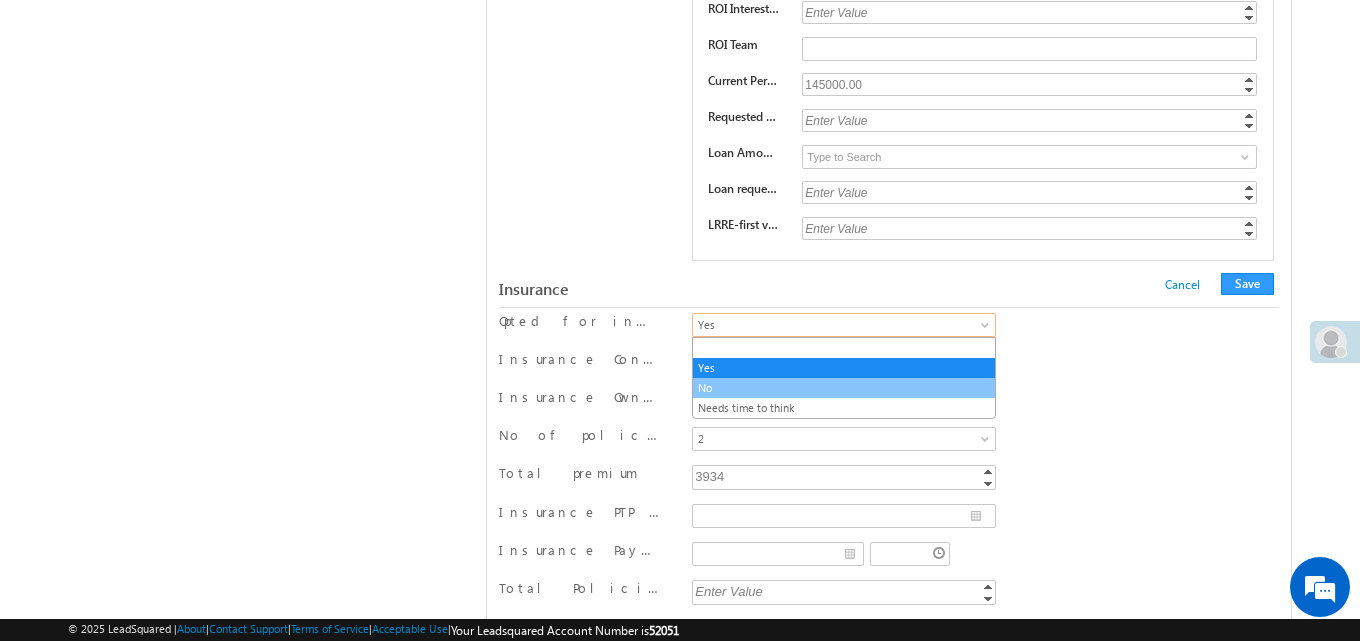 click on "No" at bounding box center [844, 388] 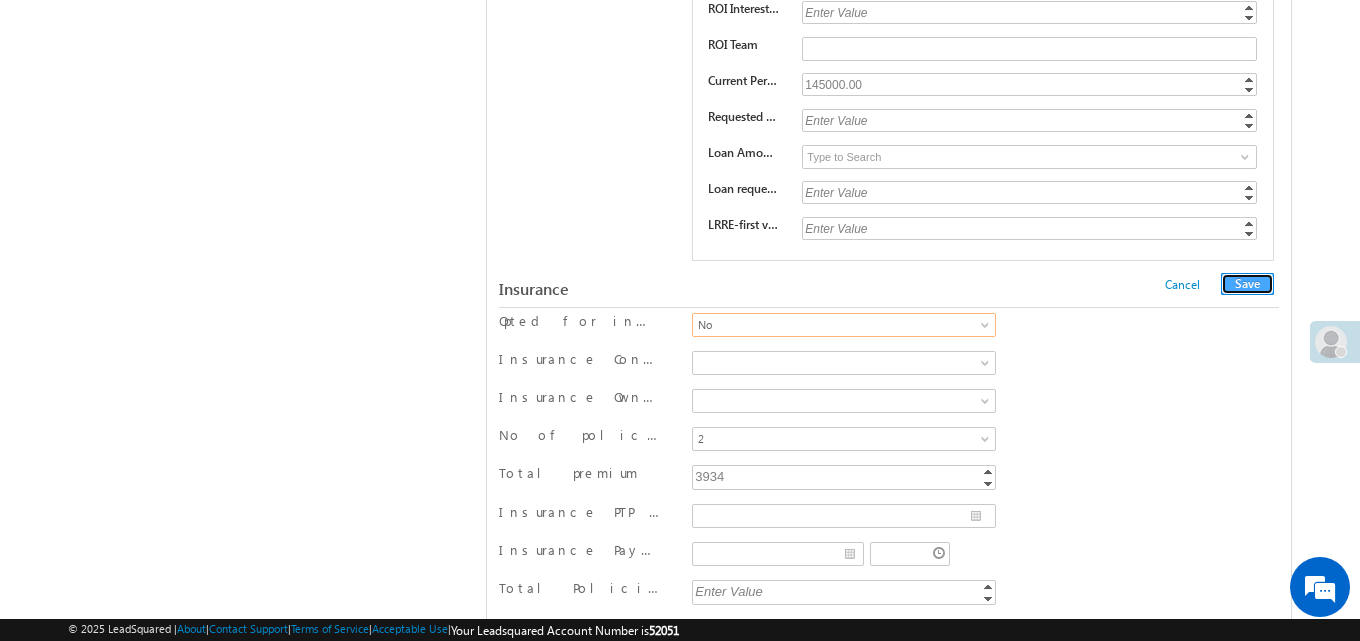click on "Save" at bounding box center (1247, 284) 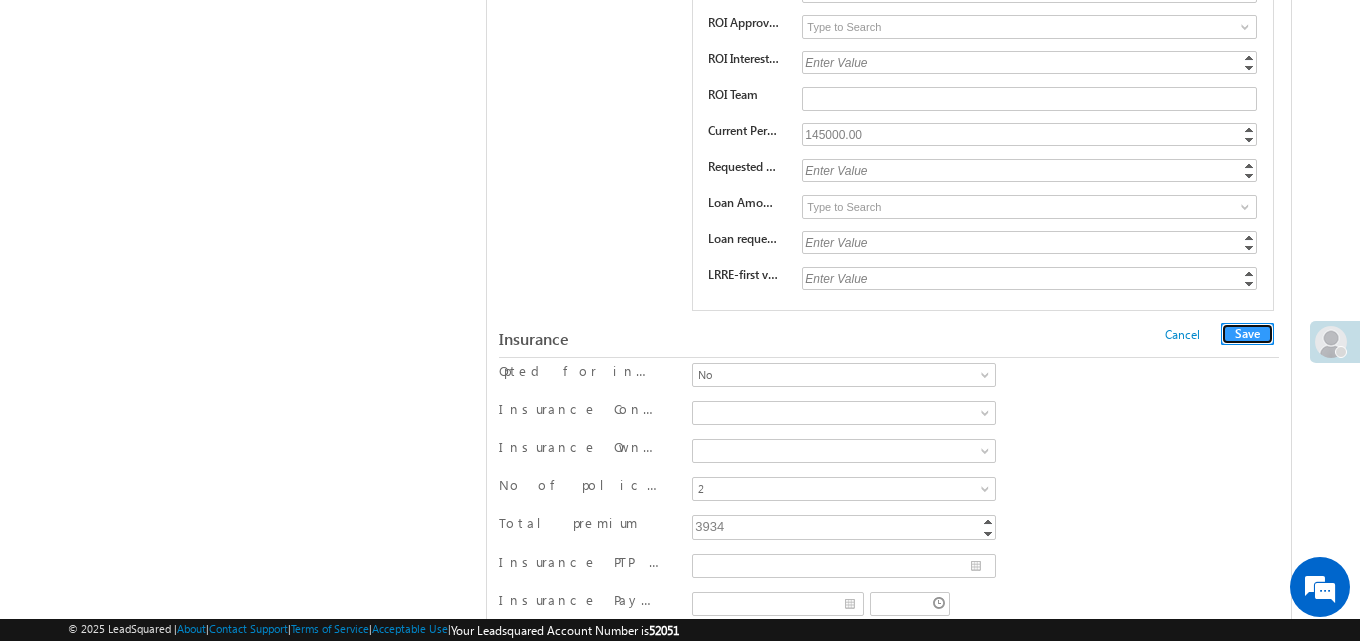 scroll, scrollTop: 0, scrollLeft: 0, axis: both 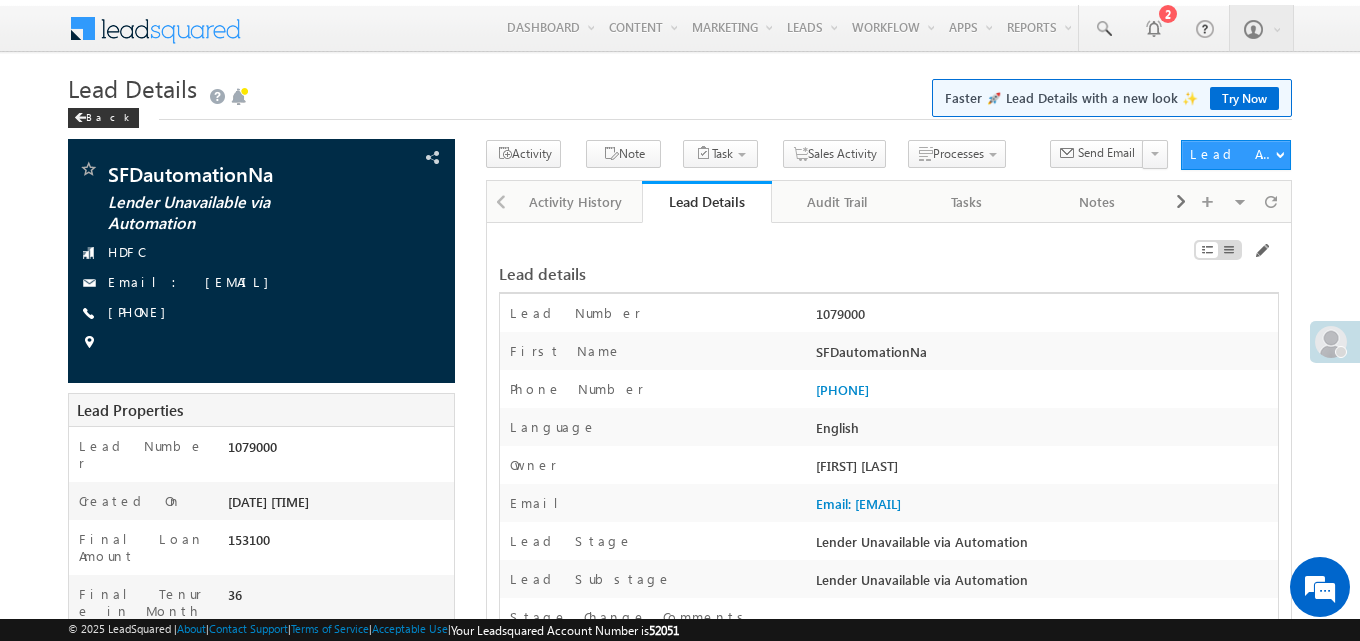 drag, startPoint x: 846, startPoint y: 203, endPoint x: 851, endPoint y: 232, distance: 29.427877 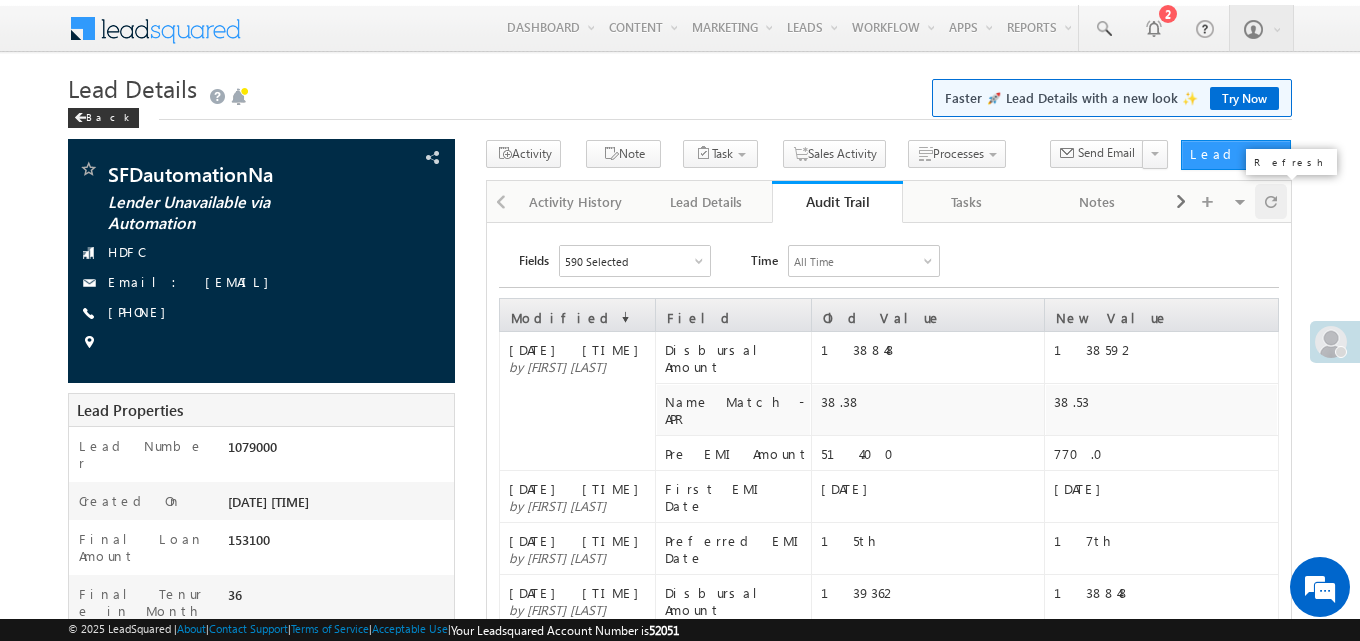 click at bounding box center [1271, 201] 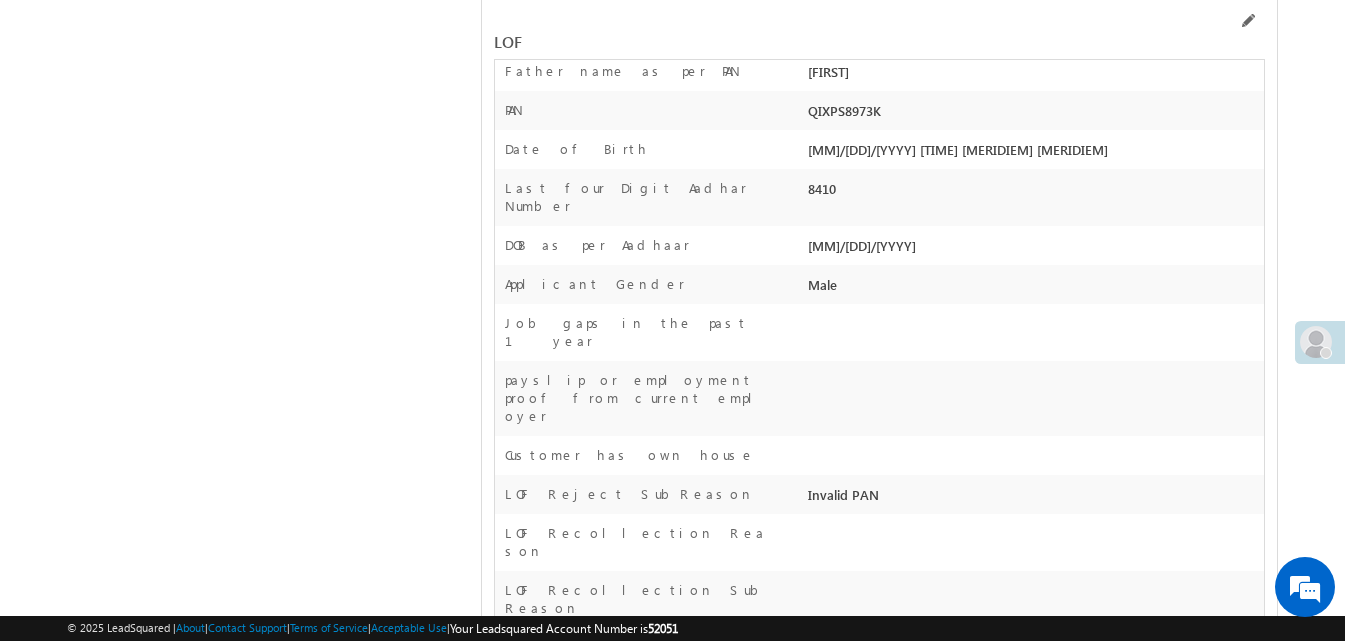 scroll, scrollTop: 6882, scrollLeft: 0, axis: vertical 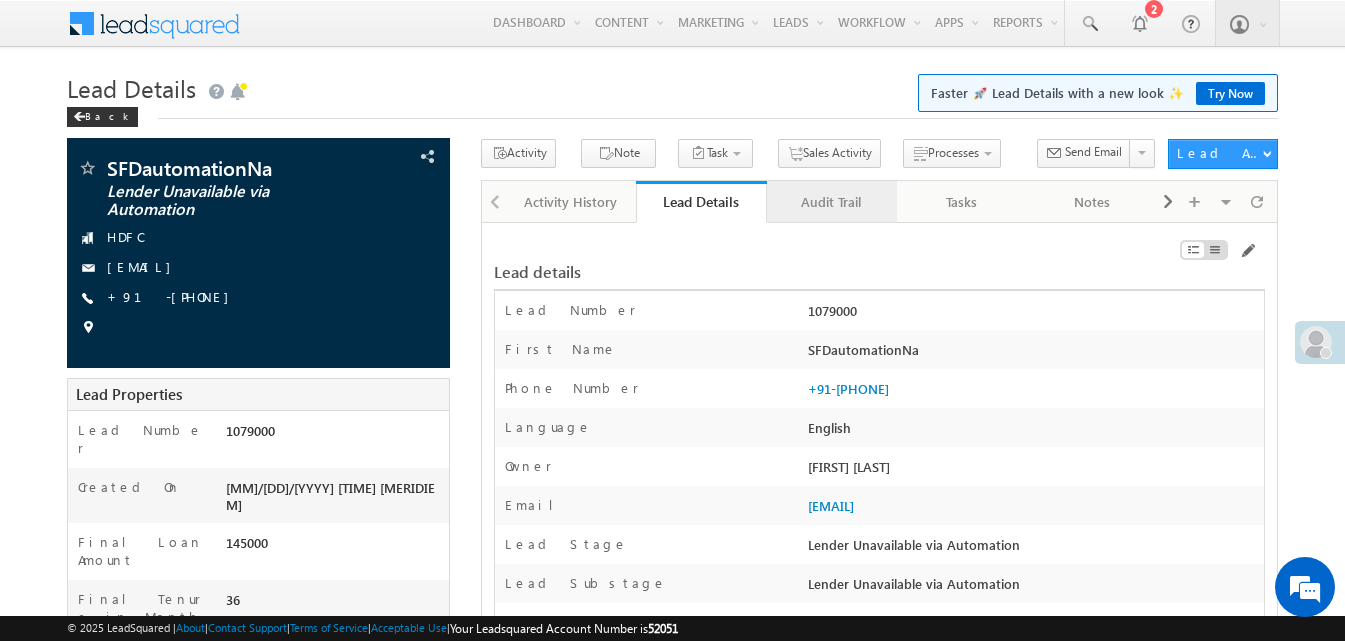 click on "Audit Trail" at bounding box center (831, 202) 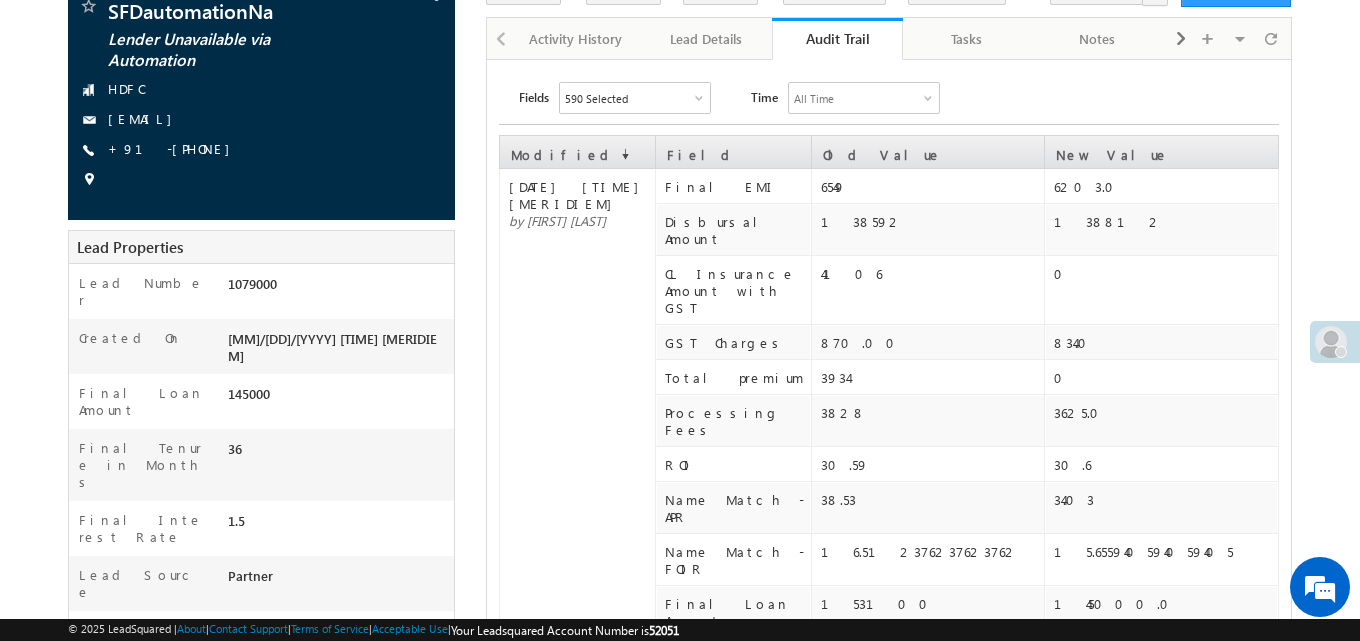 scroll, scrollTop: 0, scrollLeft: 0, axis: both 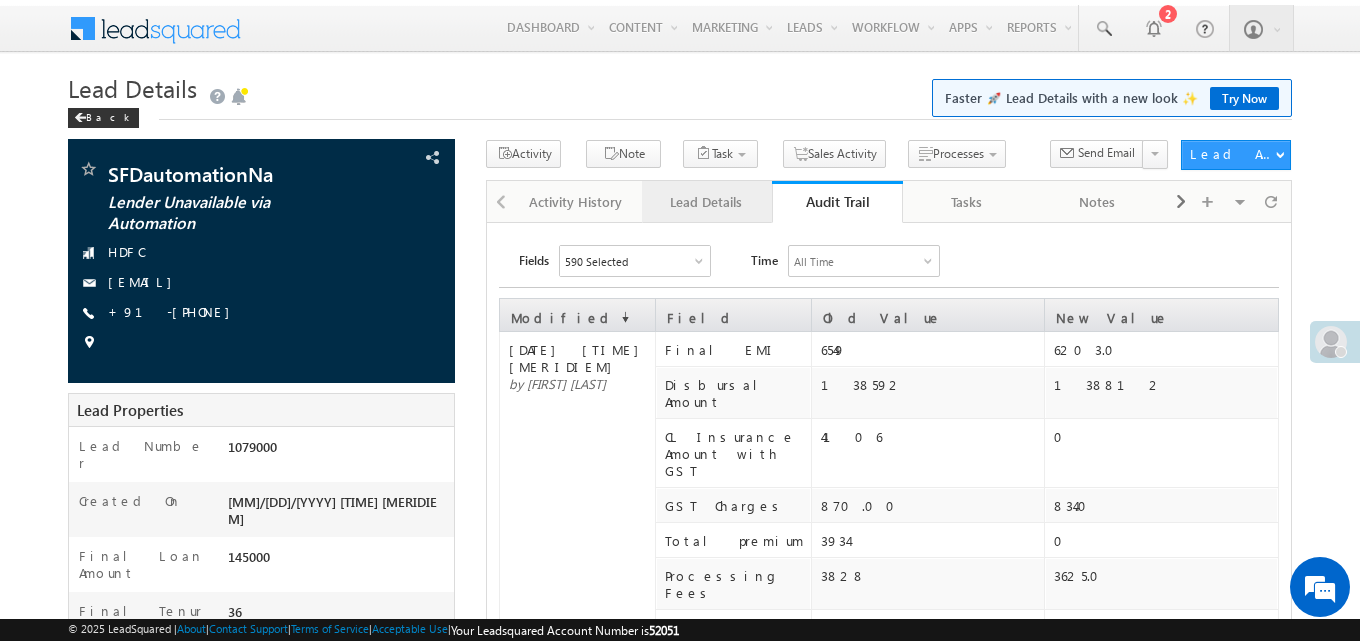 click on "Lead Details" at bounding box center (706, 202) 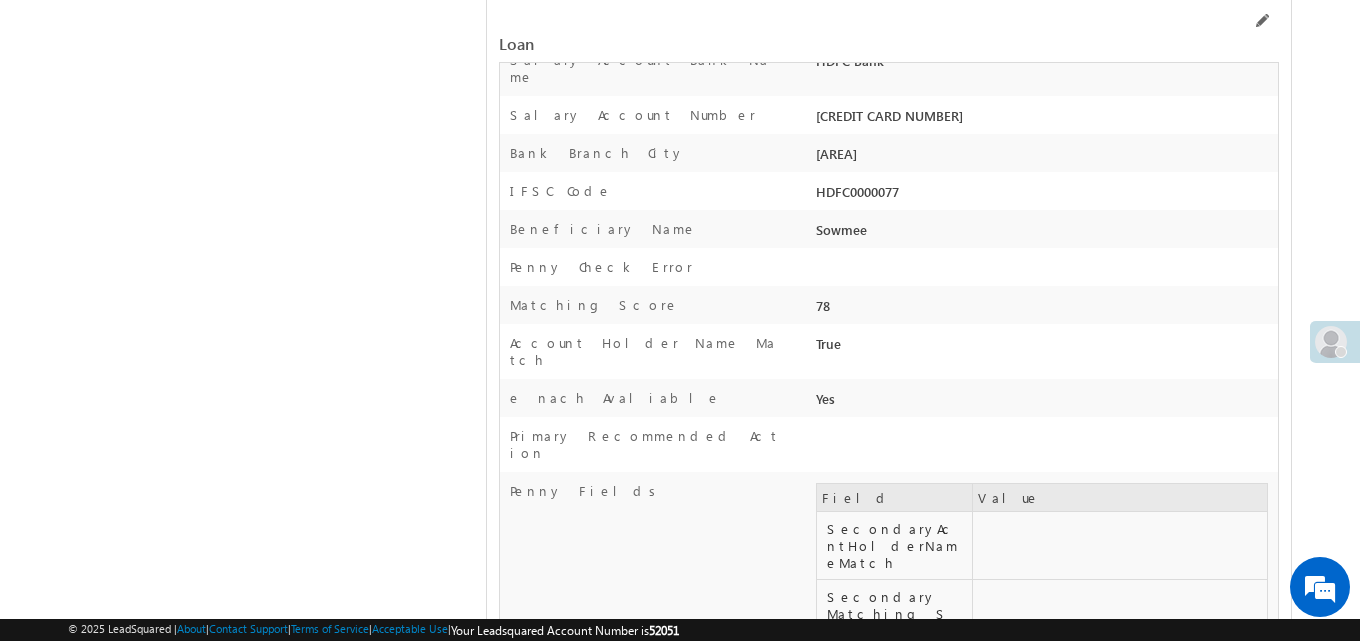 scroll, scrollTop: 17057, scrollLeft: 0, axis: vertical 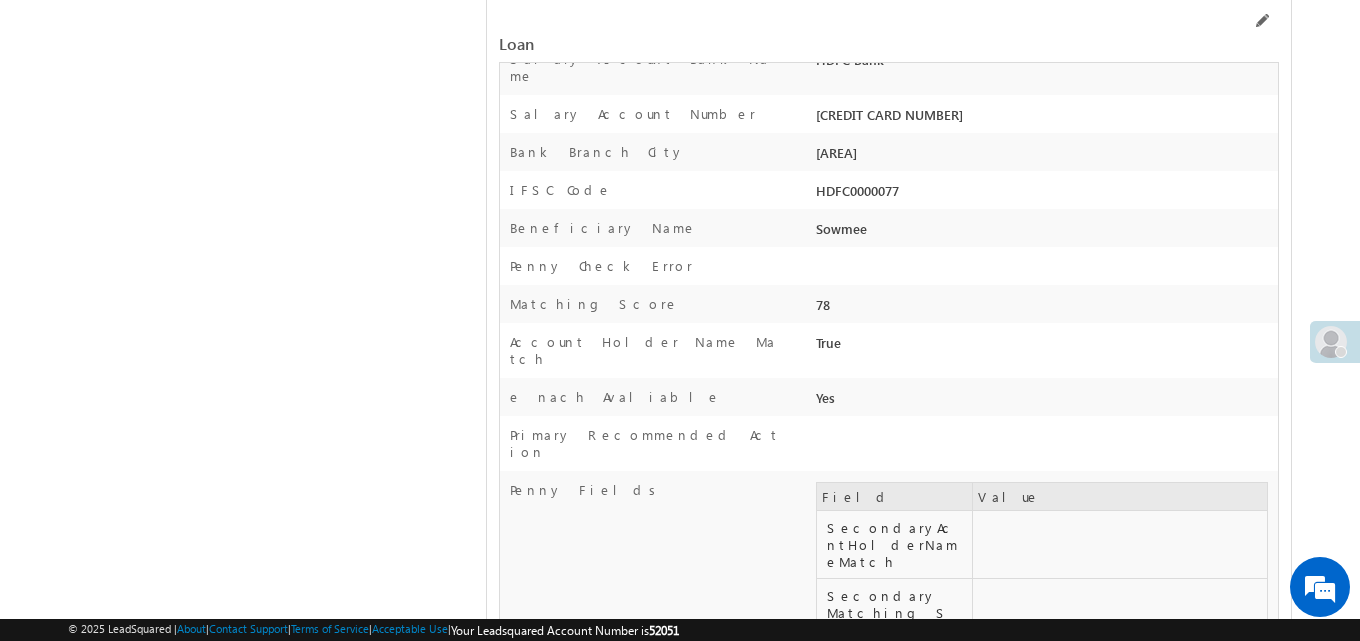 click on "729.00" at bounding box center (1044, 2969) 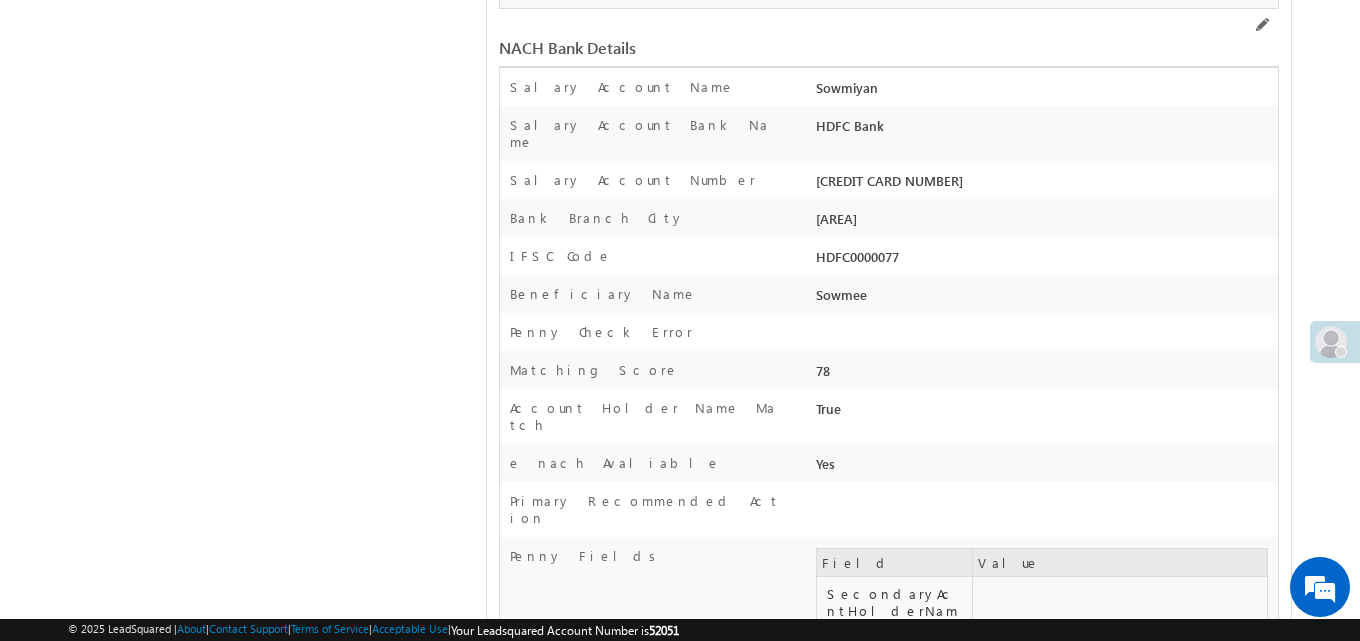 scroll, scrollTop: 16986, scrollLeft: 0, axis: vertical 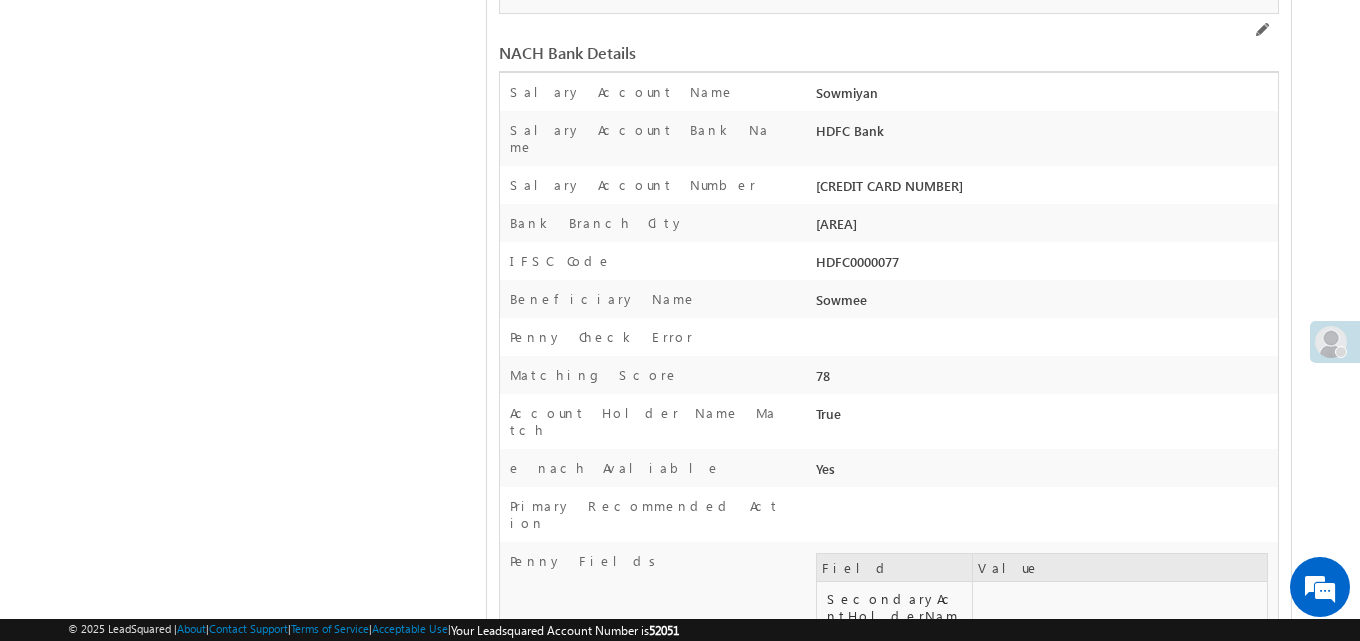 drag, startPoint x: 813, startPoint y: 421, endPoint x: 854, endPoint y: 421, distance: 41 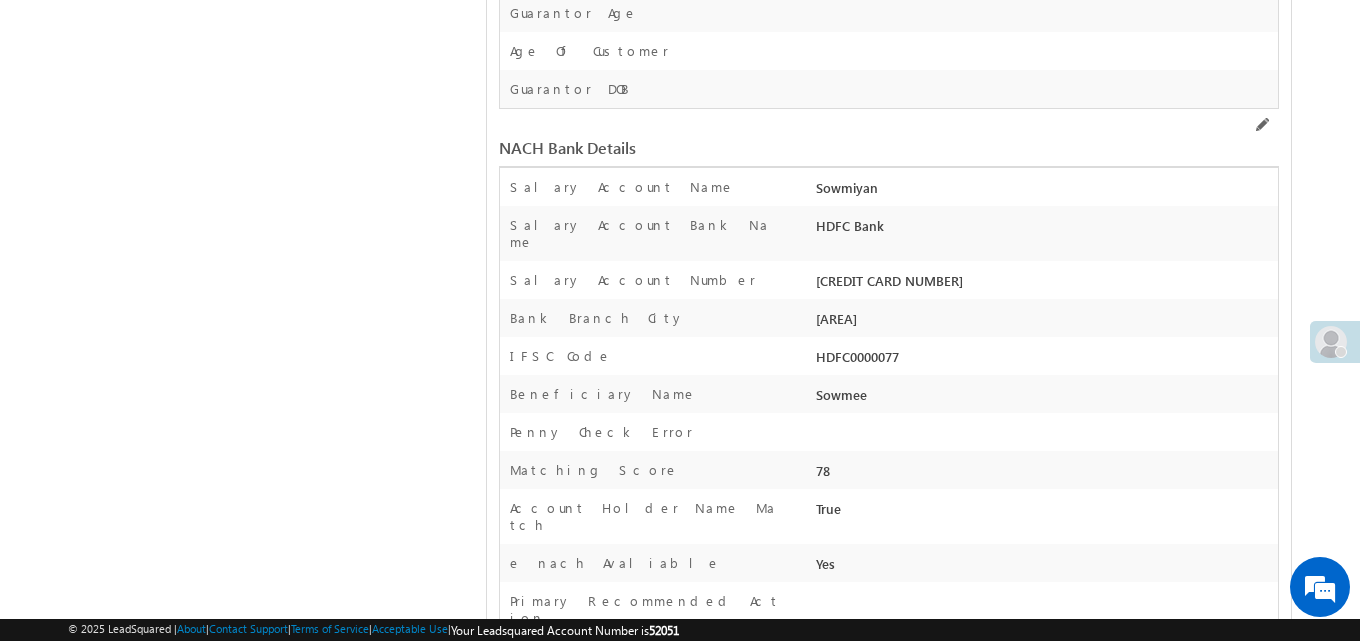 scroll, scrollTop: 16890, scrollLeft: 0, axis: vertical 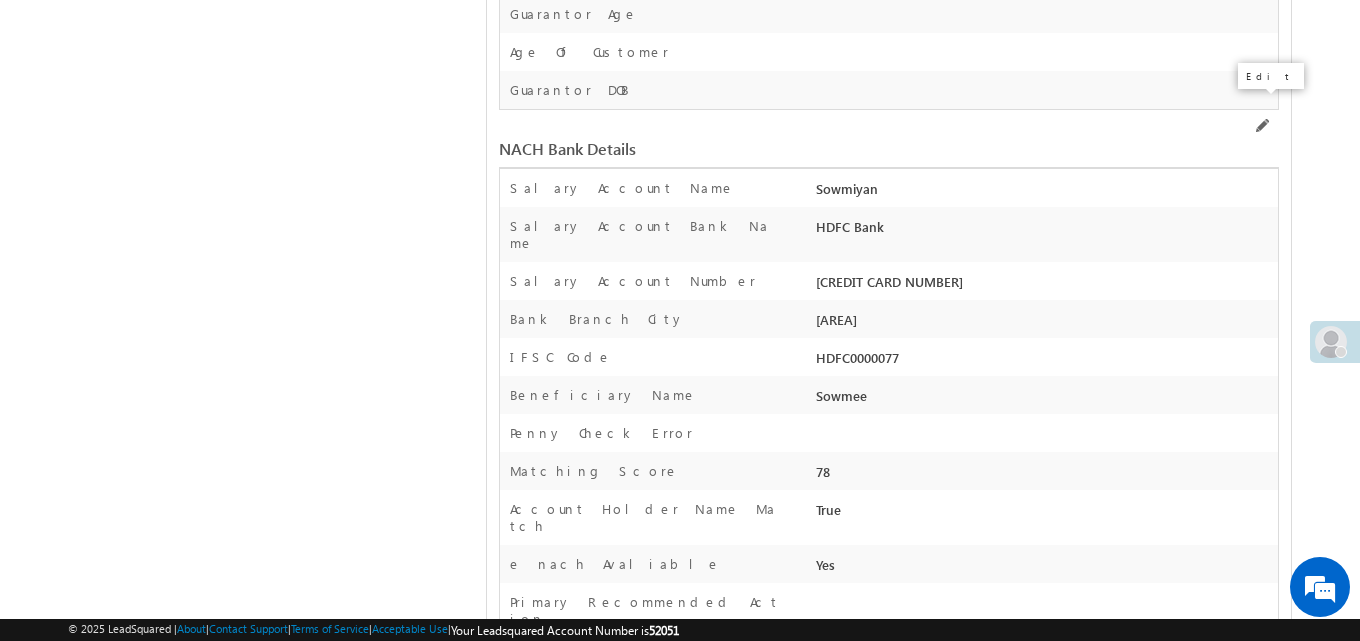 click at bounding box center [1261, 2707] 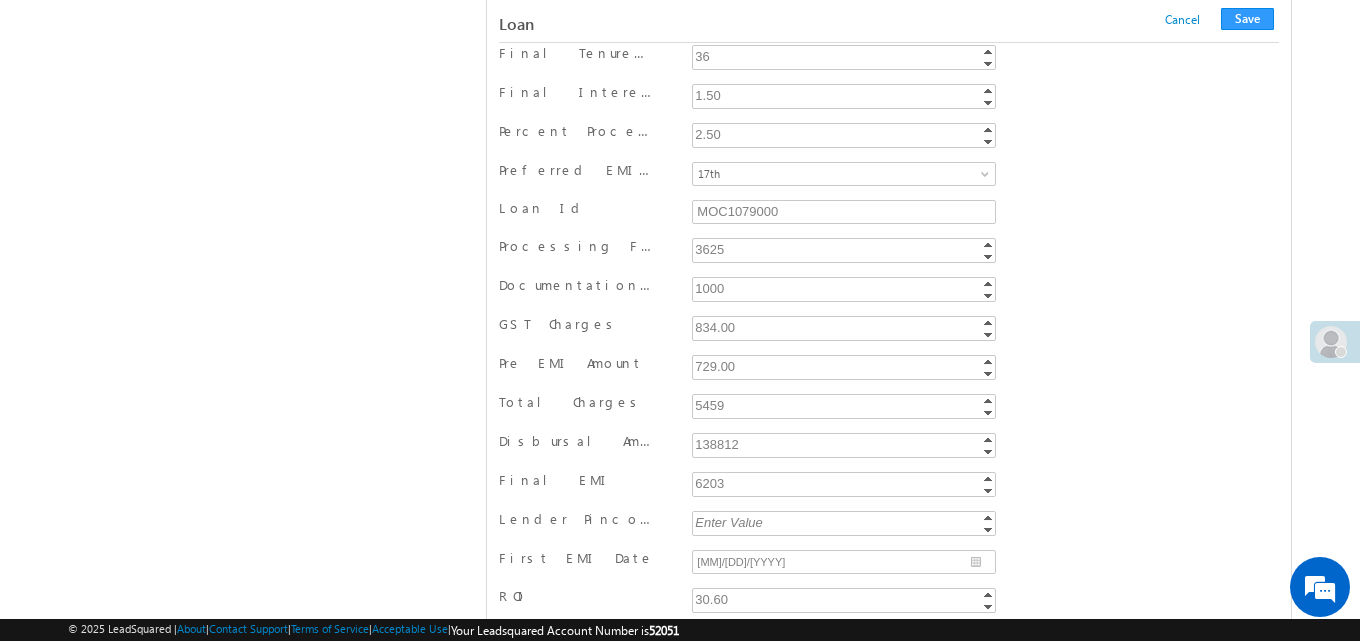 scroll, scrollTop: 16690, scrollLeft: 0, axis: vertical 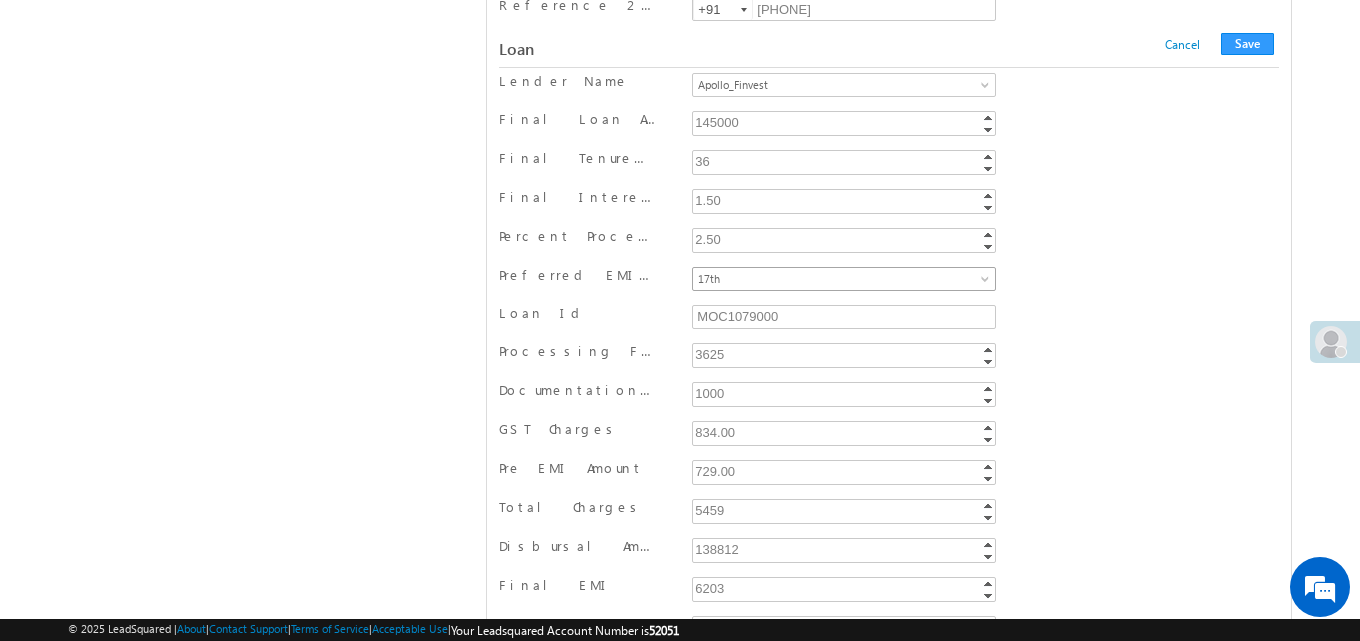 click on "17th" at bounding box center (840, 279) 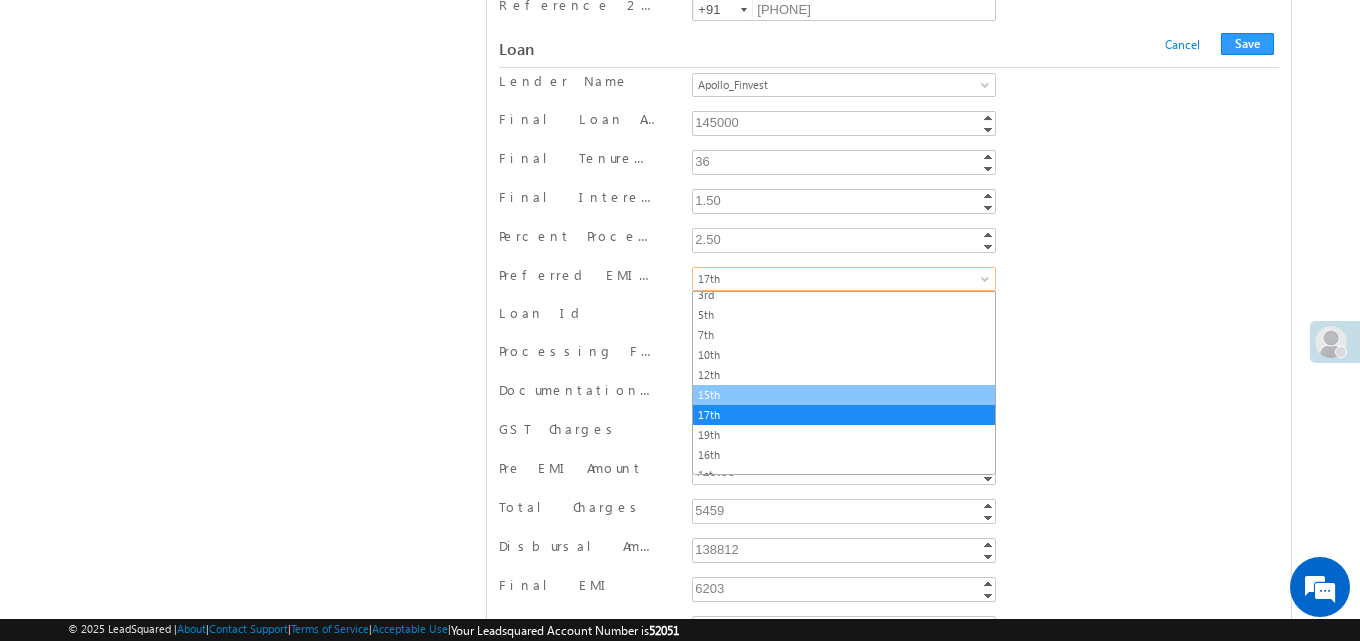 scroll, scrollTop: 38, scrollLeft: 0, axis: vertical 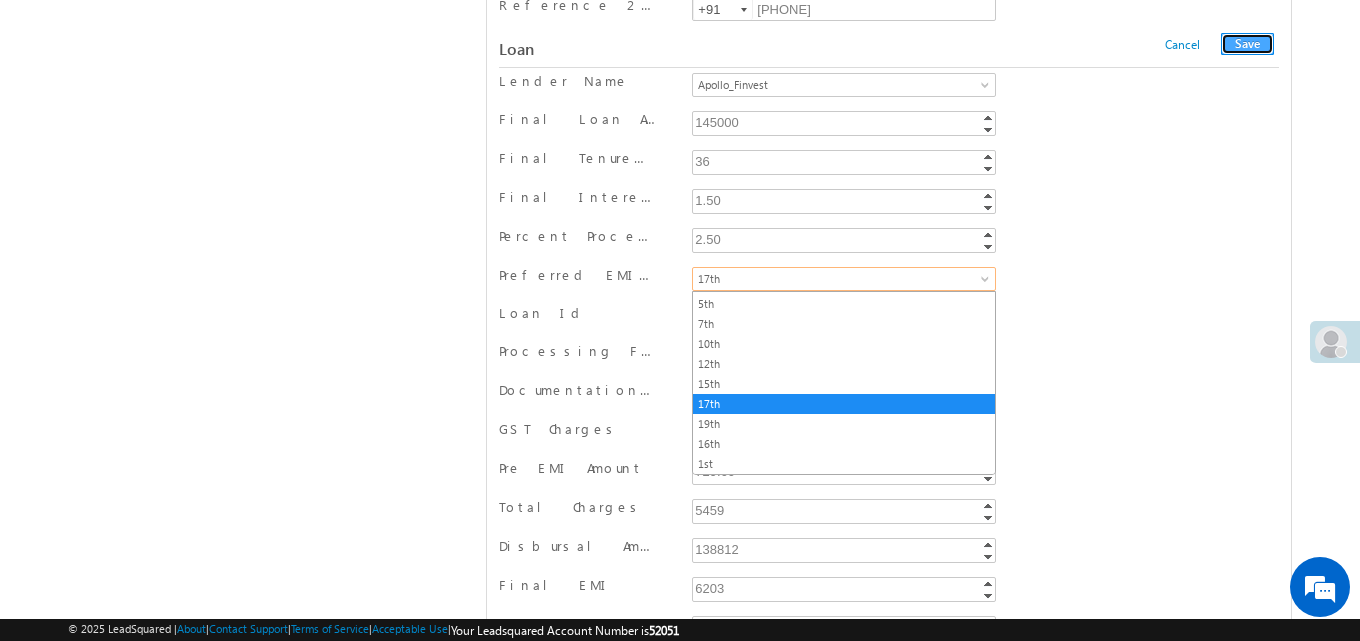 click on "Save" at bounding box center [1247, 44] 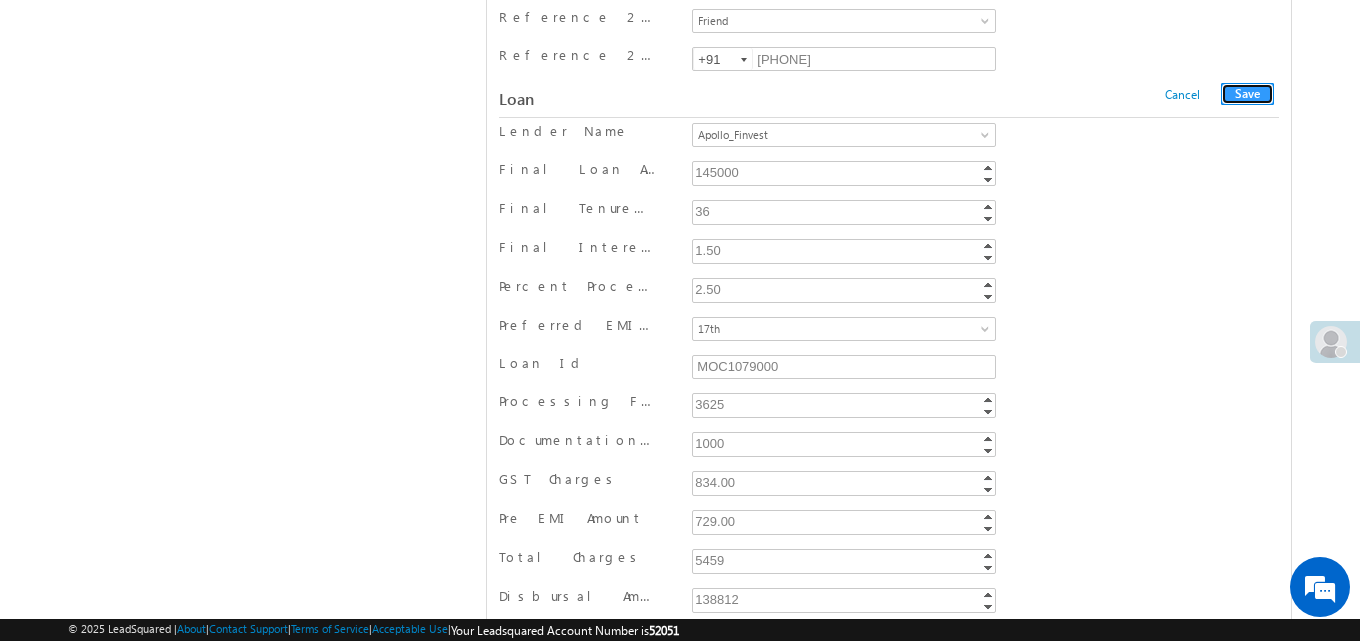 scroll, scrollTop: 0, scrollLeft: 0, axis: both 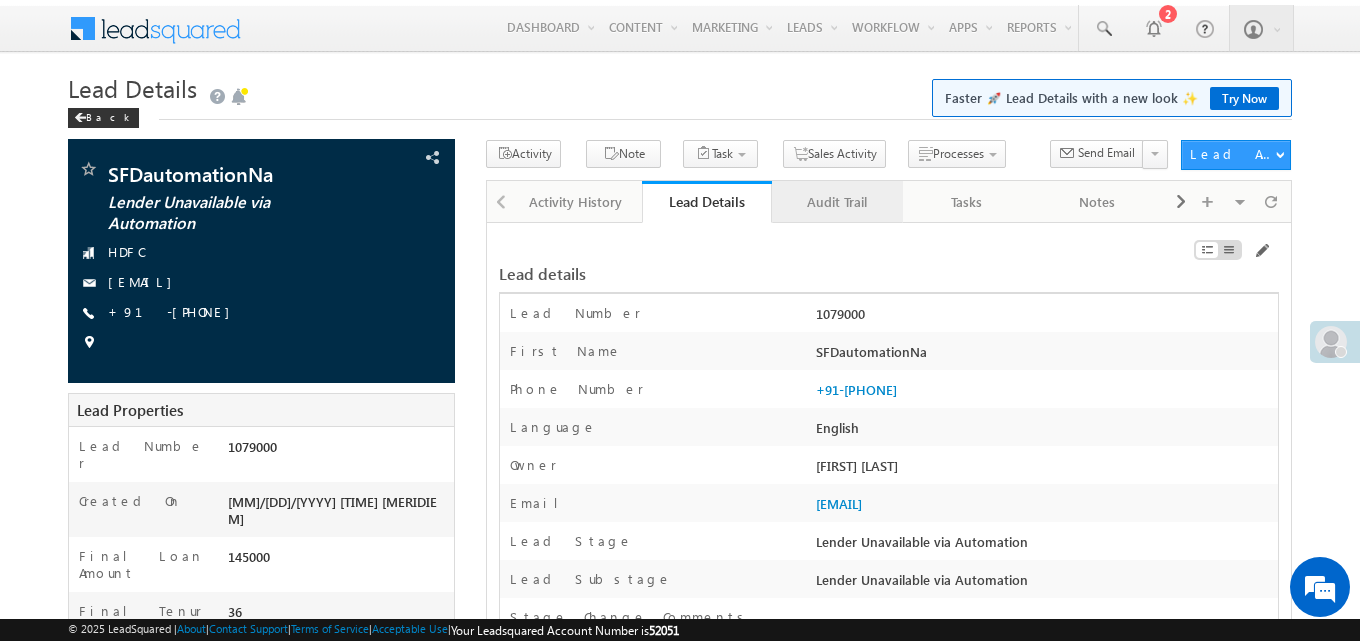 click on "Audit Trail" at bounding box center [836, 202] 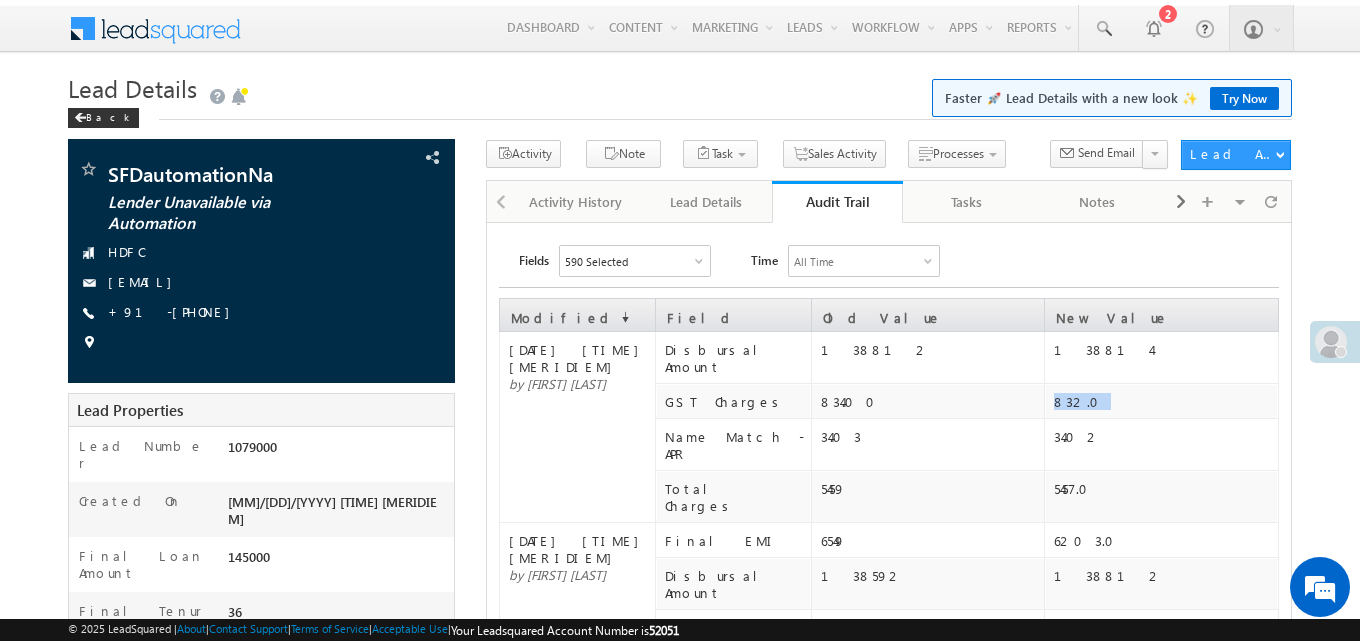 drag, startPoint x: 1049, startPoint y: 386, endPoint x: 1089, endPoint y: 386, distance: 40 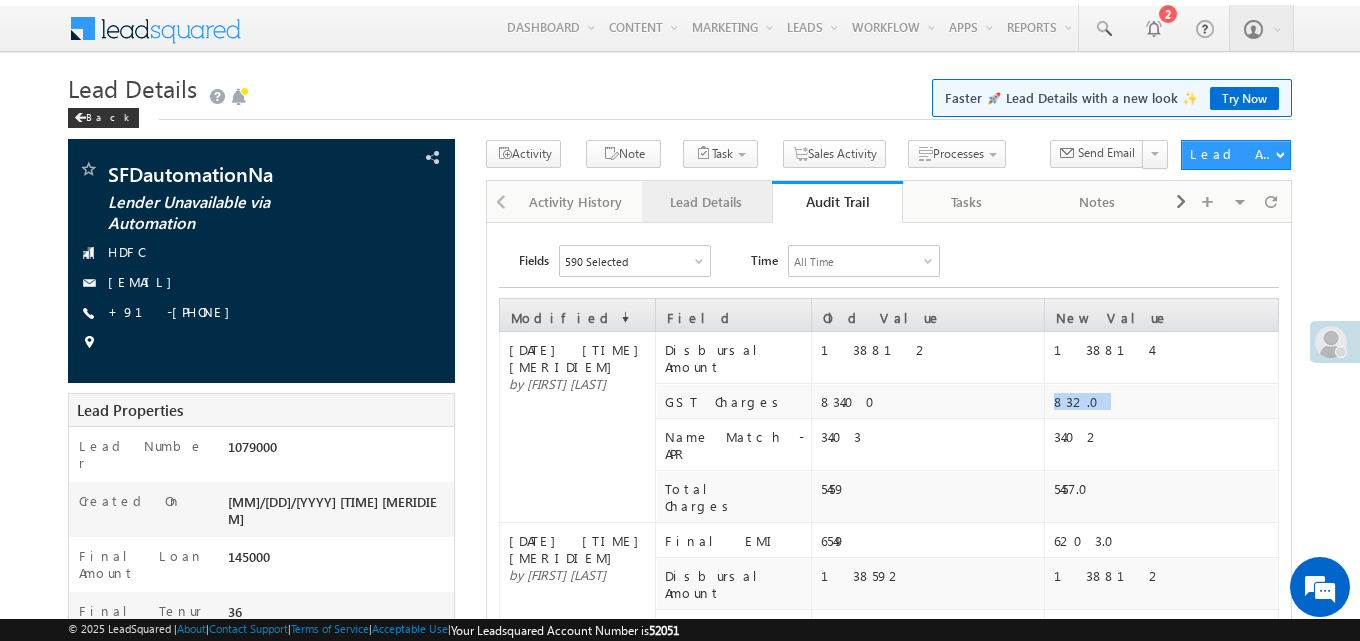 click on "Lead Details" at bounding box center (706, 202) 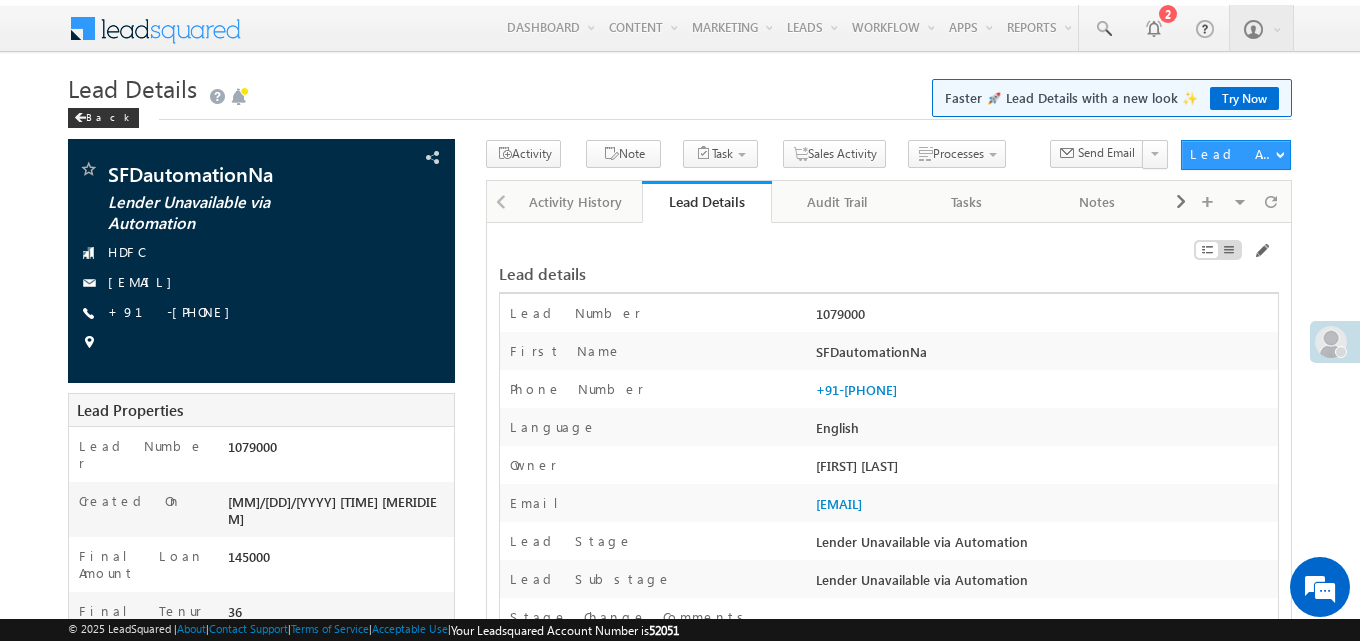 click on "Lead Details Faster 🚀 Lead Details with a new look ✨ Try Now" at bounding box center (680, 89) 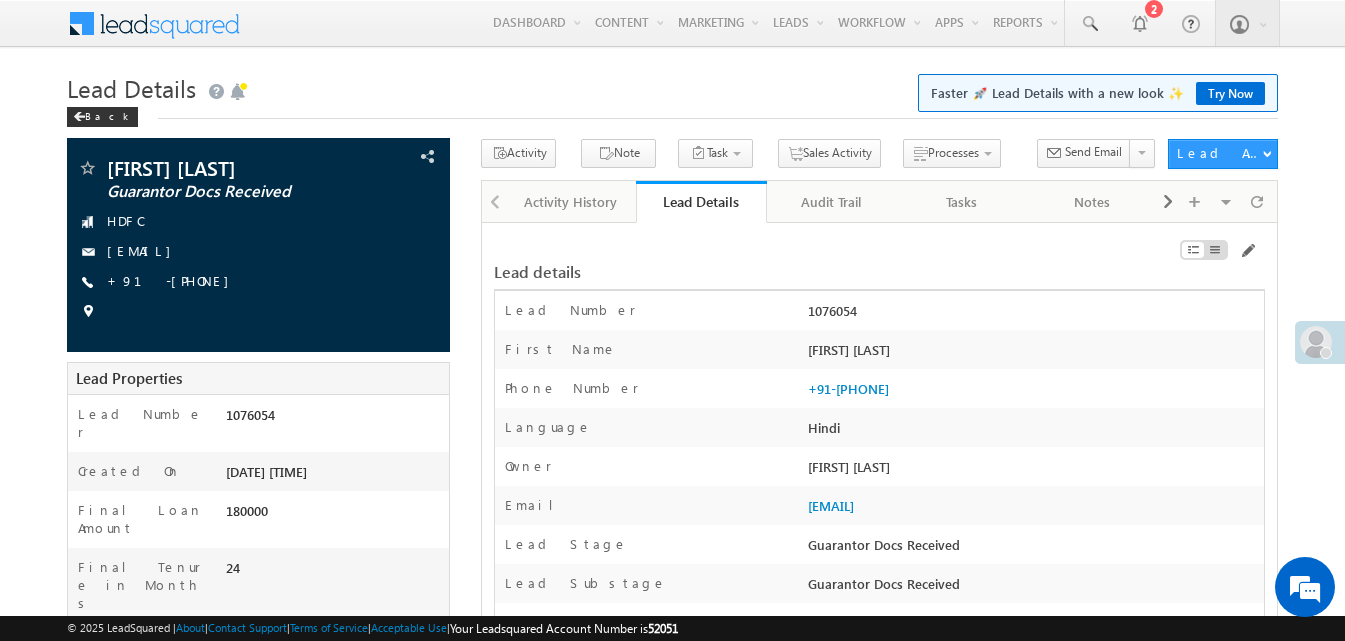 scroll, scrollTop: 20153, scrollLeft: 0, axis: vertical 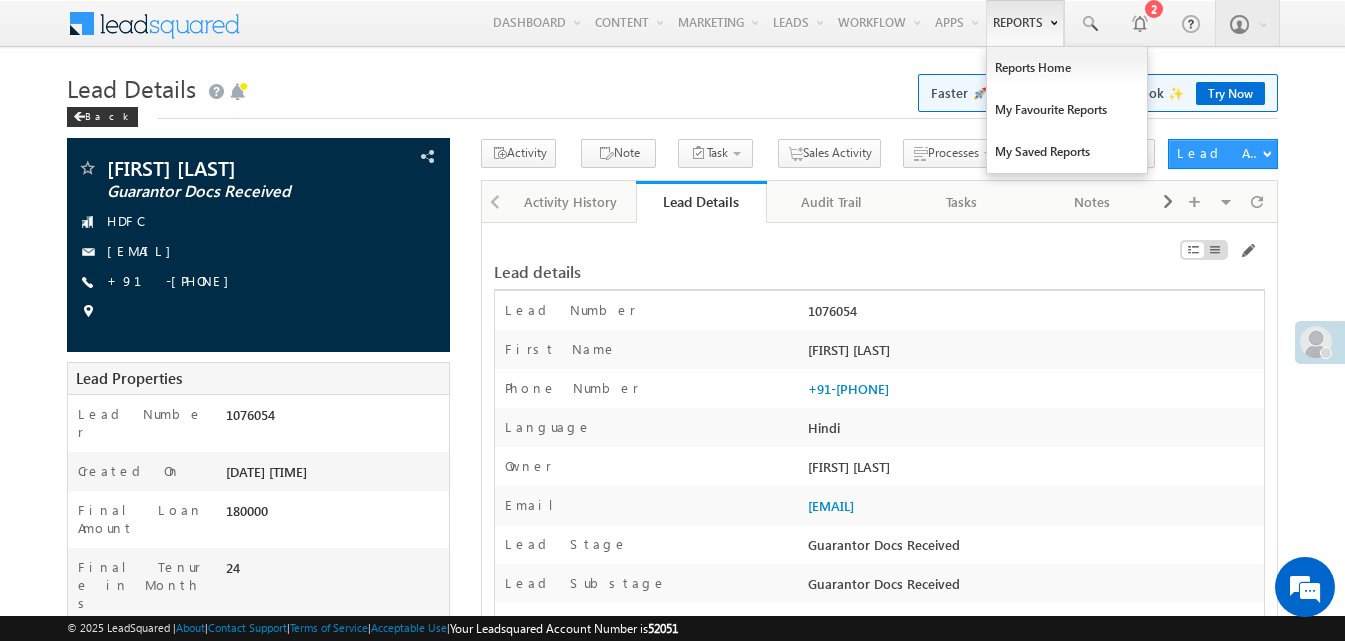 click on "Reports" at bounding box center [1025, 23] 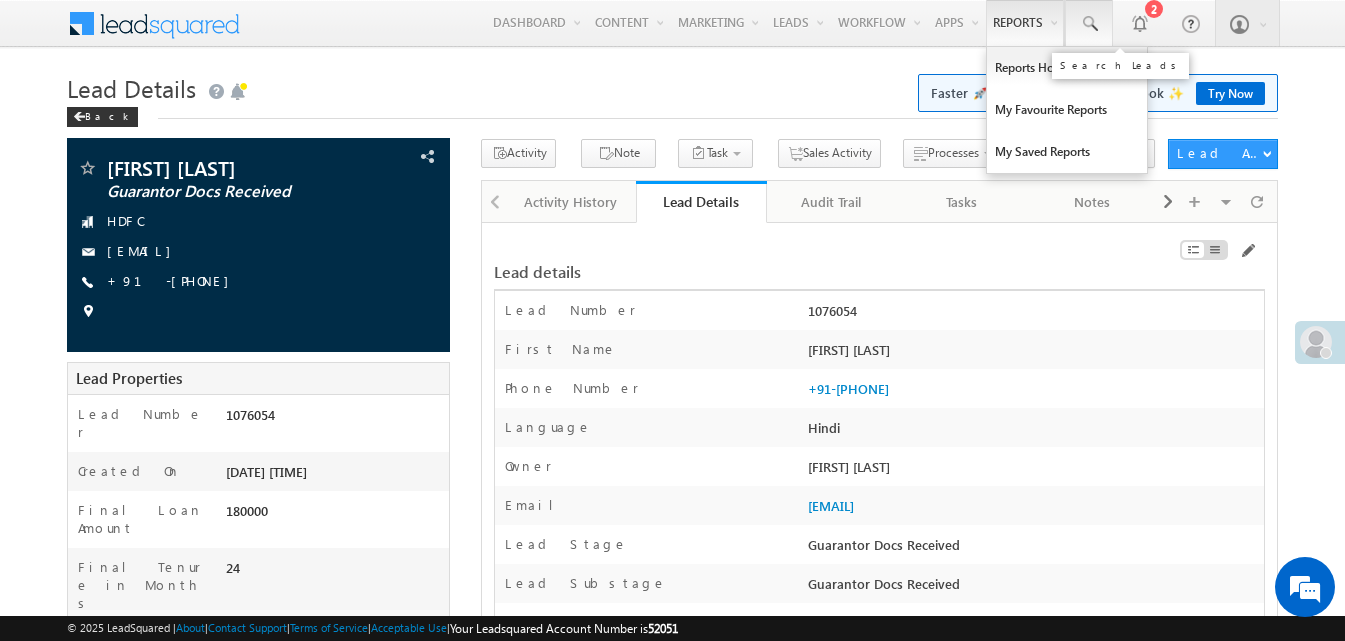 click at bounding box center (1089, 24) 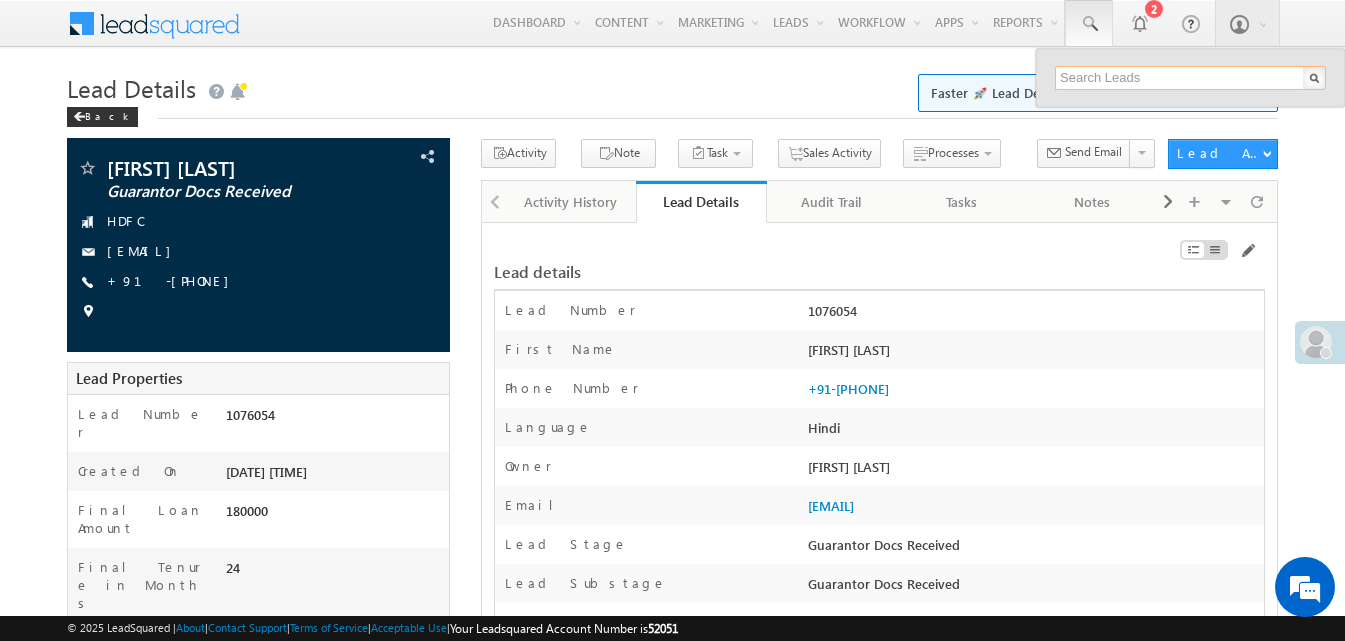 paste on "1079105" 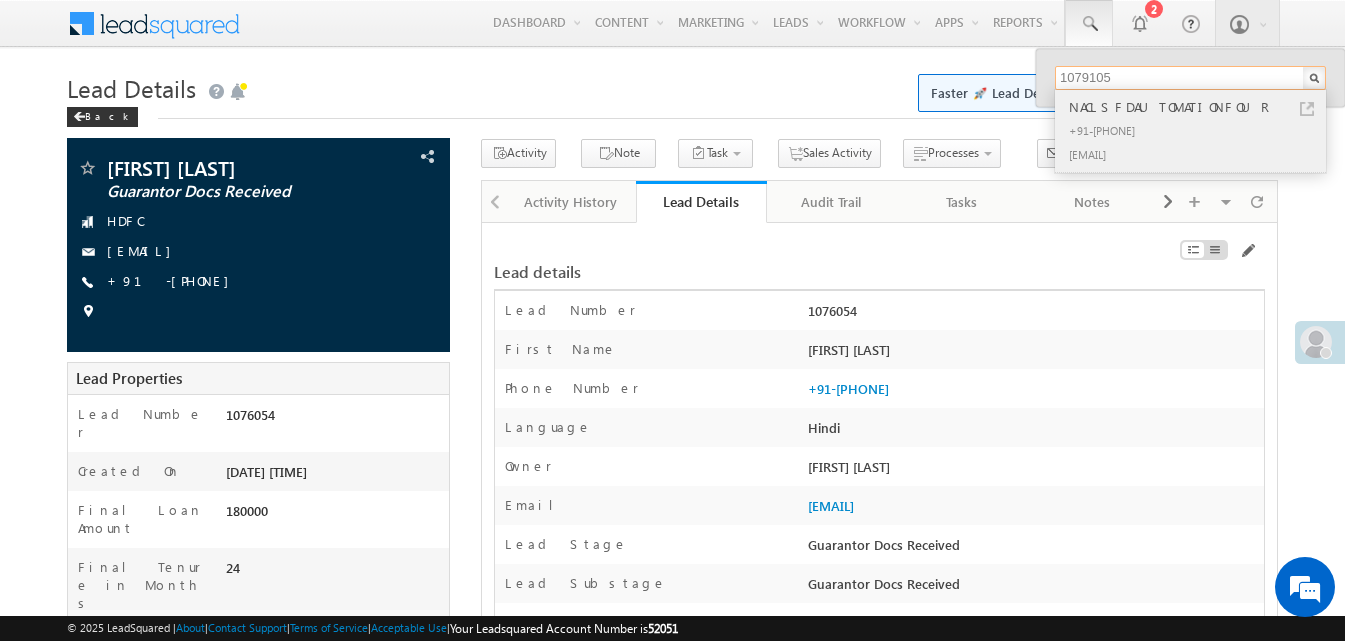 type on "1079105" 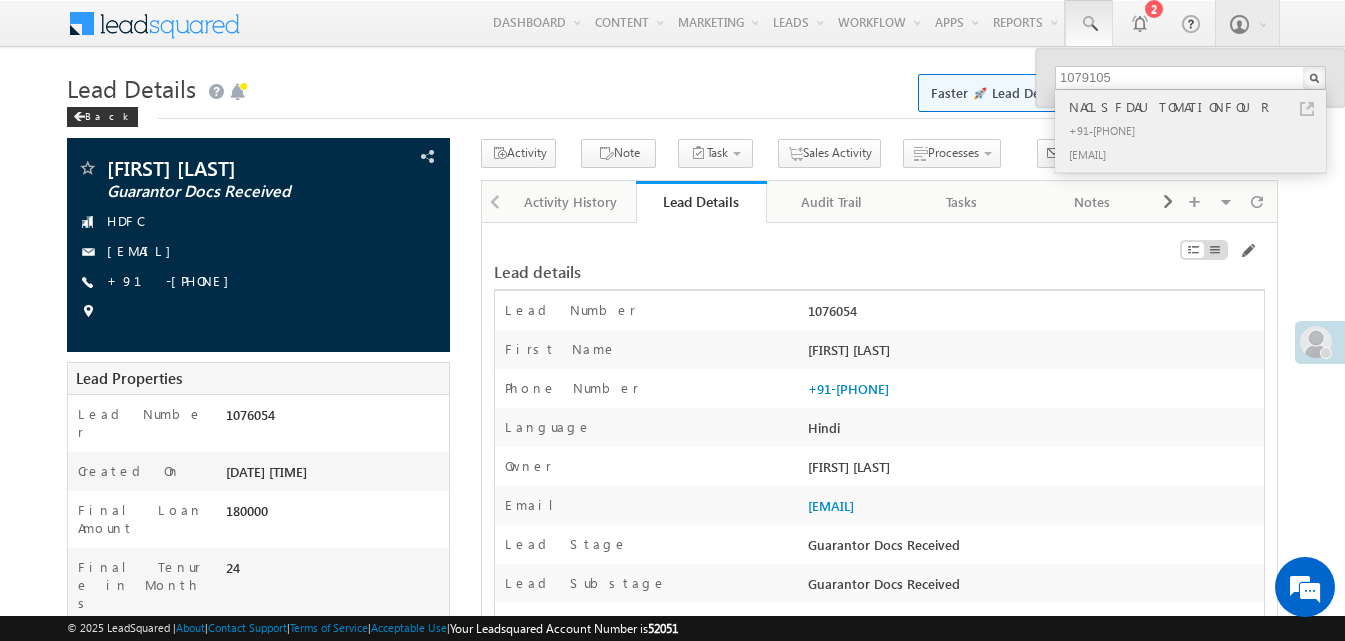click on "NACLSFDAUTOMATIONFOUR" at bounding box center (1199, 107) 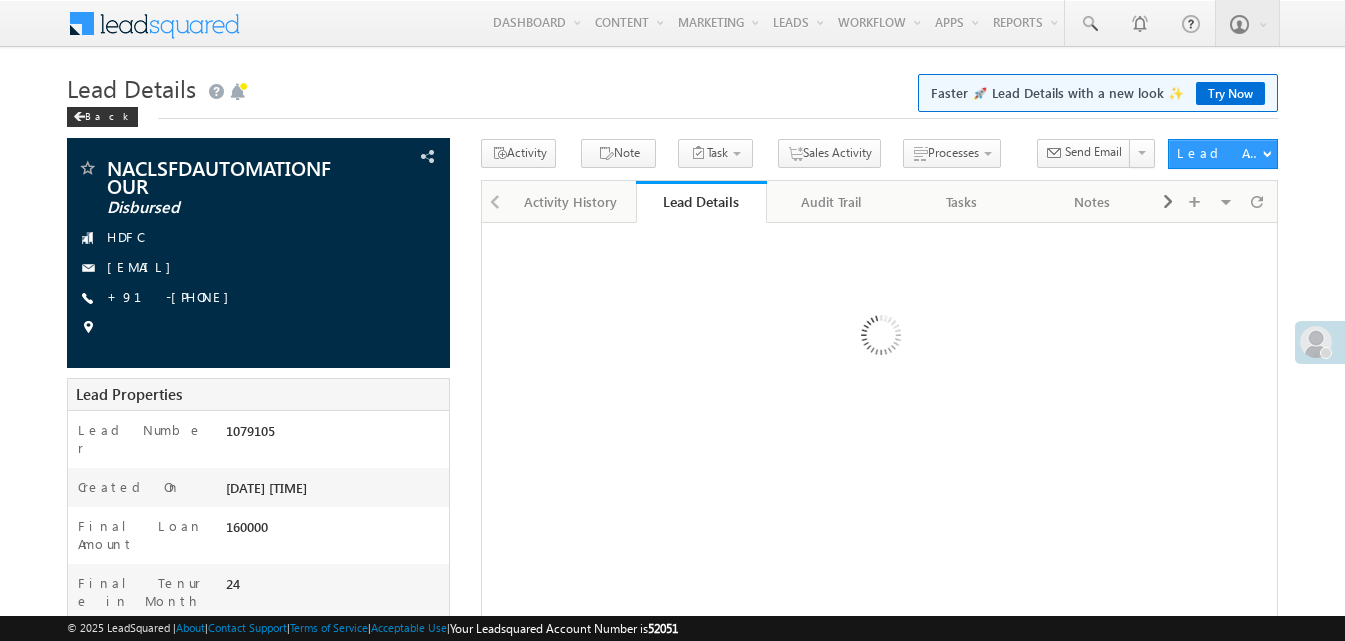 scroll, scrollTop: 0, scrollLeft: 0, axis: both 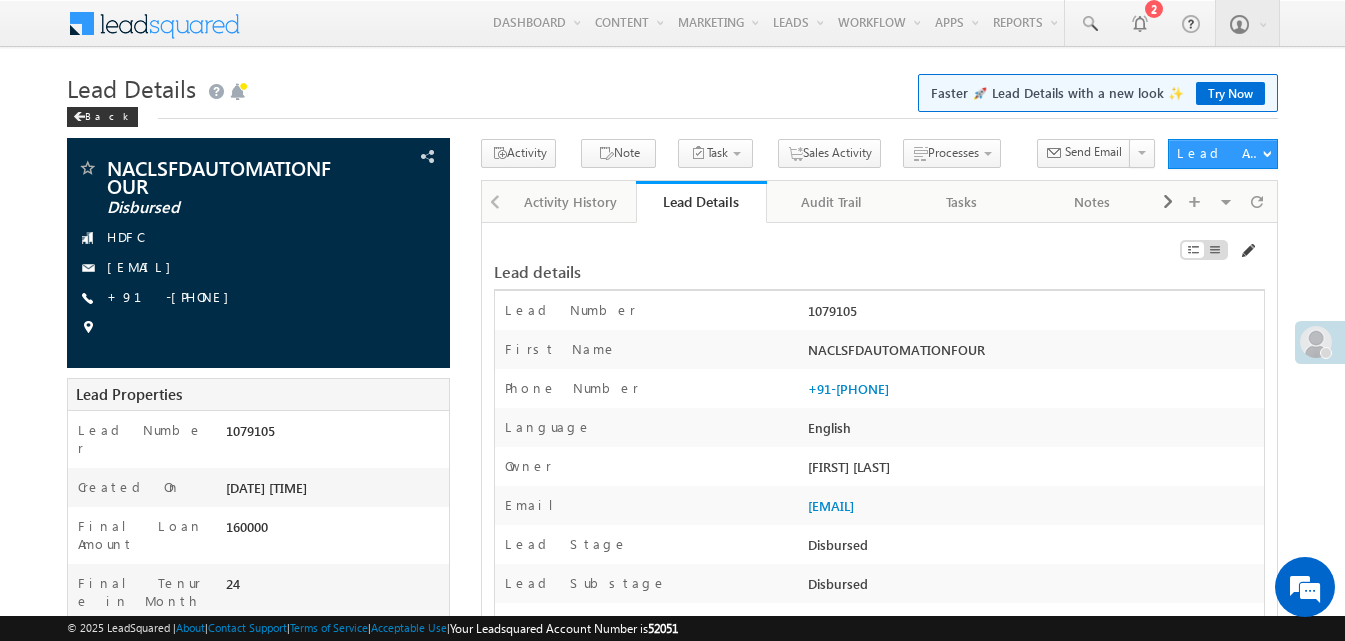 click at bounding box center (1247, 251) 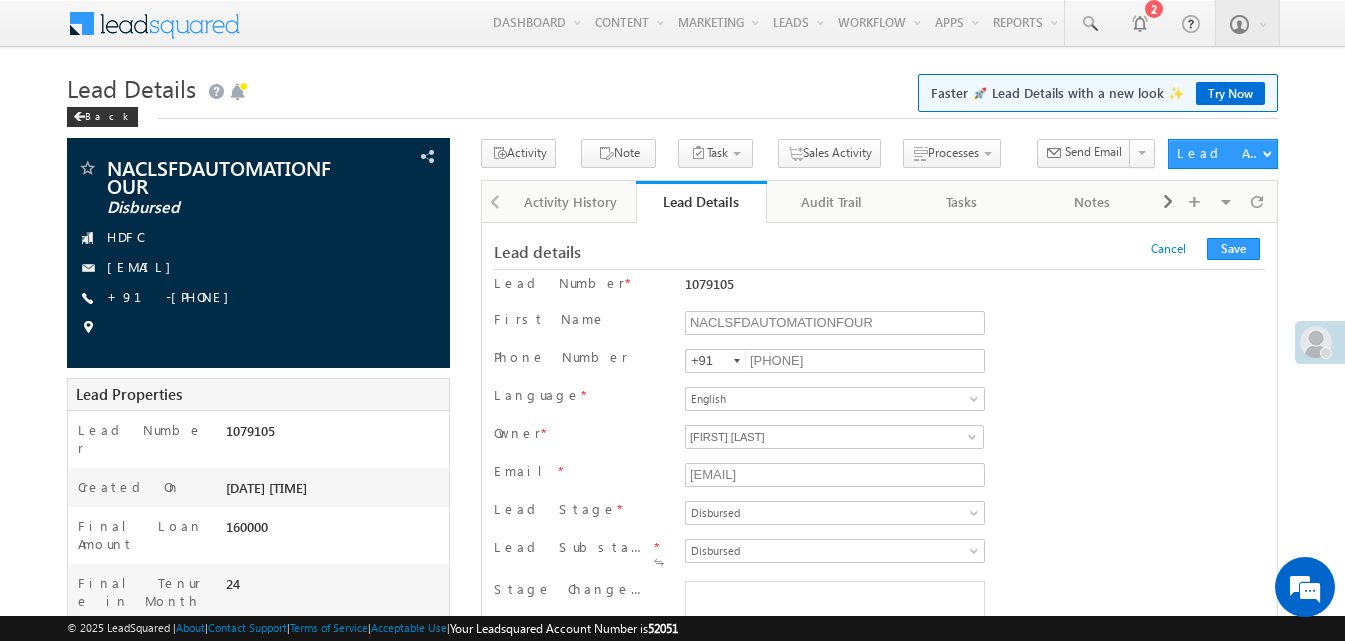 scroll, scrollTop: 0, scrollLeft: 0, axis: both 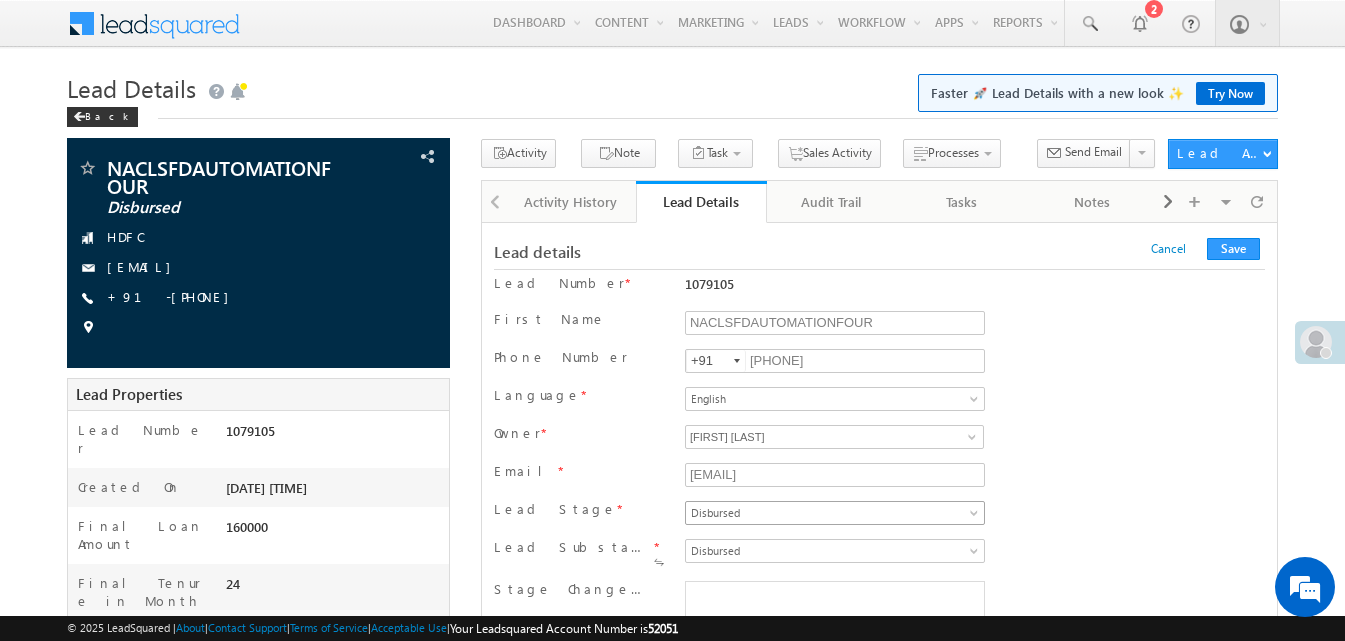 click on "Disbursed" at bounding box center [831, 513] 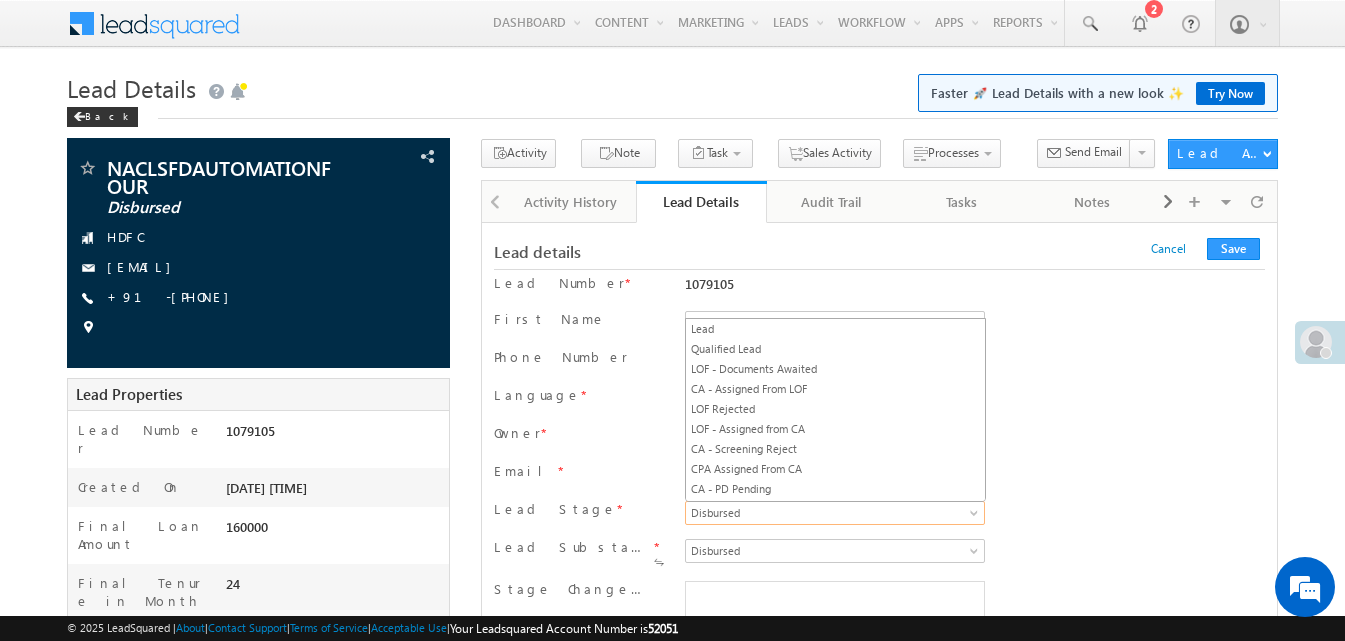 scroll, scrollTop: 678, scrollLeft: 0, axis: vertical 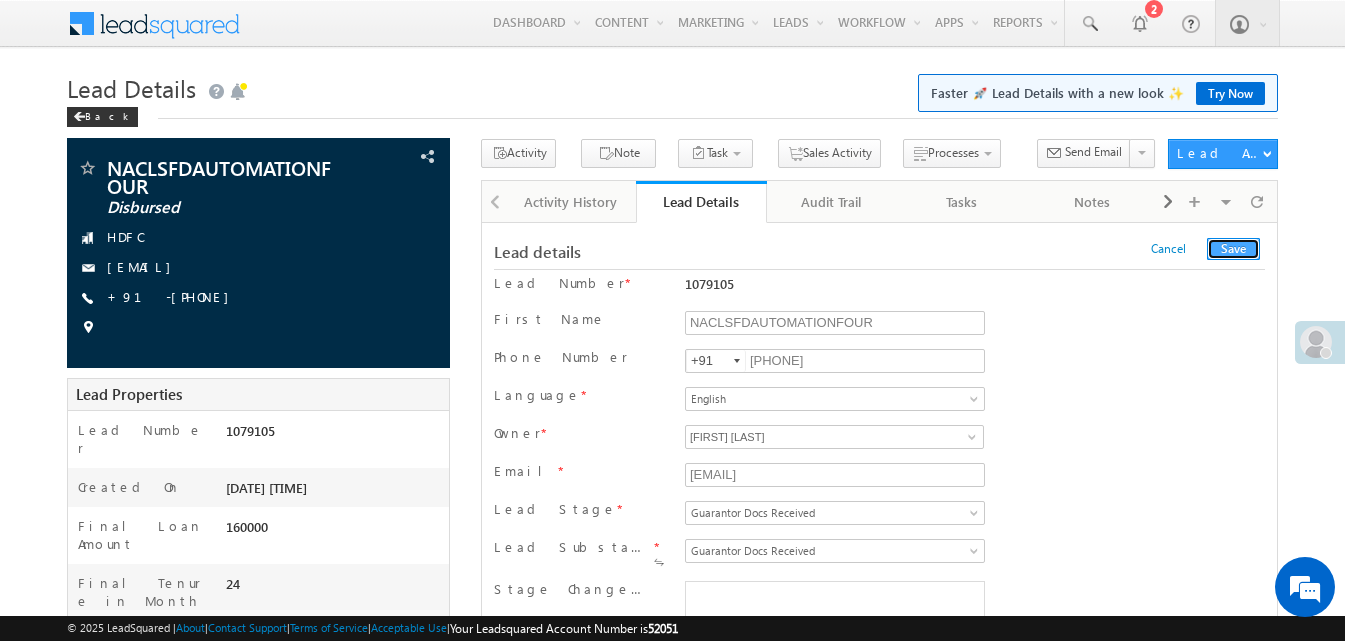 click on "Save" at bounding box center (1233, 249) 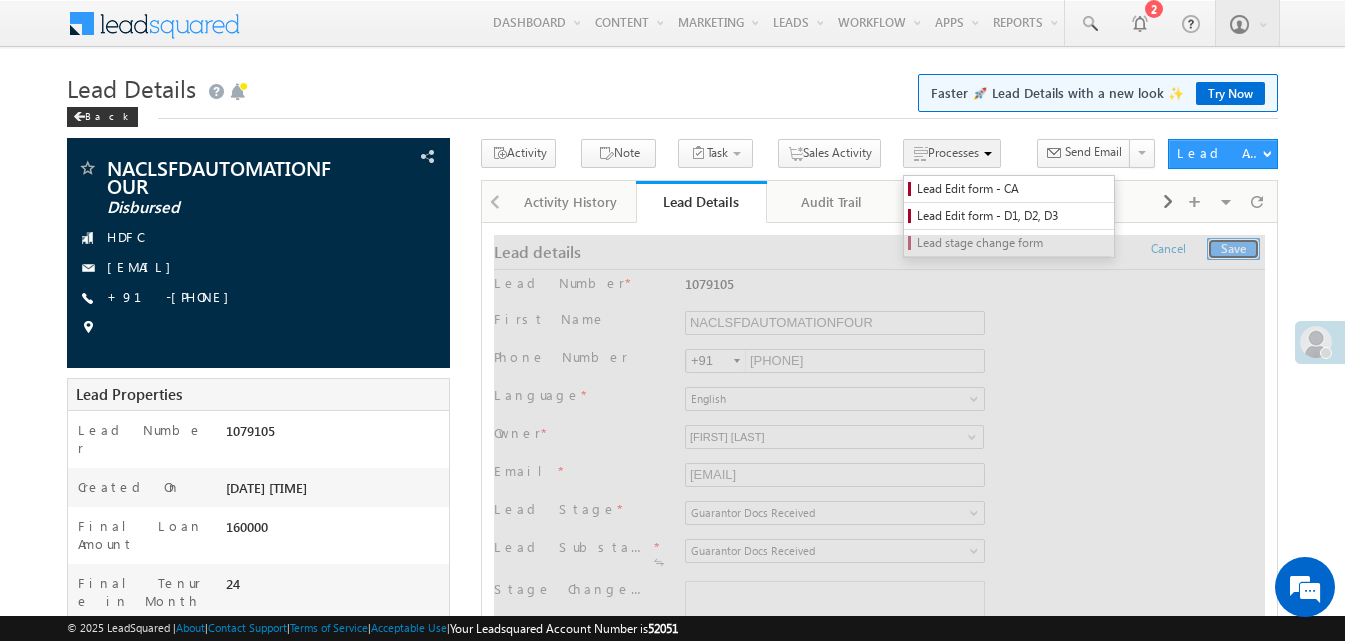 type 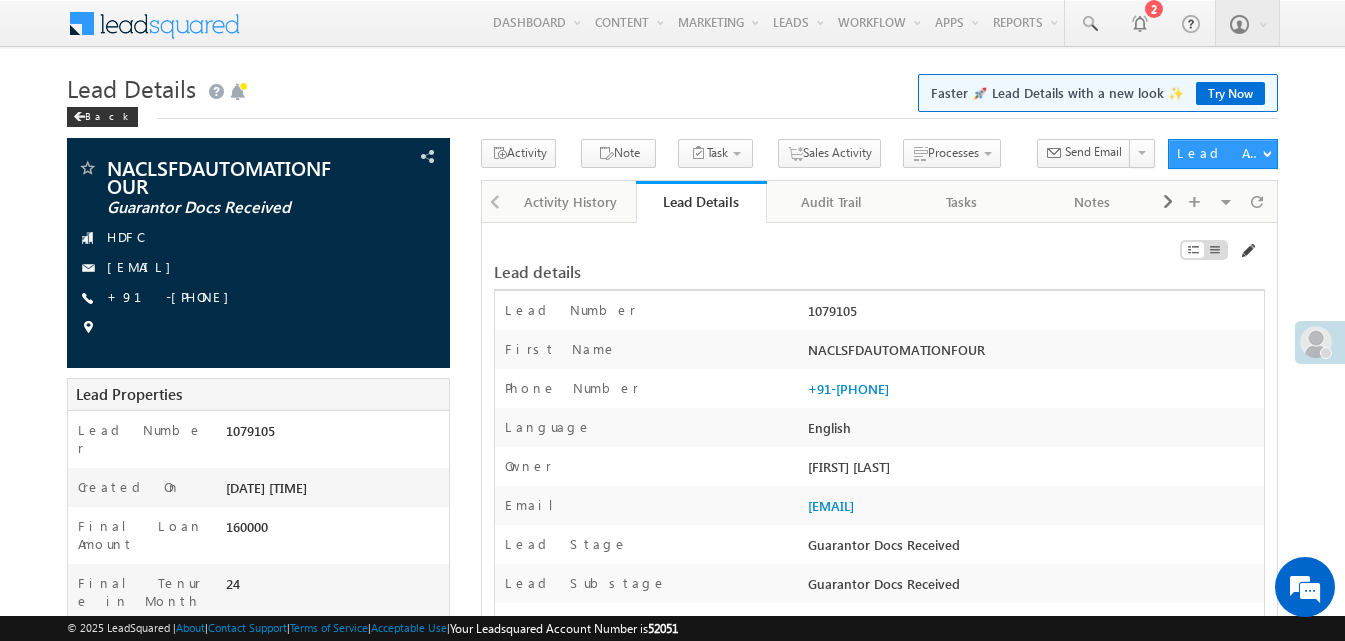 click at bounding box center (1247, 251) 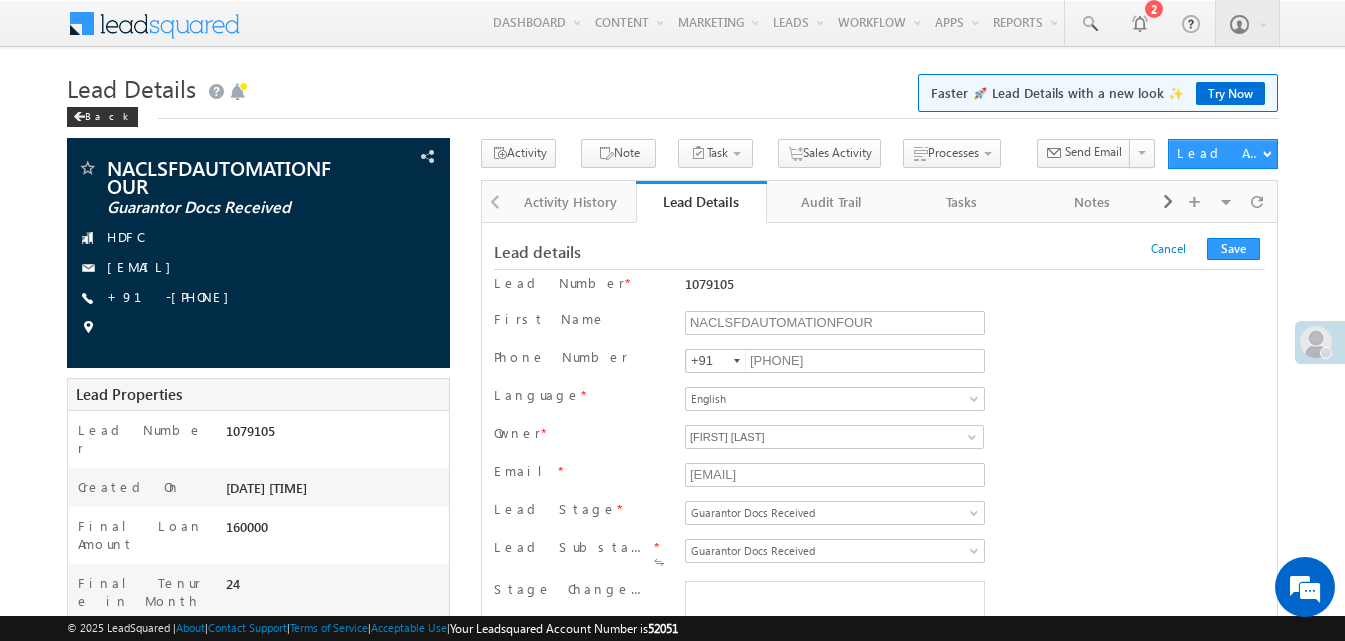 scroll, scrollTop: 16405, scrollLeft: 0, axis: vertical 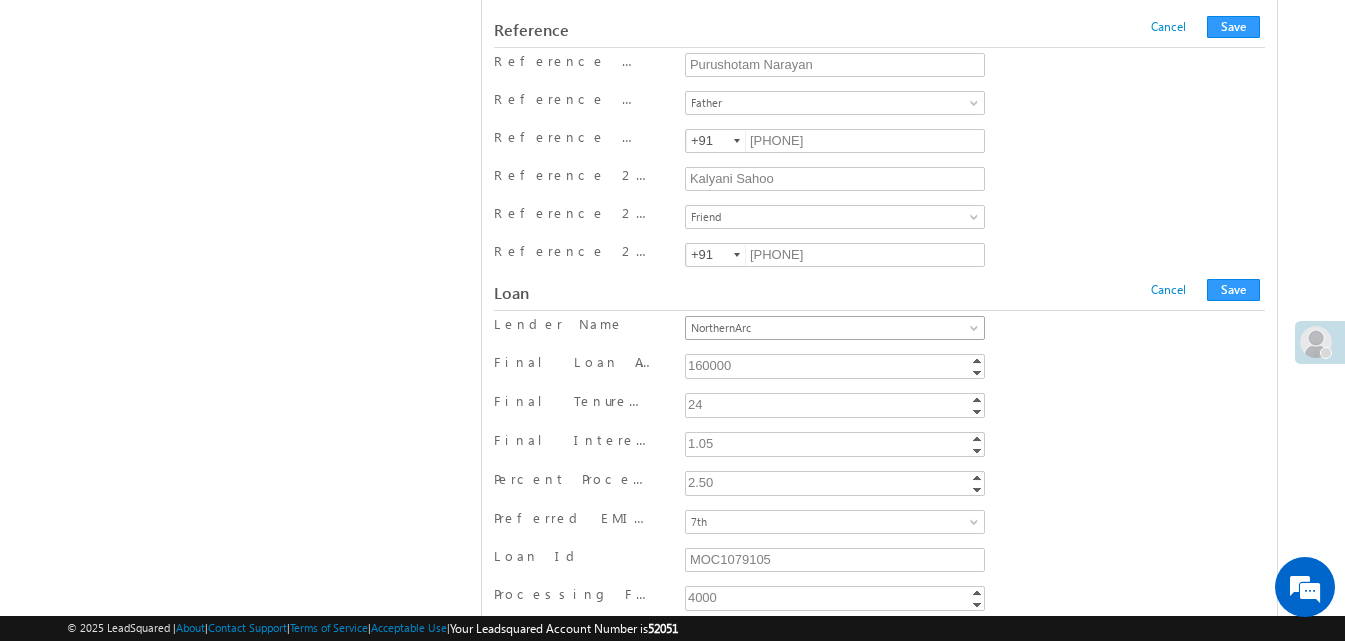 click on "NorthernArc" at bounding box center [831, 328] 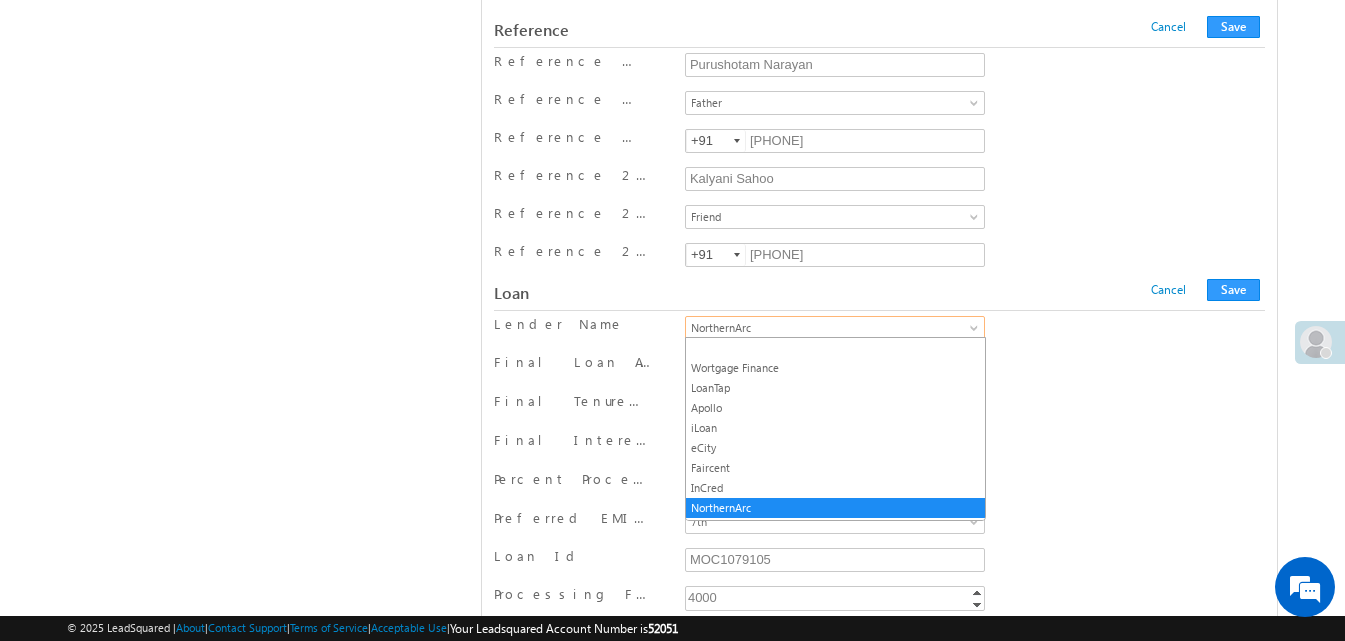 scroll, scrollTop: 278, scrollLeft: 0, axis: vertical 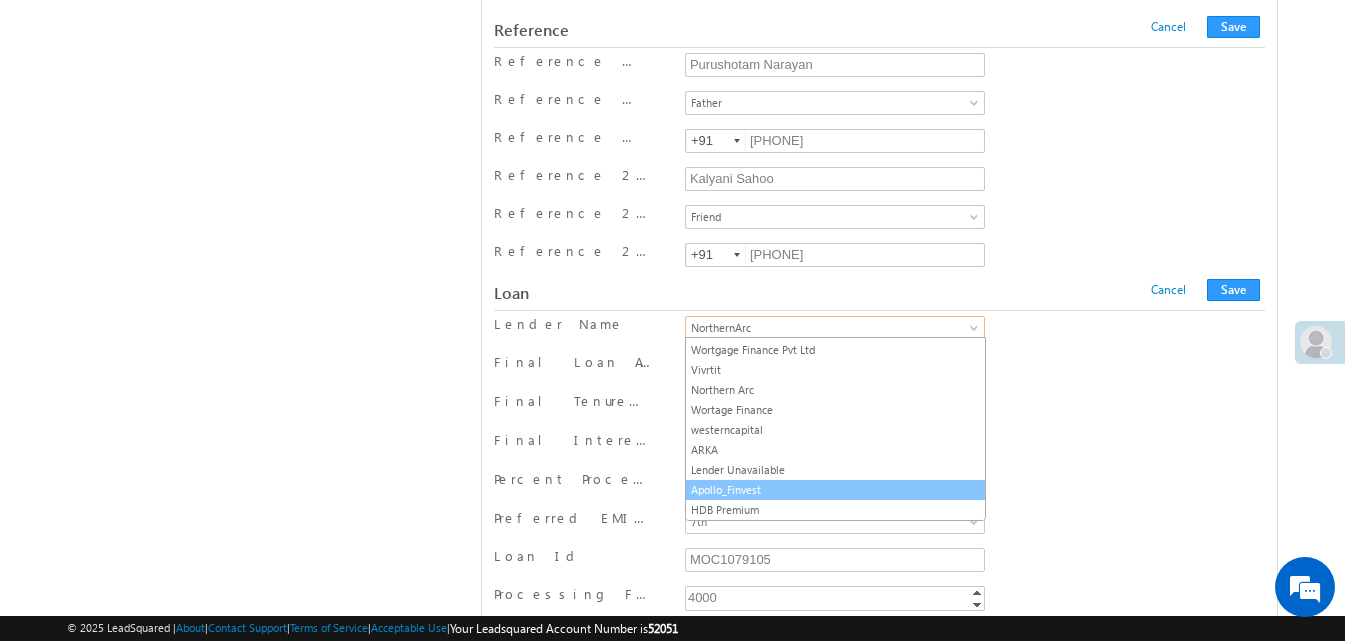 click on "Apollo_Finvest" at bounding box center (835, 490) 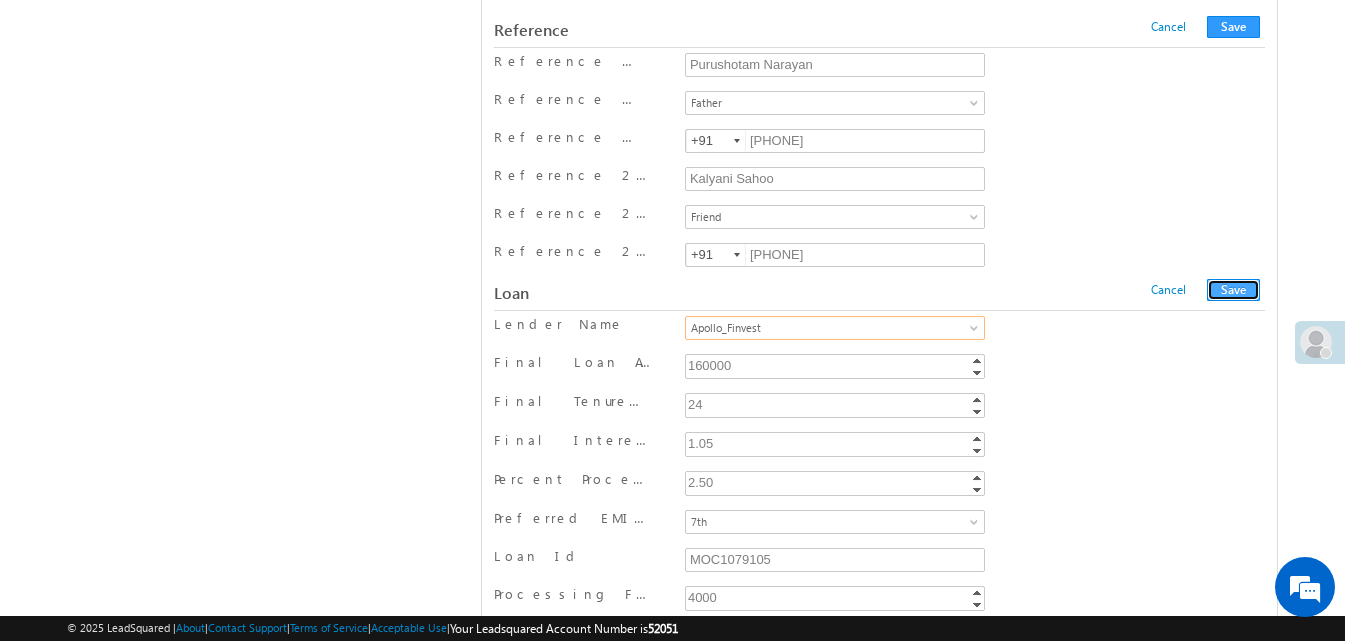 click on "Save" at bounding box center (1233, 290) 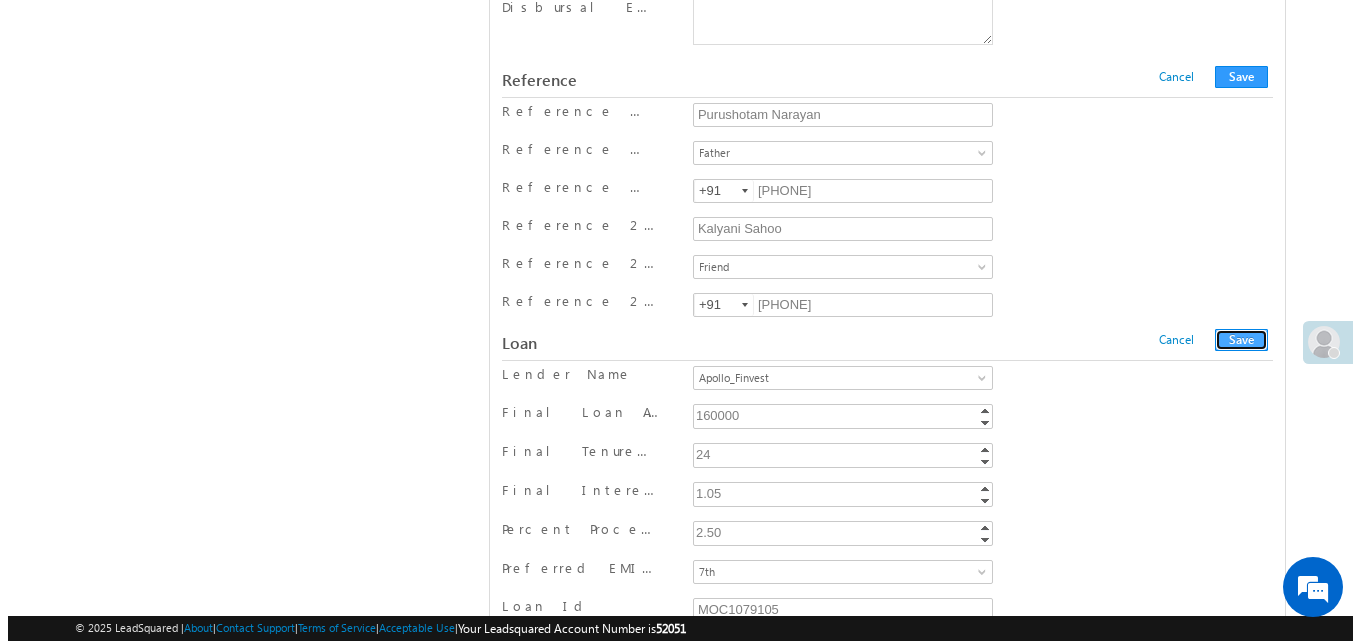 scroll, scrollTop: 0, scrollLeft: 0, axis: both 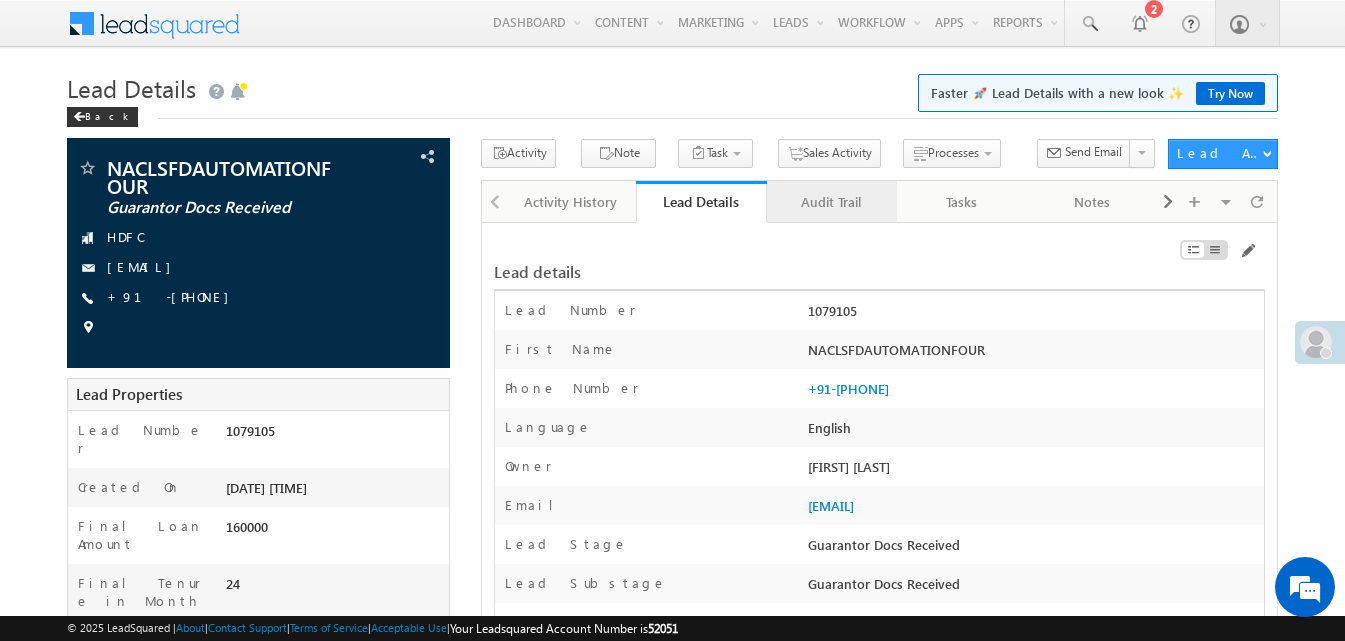 click on "Audit Trail" at bounding box center (831, 202) 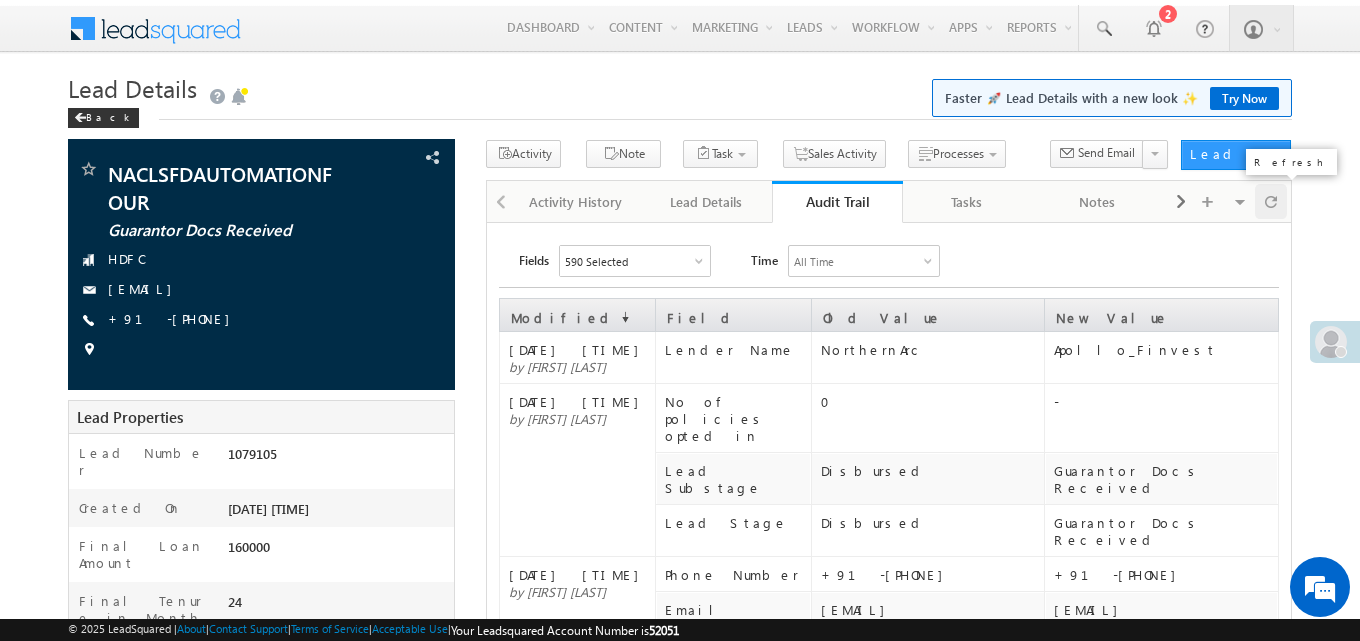 click at bounding box center (1270, 201) 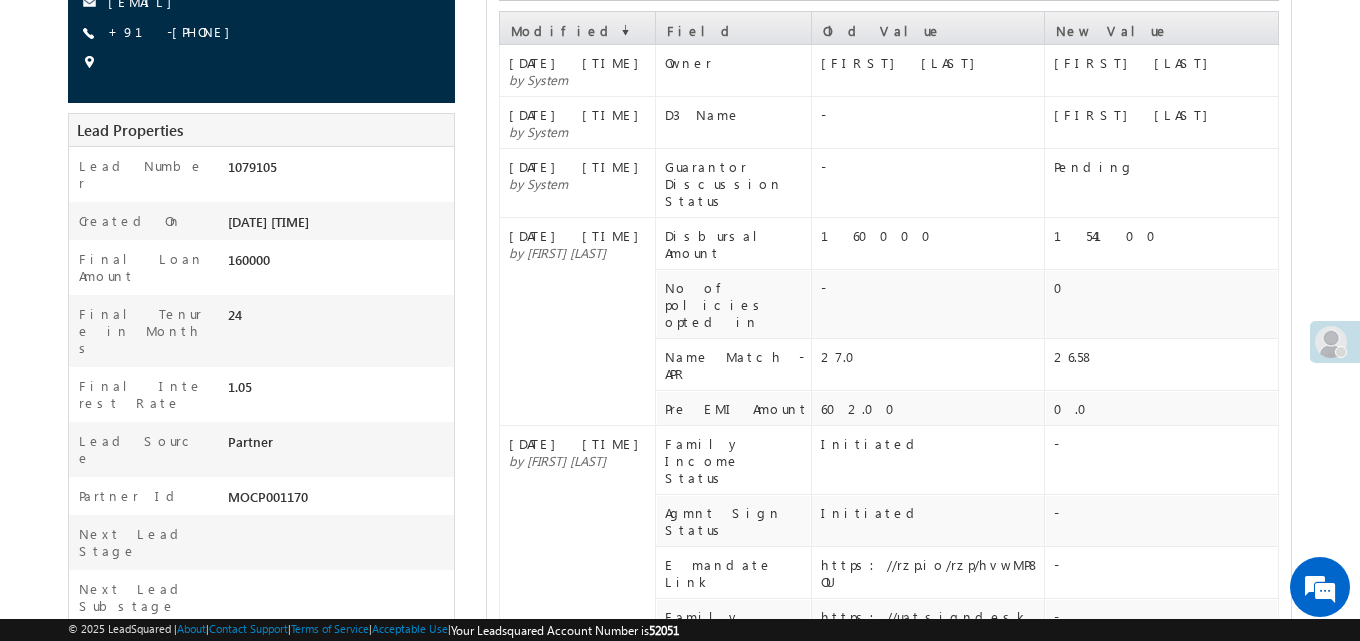 scroll, scrollTop: 100, scrollLeft: 0, axis: vertical 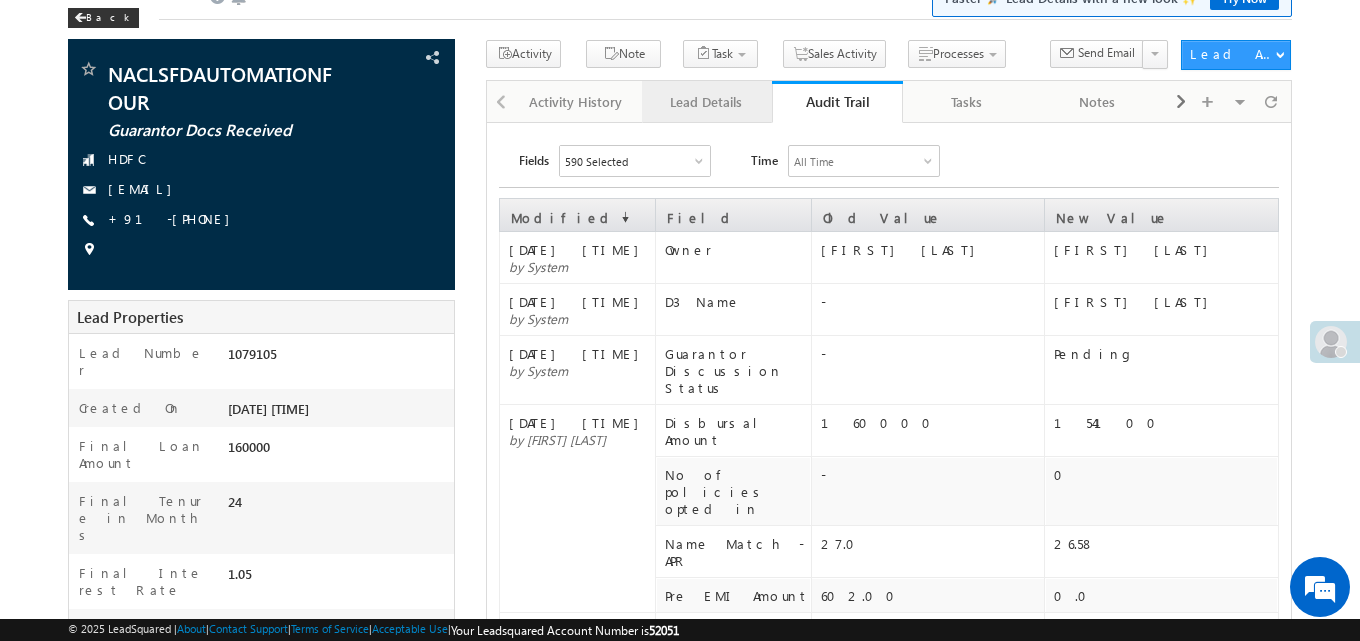 click on "Lead Details" at bounding box center [706, 102] 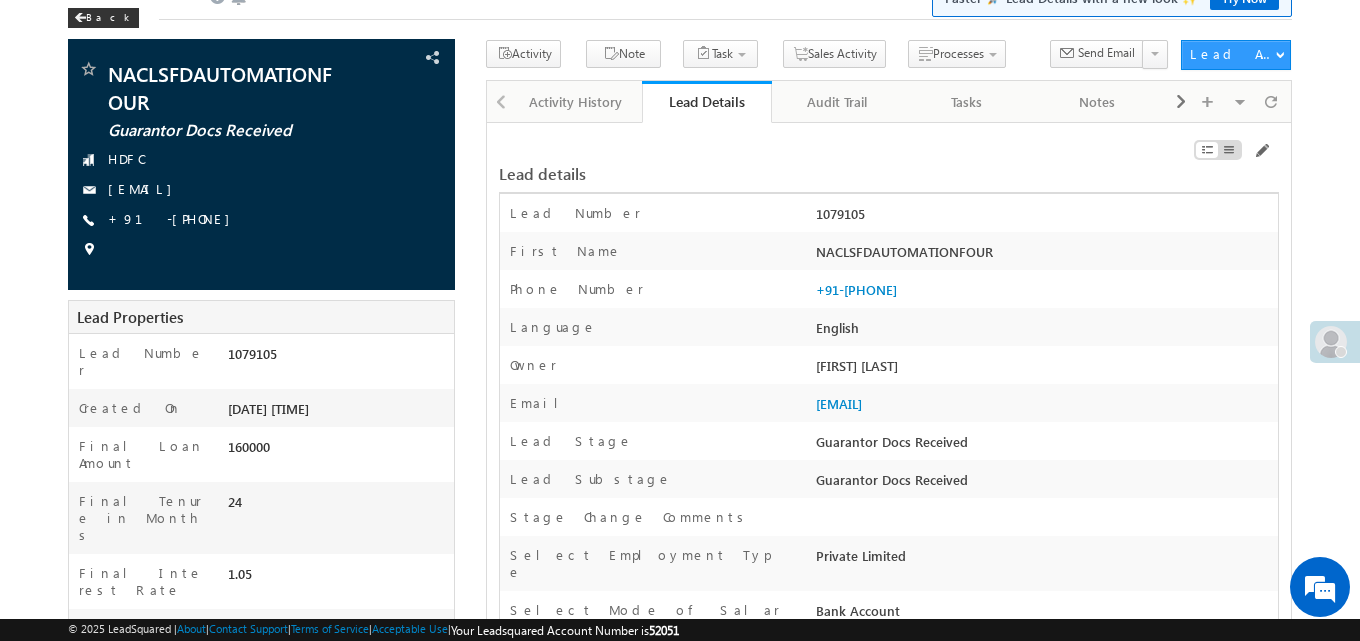 click on "1079105" at bounding box center (1044, 218) 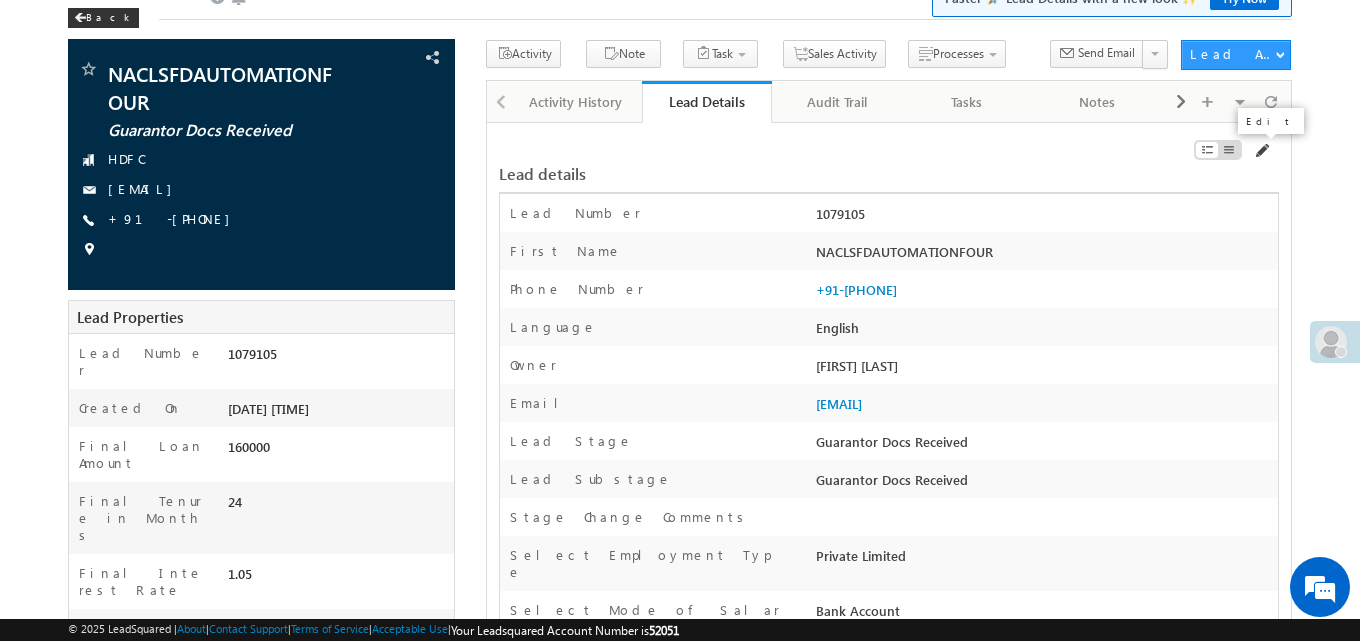 click at bounding box center [1261, 151] 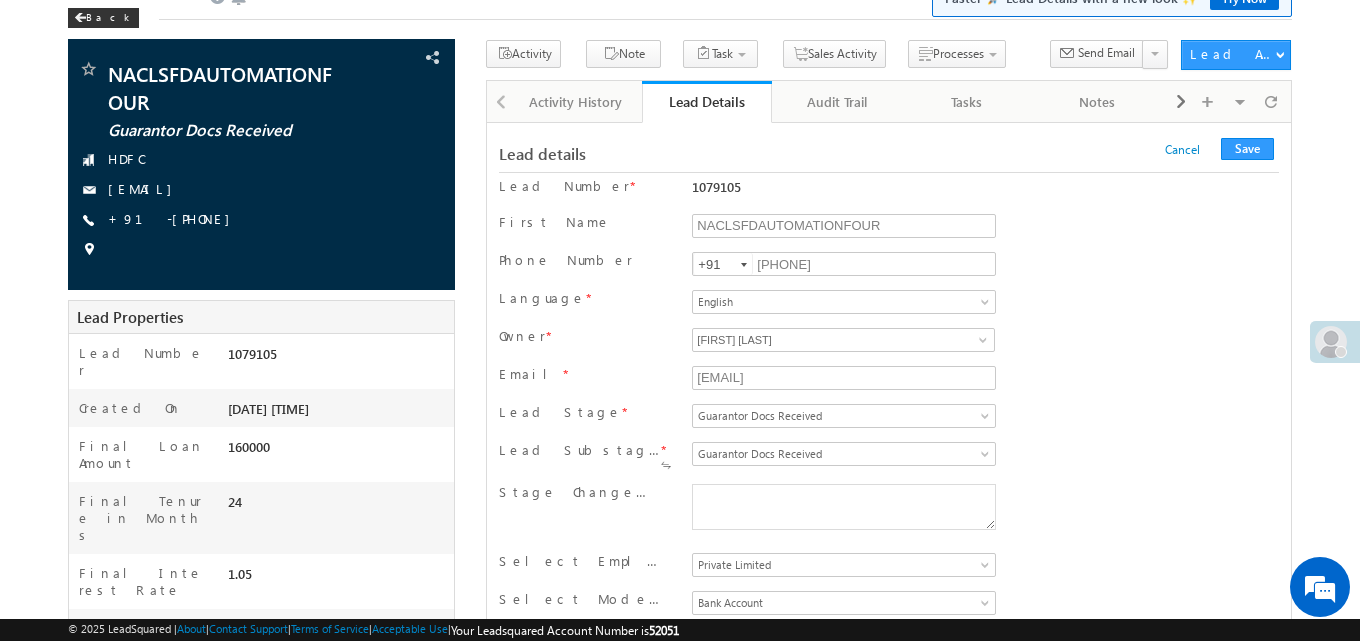 scroll, scrollTop: 16450, scrollLeft: 0, axis: vertical 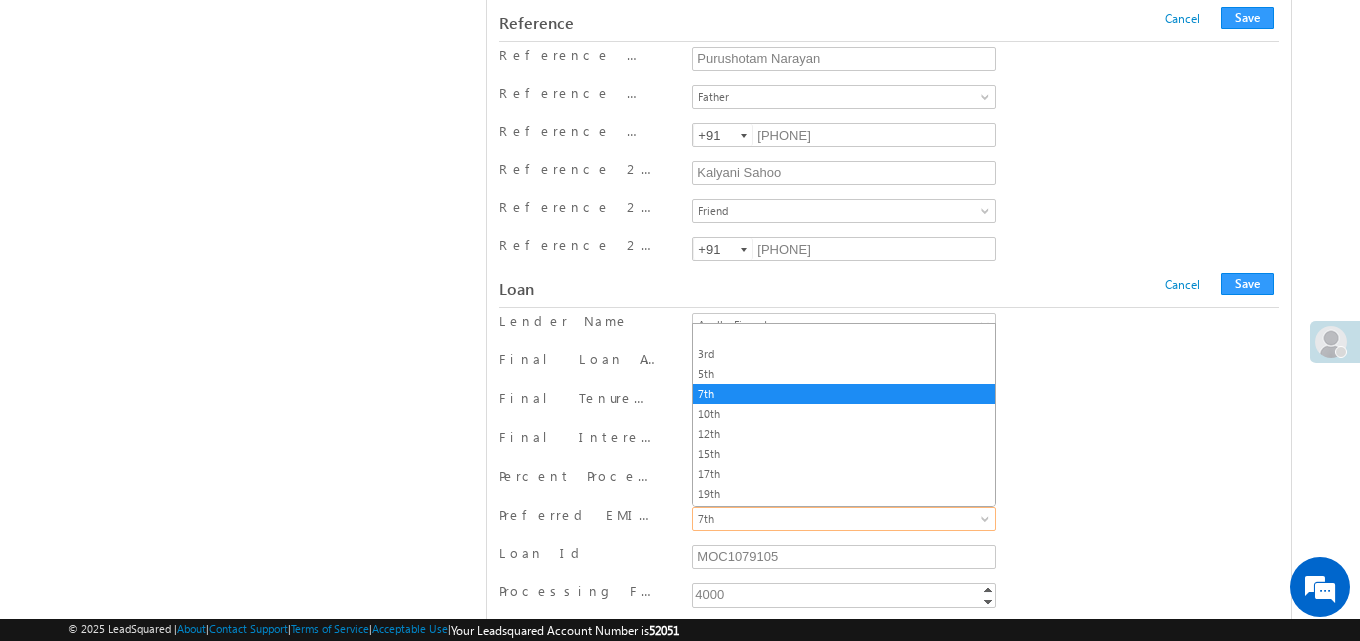 click on "7th" at bounding box center [840, 519] 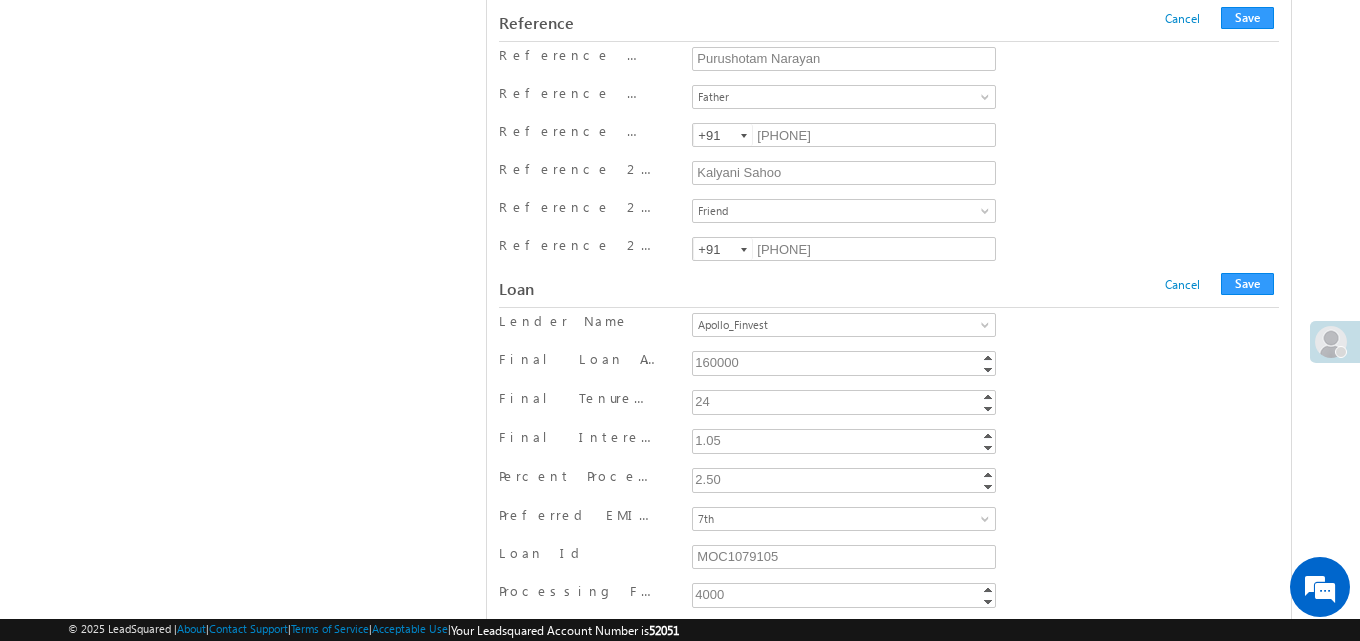 click on "Final Tenure in Months
24 24 Increment Decrement" at bounding box center (889, 404) 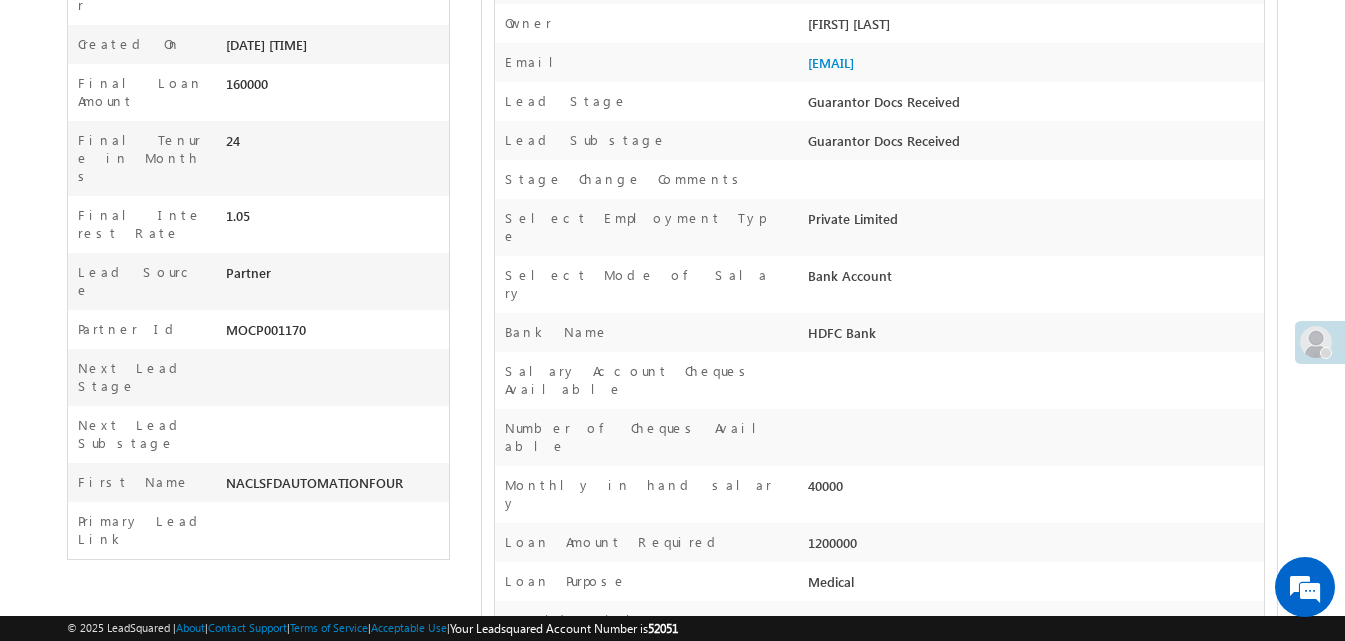 scroll, scrollTop: 0, scrollLeft: 0, axis: both 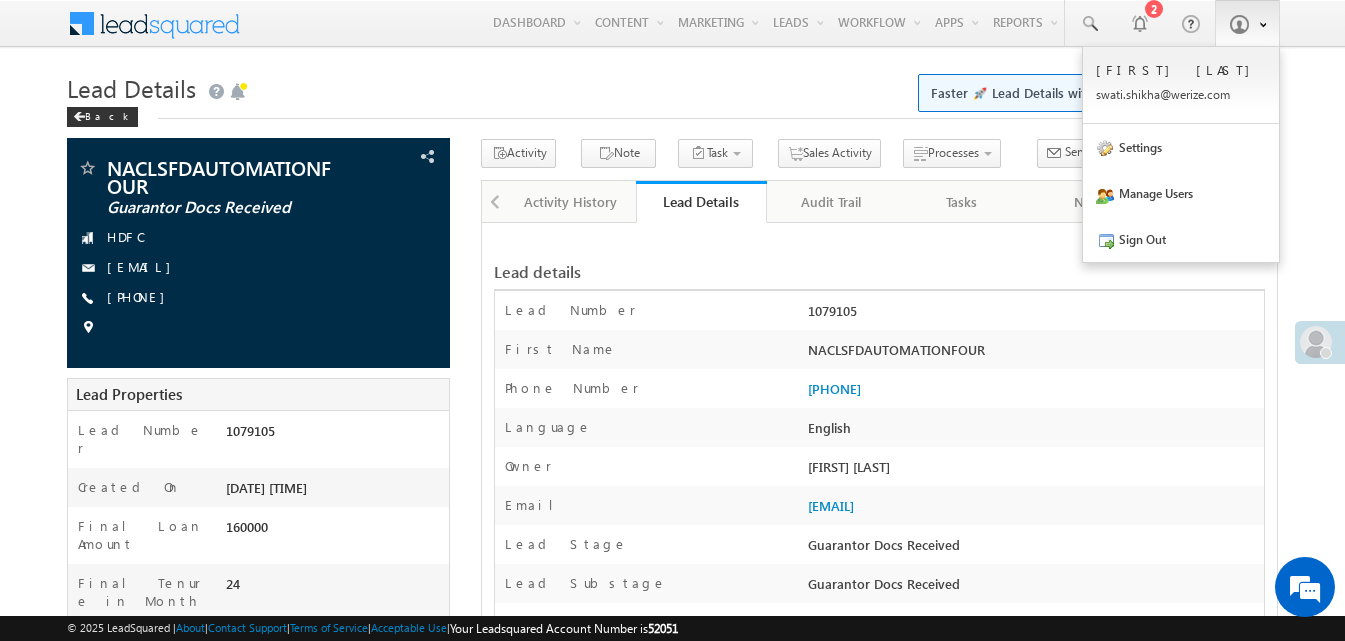 click at bounding box center [1239, 24] 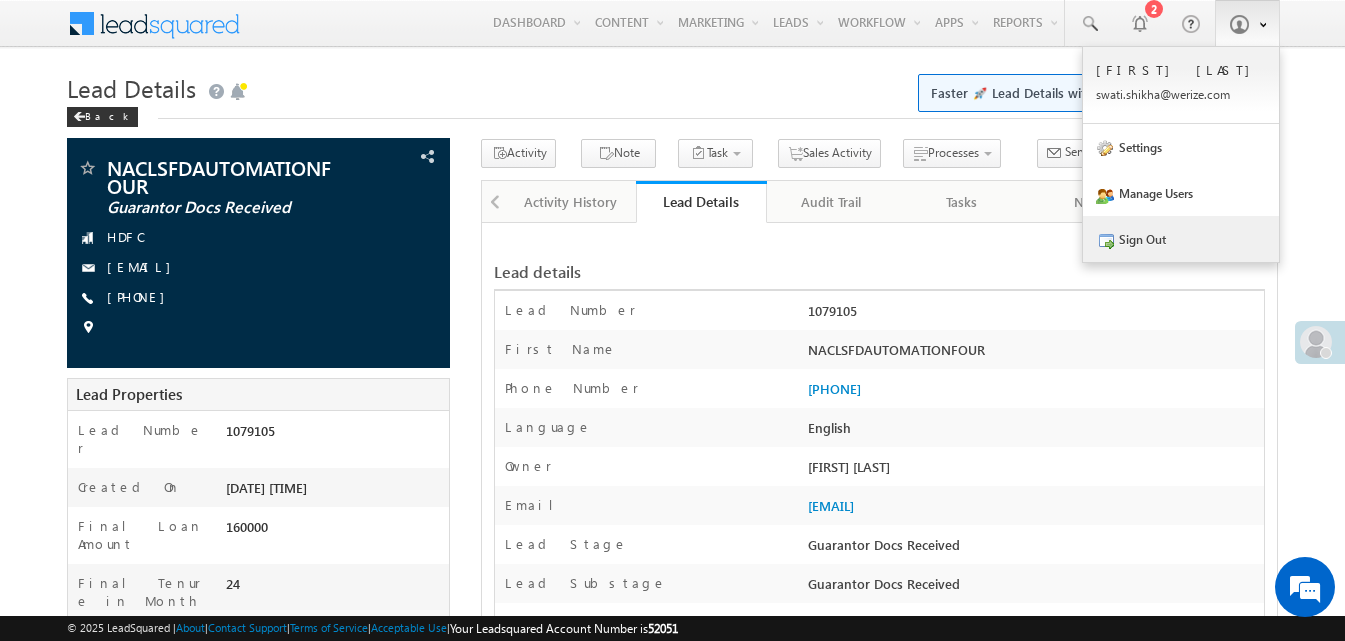 click on "Sign Out" at bounding box center (1181, 239) 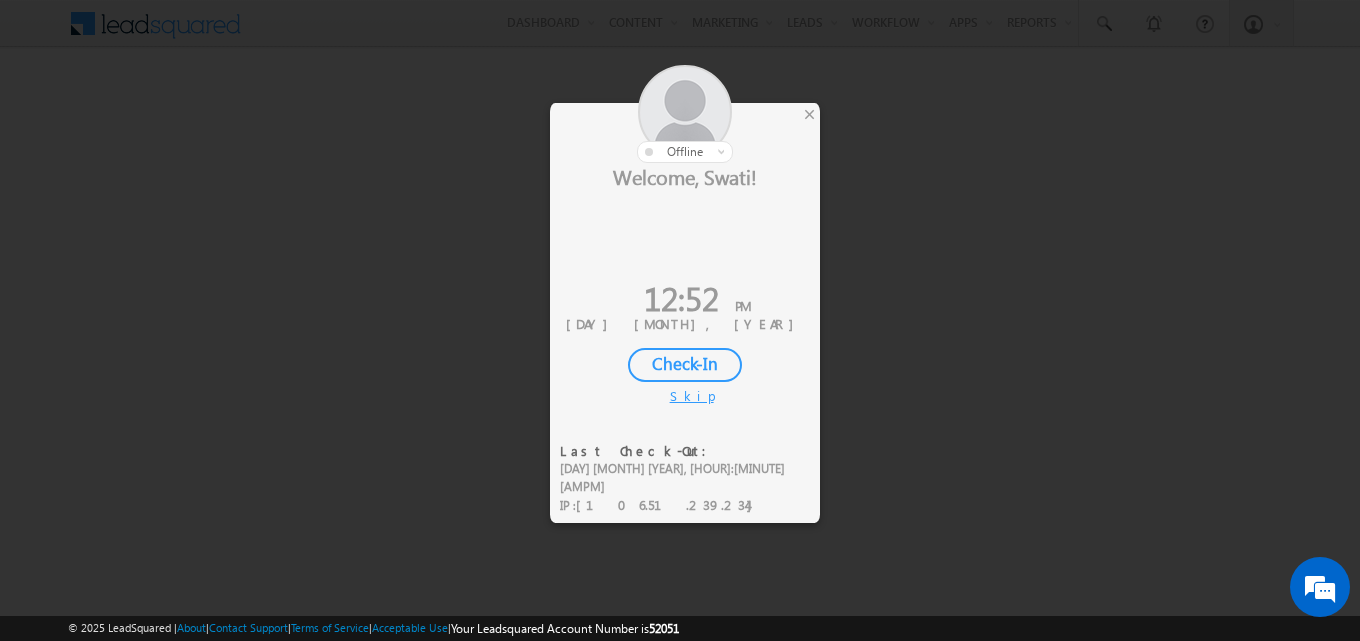 scroll, scrollTop: 0, scrollLeft: 0, axis: both 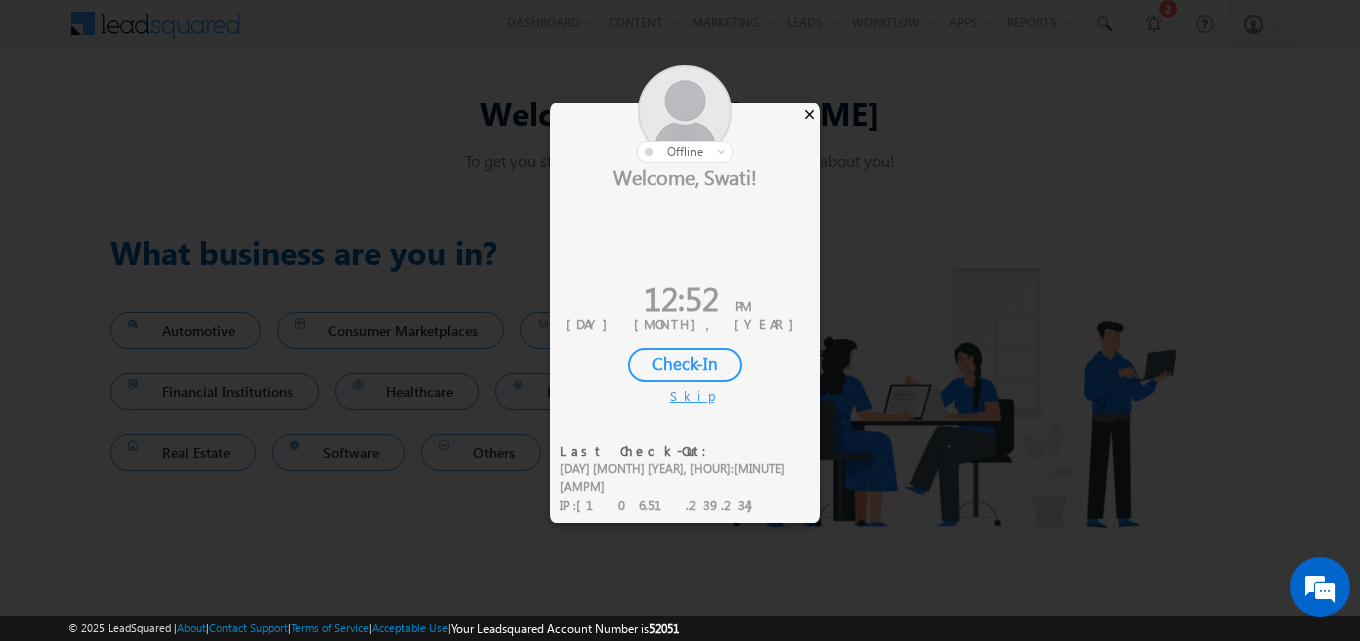 click on "×" at bounding box center [809, 114] 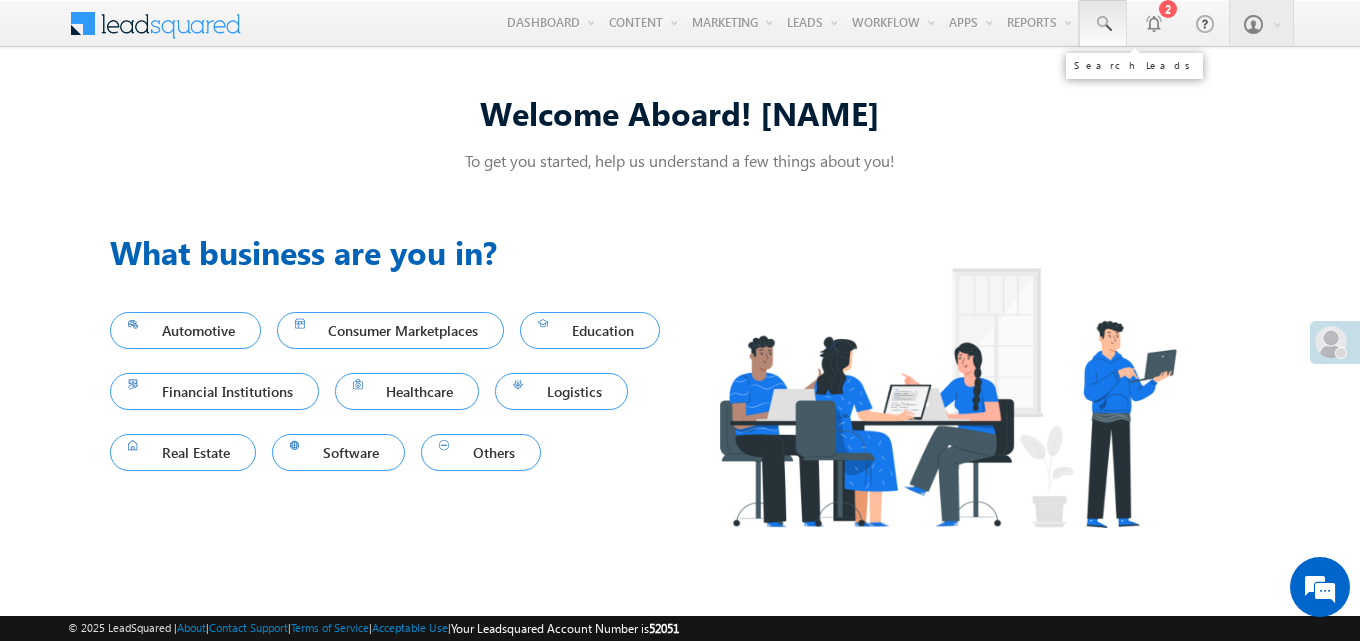 click at bounding box center [1103, 24] 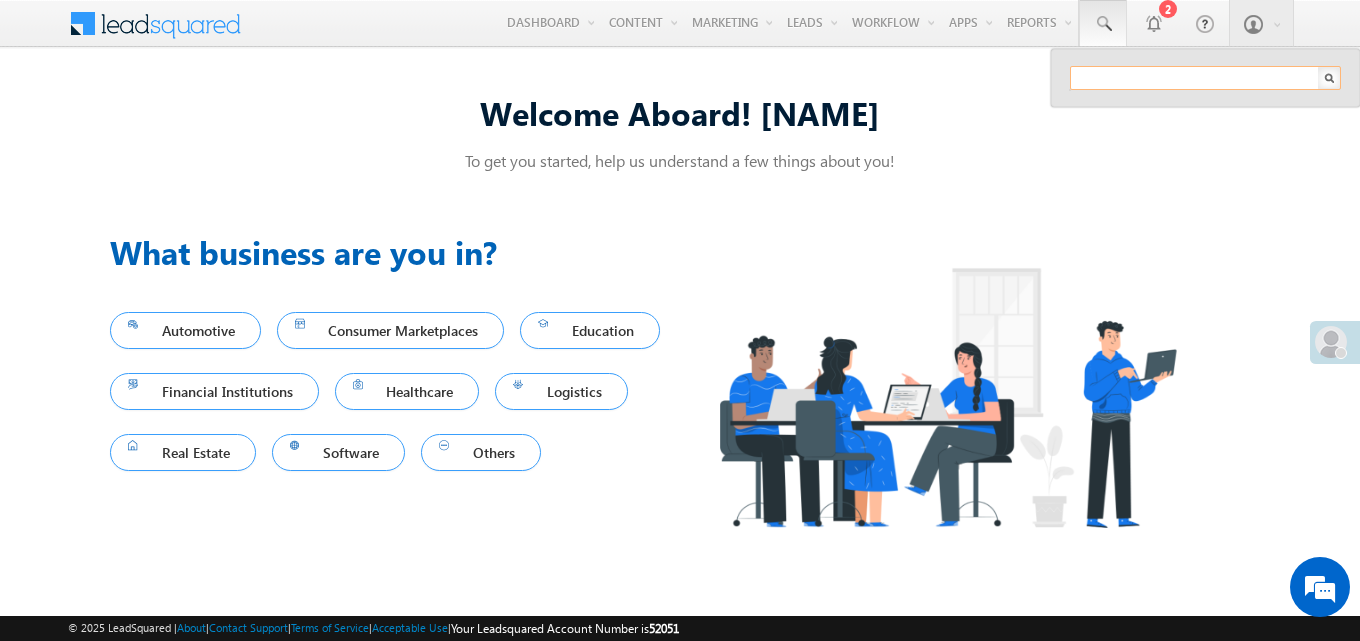 paste on "1079105" 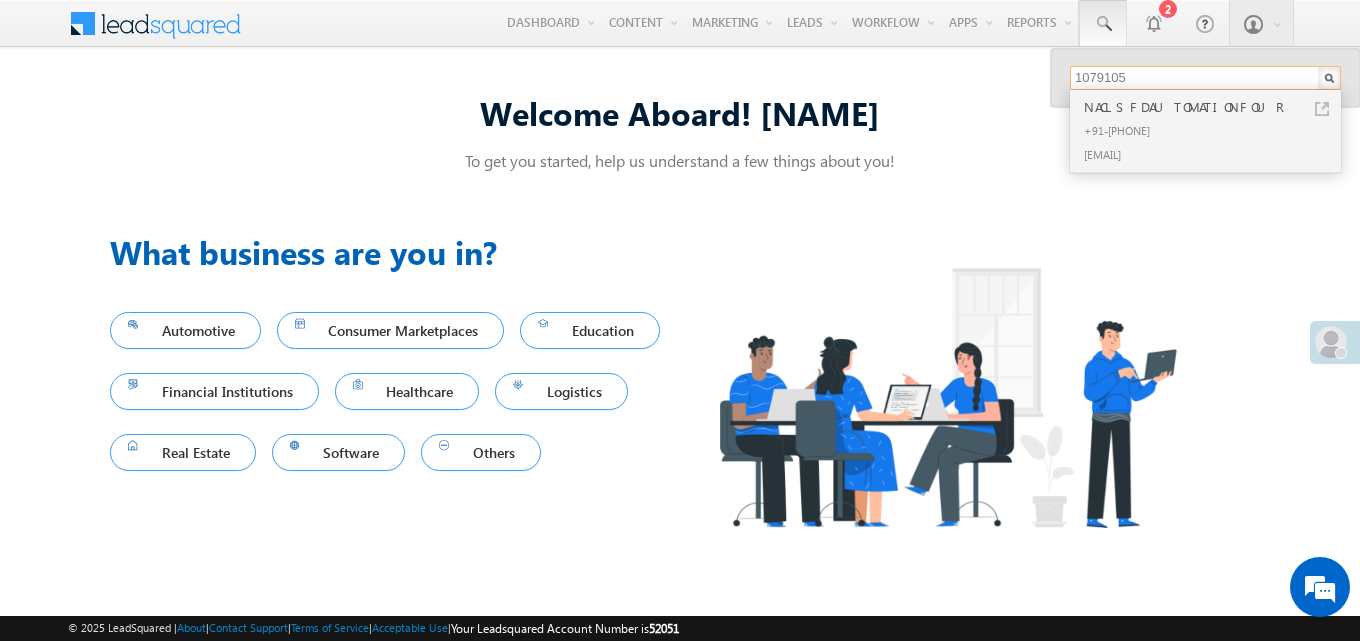 scroll, scrollTop: 0, scrollLeft: 0, axis: both 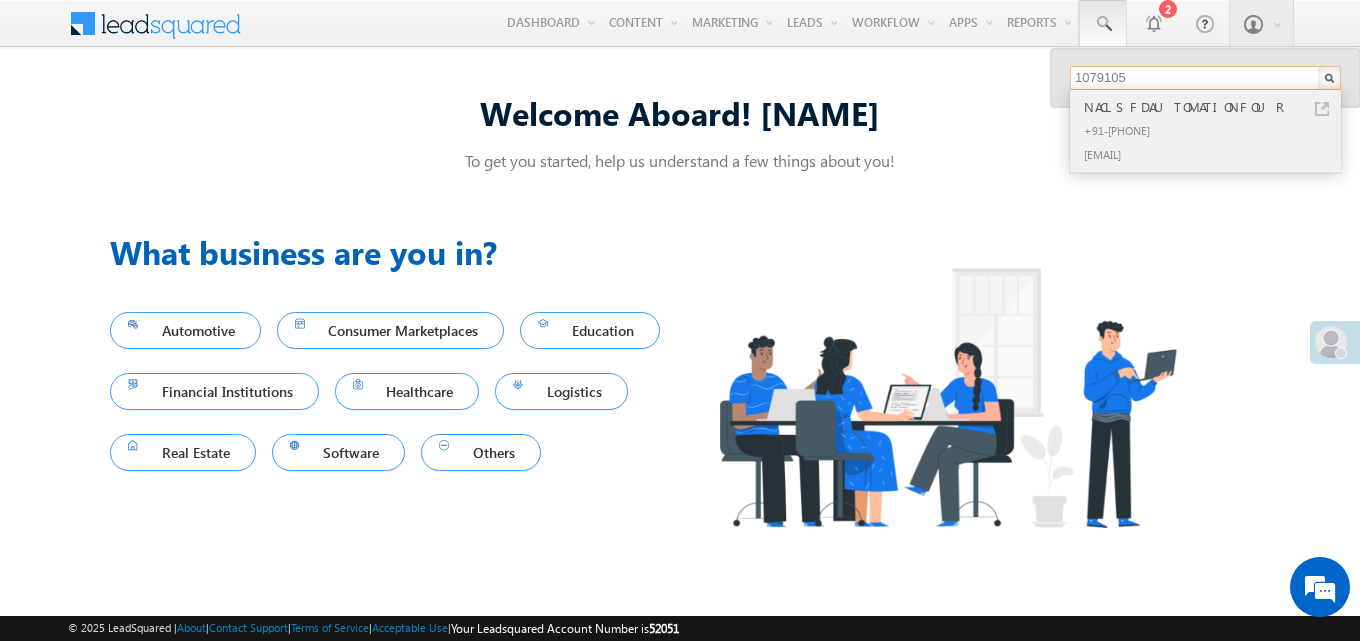 type on "1079105" 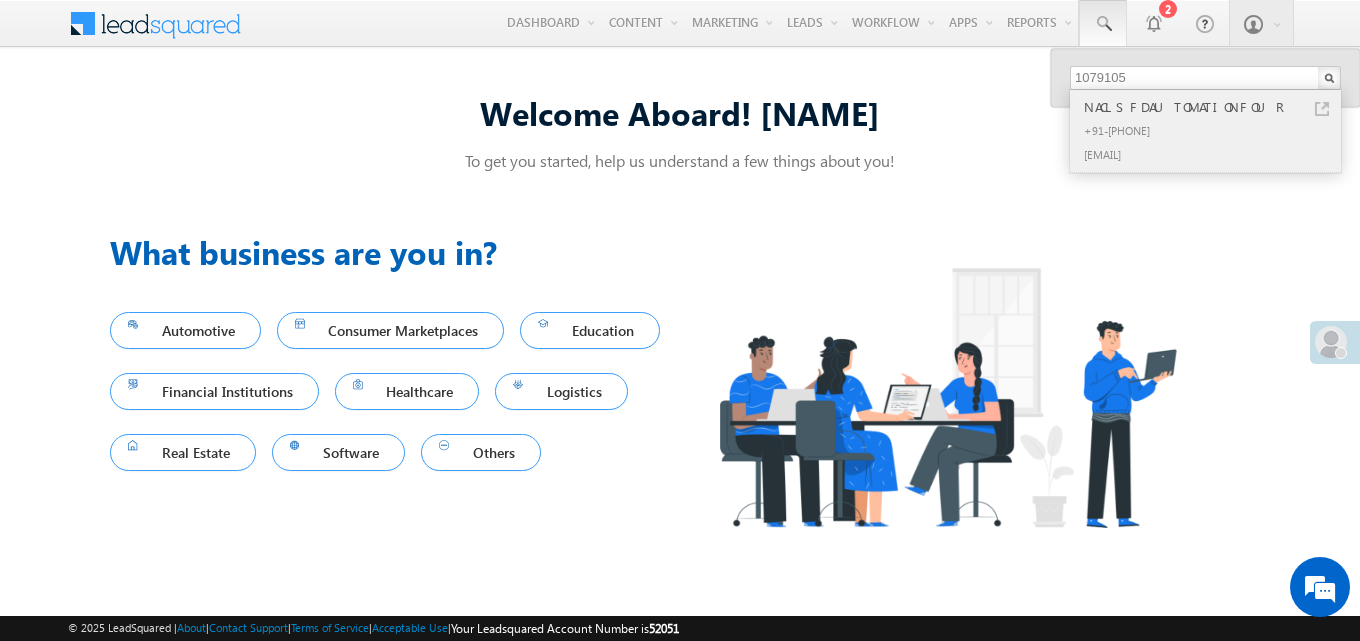 click on "NACLSFDAUTOMATIONFOUR" at bounding box center (1214, 107) 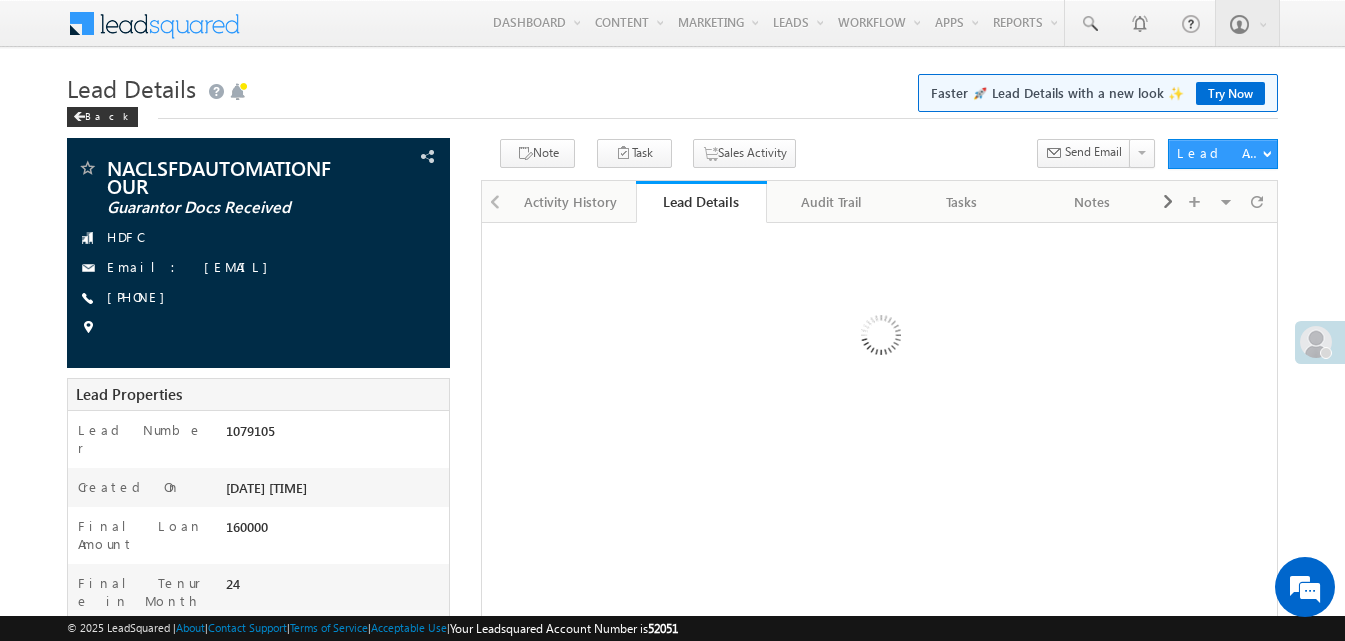scroll, scrollTop: 0, scrollLeft: 0, axis: both 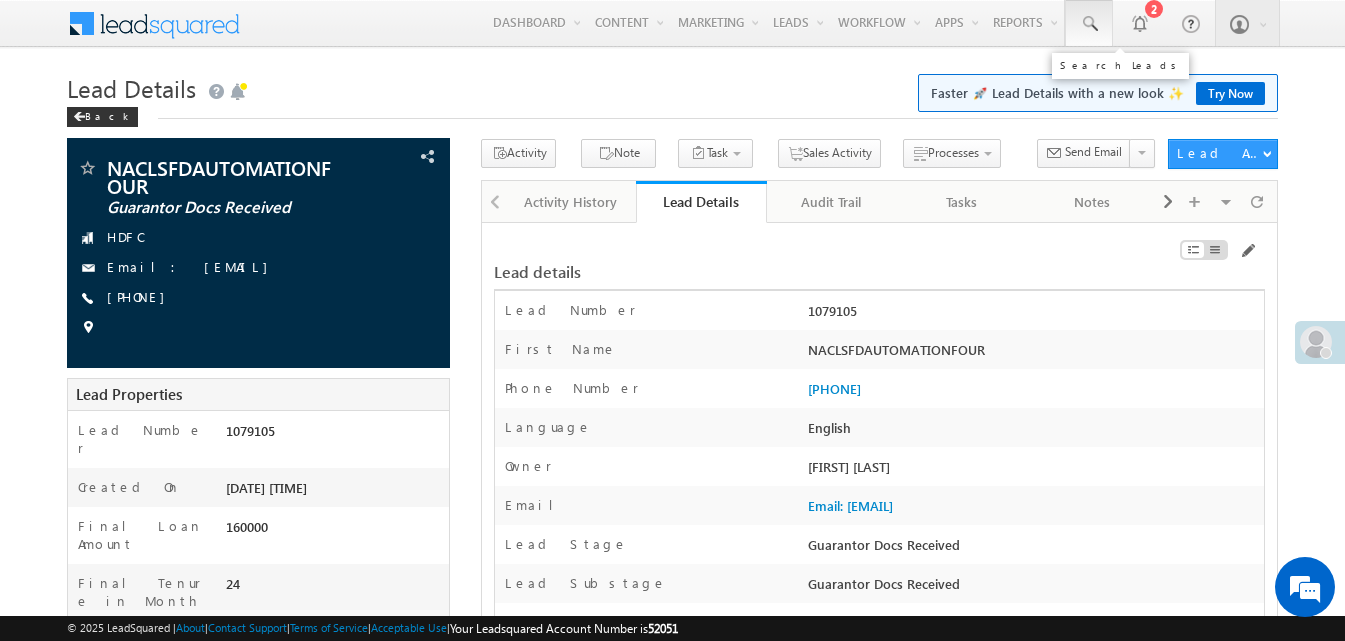 click at bounding box center (1089, 24) 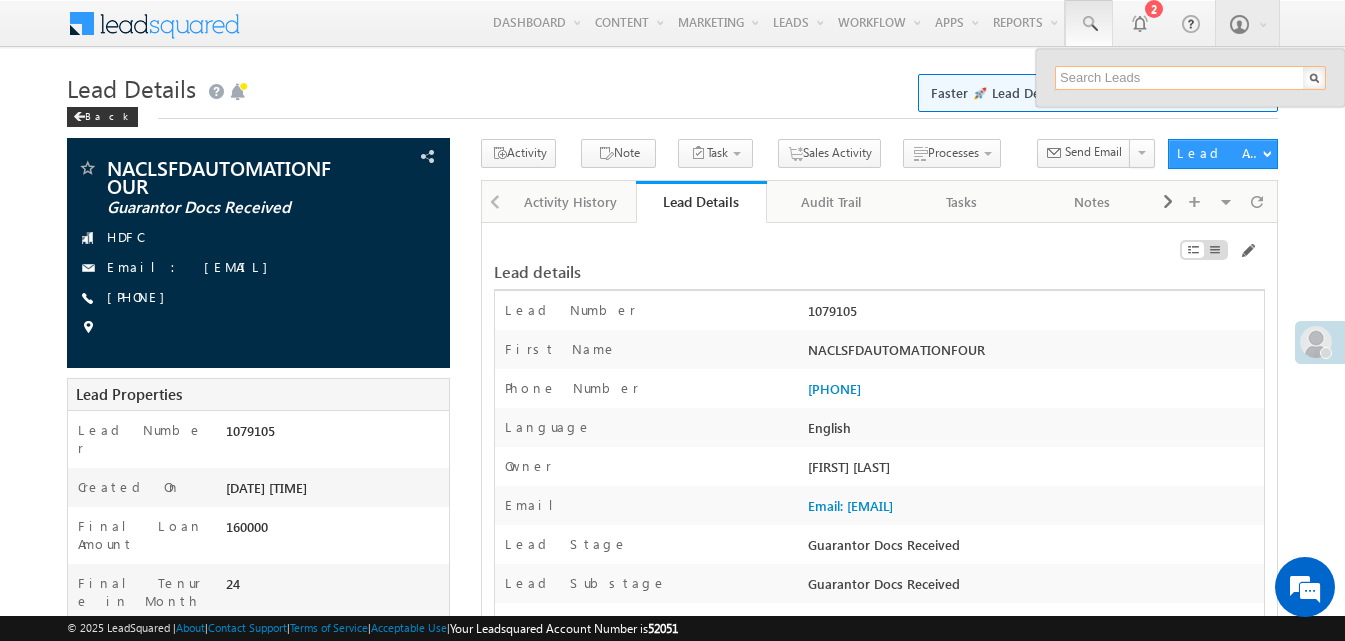 paste on "1078747" 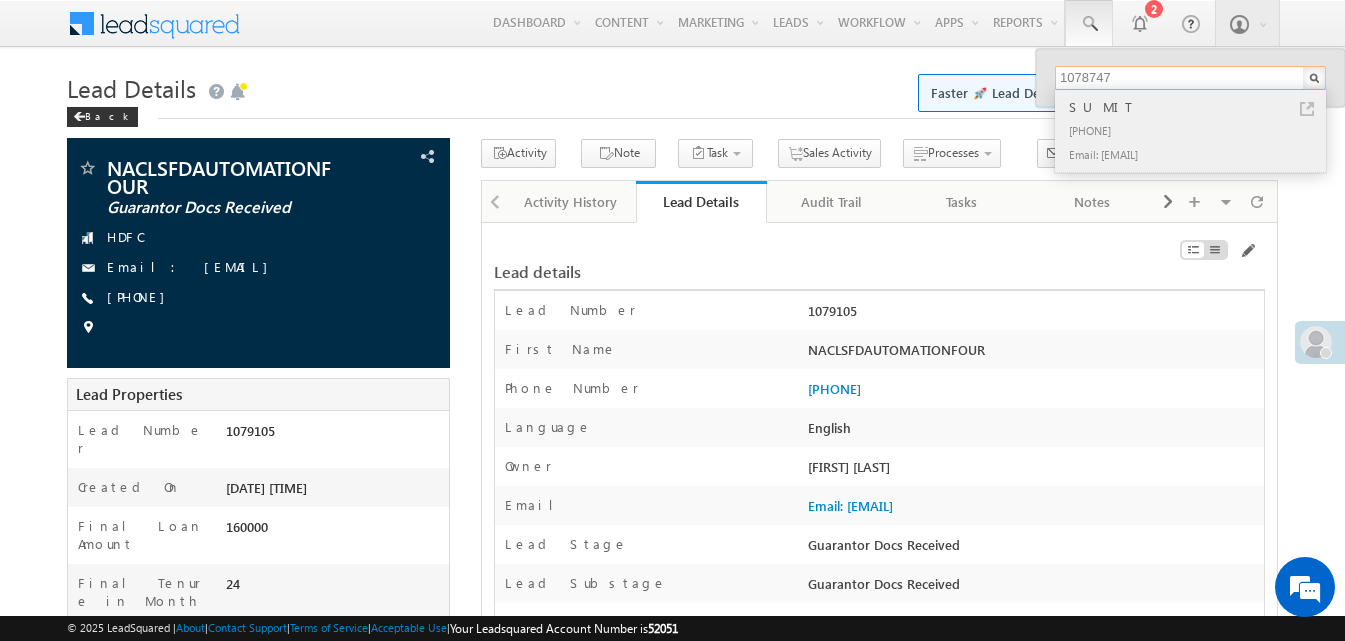 type on "1078747" 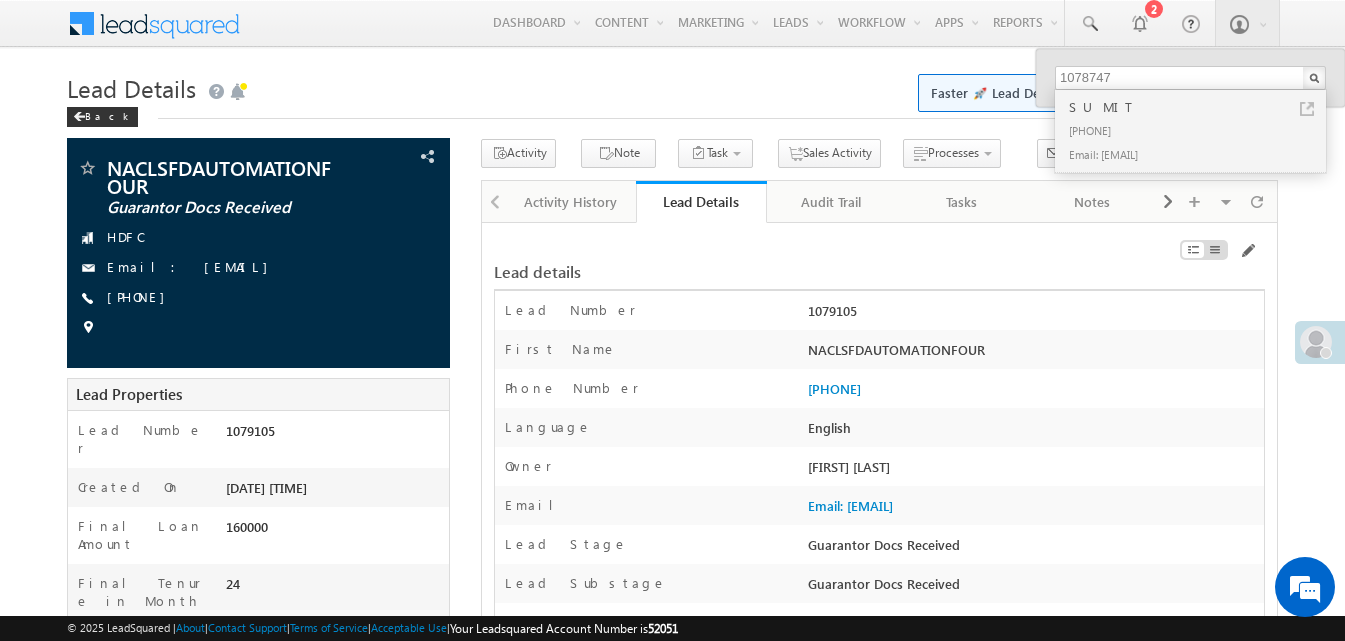 click on "Lead Details Faster 🚀 Lead Details with a new look ✨ Try Now" at bounding box center [672, 86] 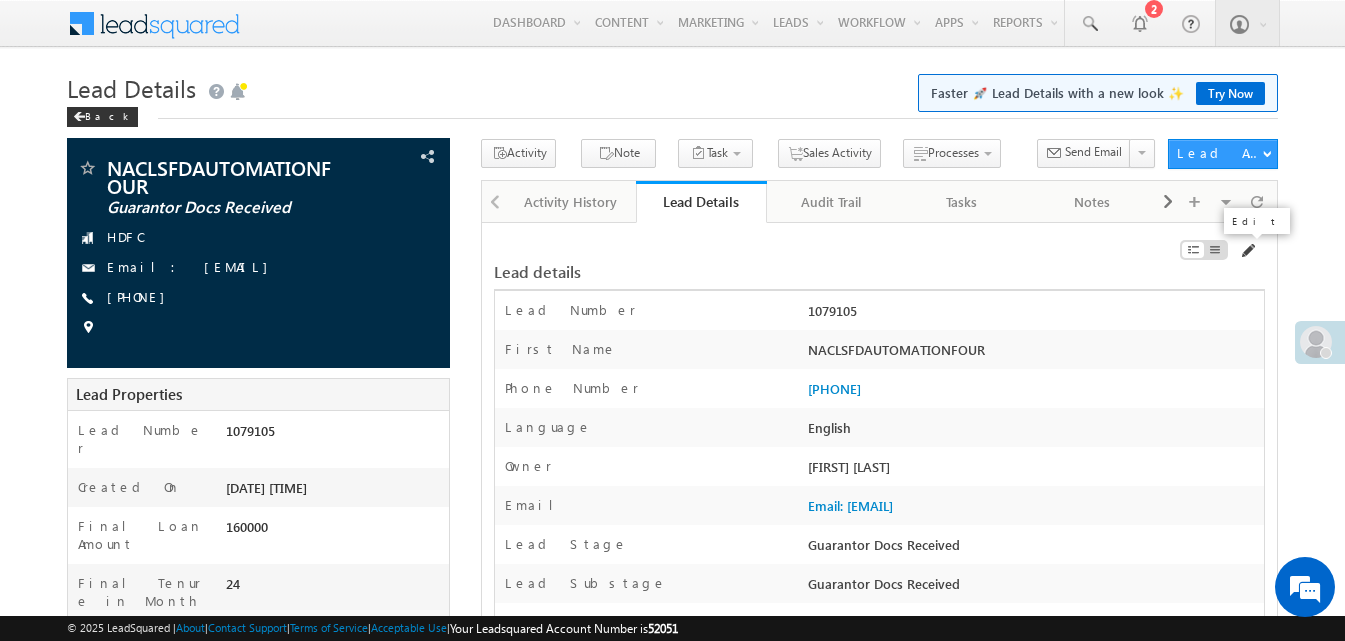 click at bounding box center (1247, 251) 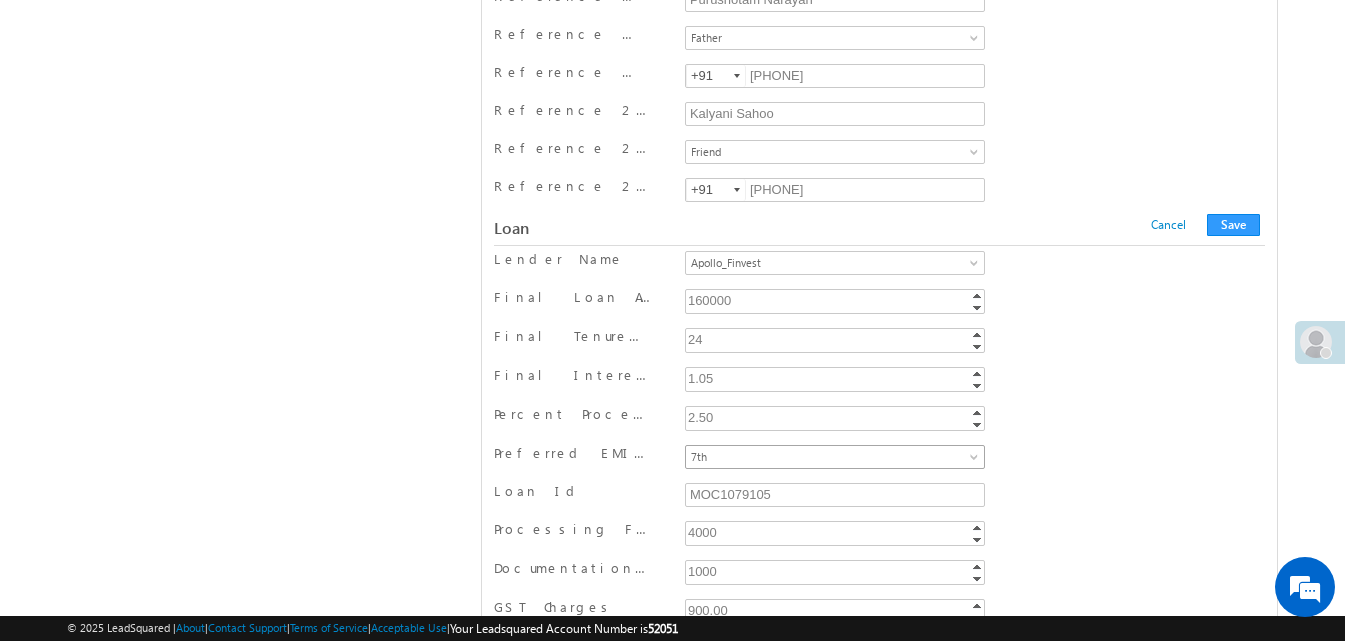 scroll, scrollTop: 16505, scrollLeft: 0, axis: vertical 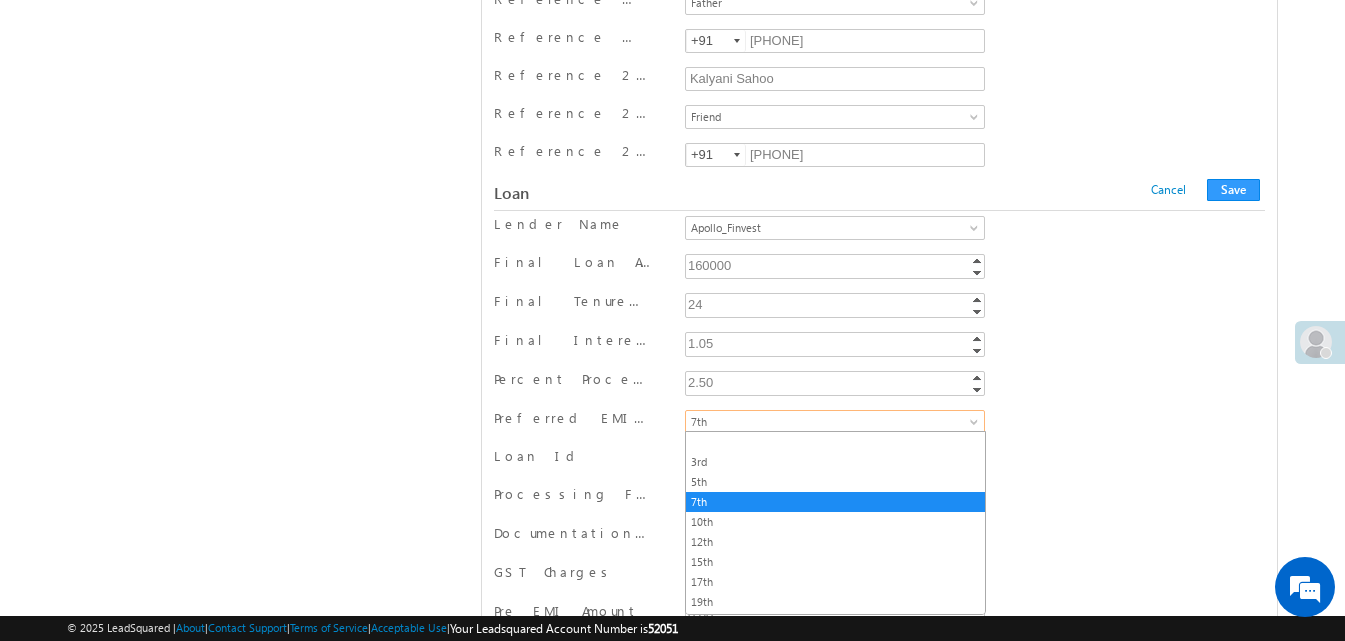 click on "7th" at bounding box center [831, 422] 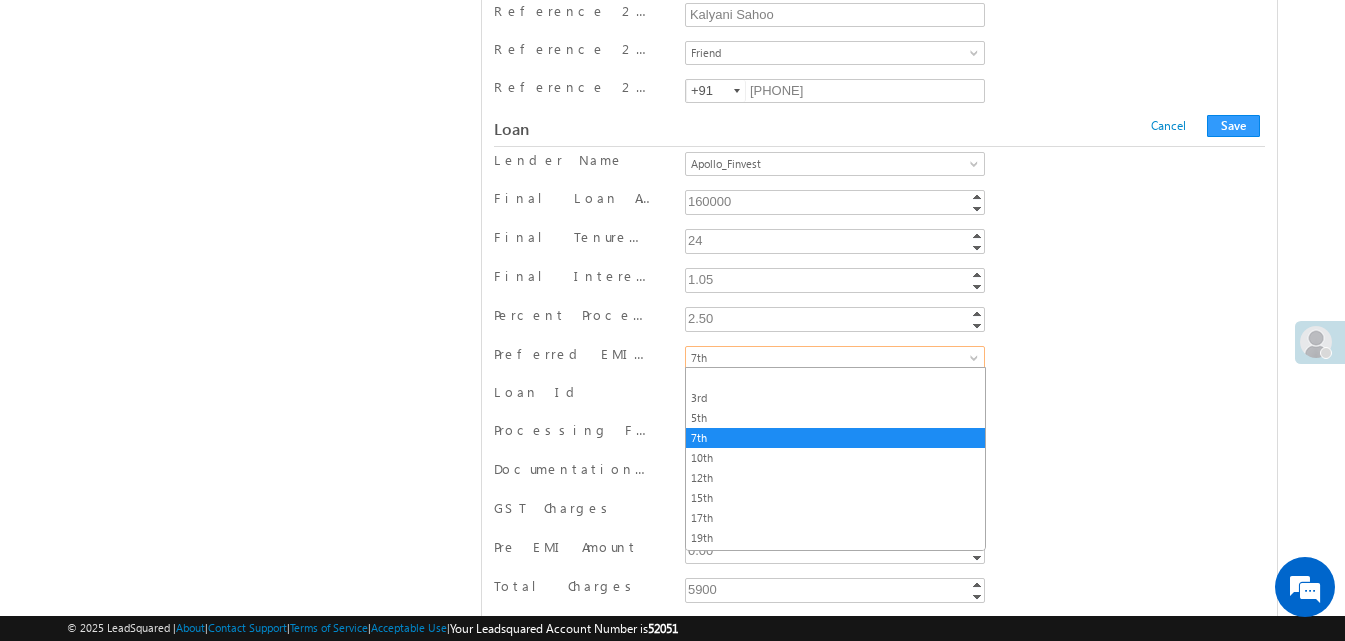 scroll, scrollTop: 16605, scrollLeft: 0, axis: vertical 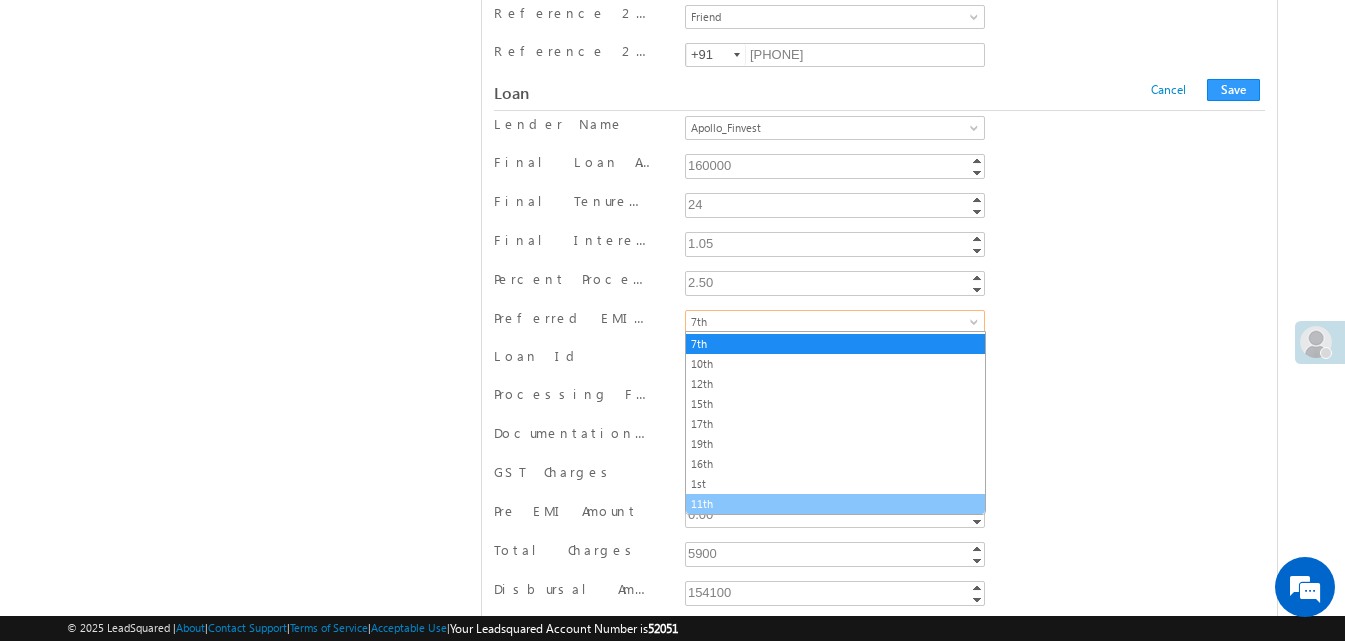 click on "11th" at bounding box center [835, 504] 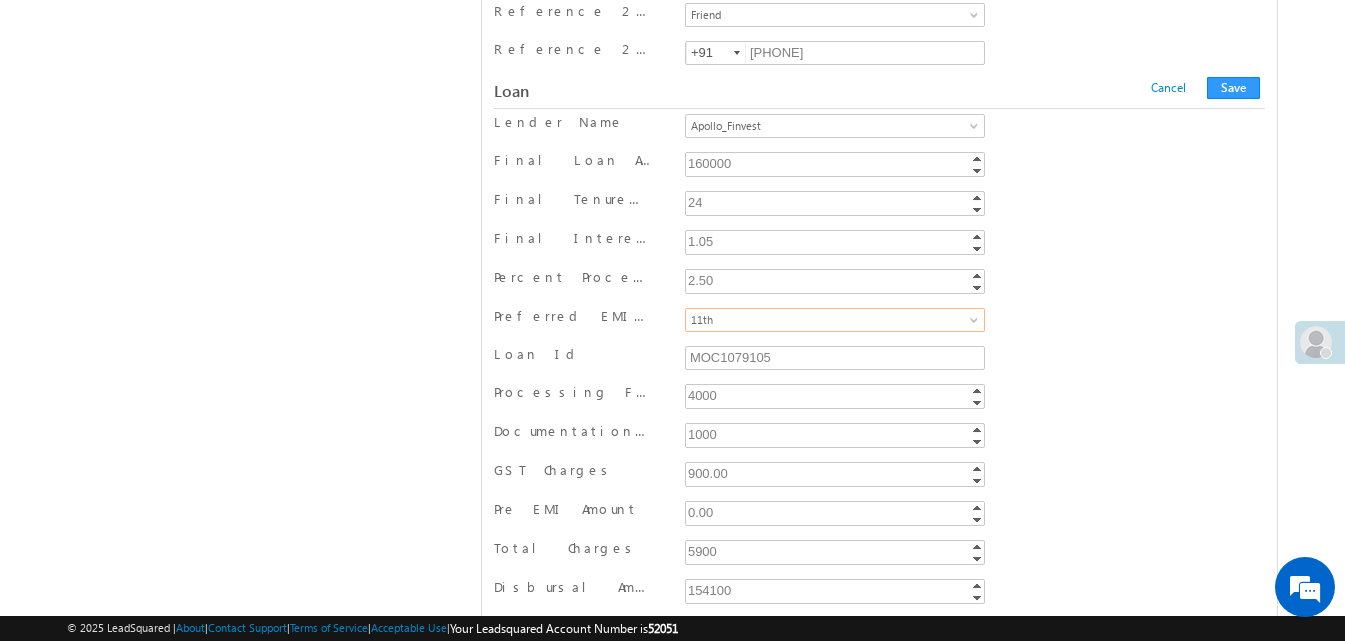 scroll, scrollTop: 16605, scrollLeft: 0, axis: vertical 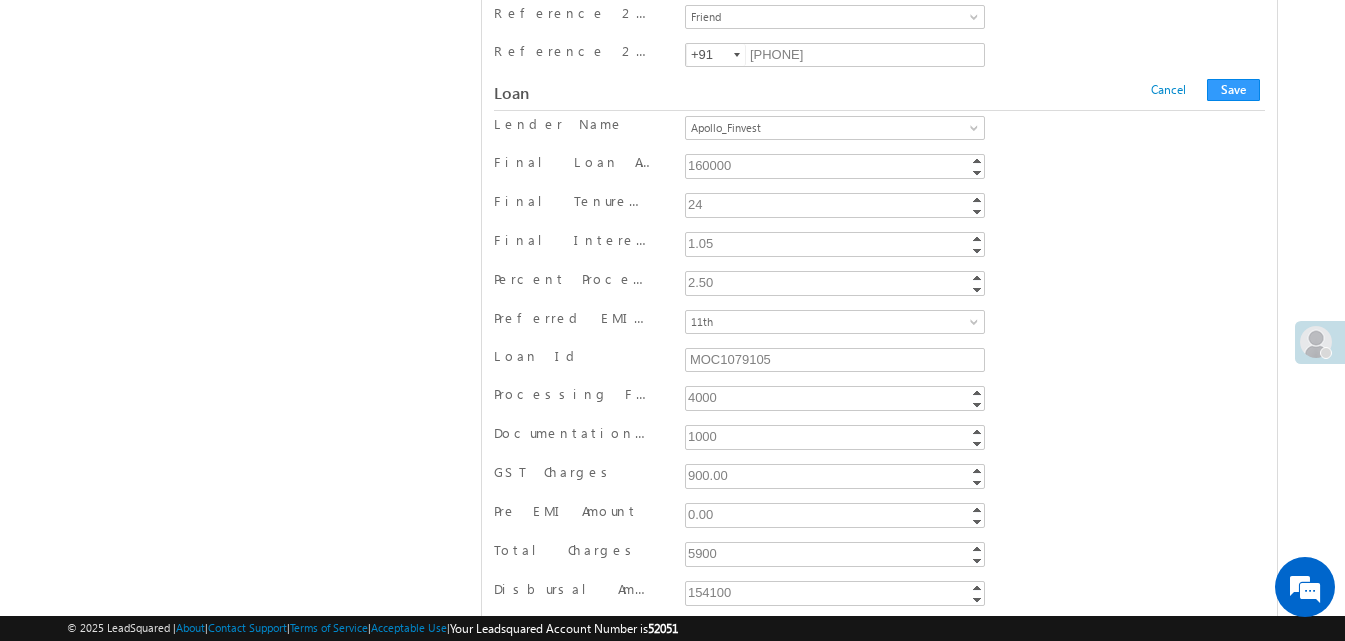 click on "1.05" at bounding box center [837, 243] 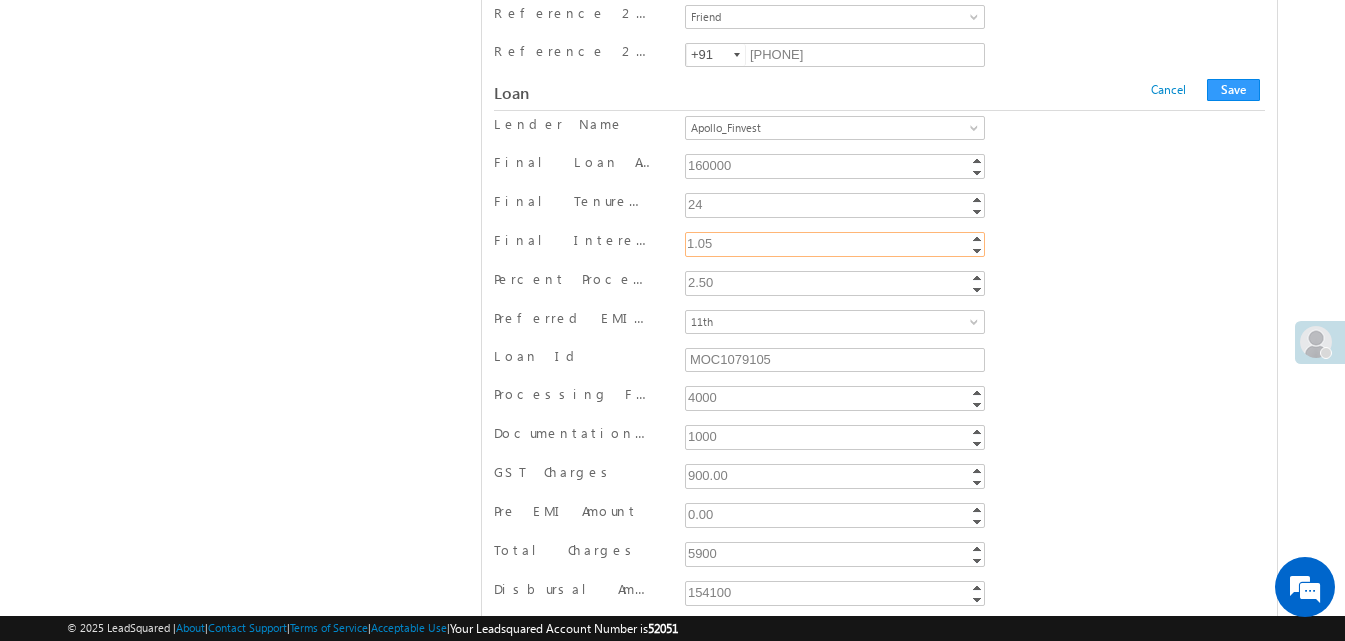 click on "1.05" at bounding box center [835, 244] 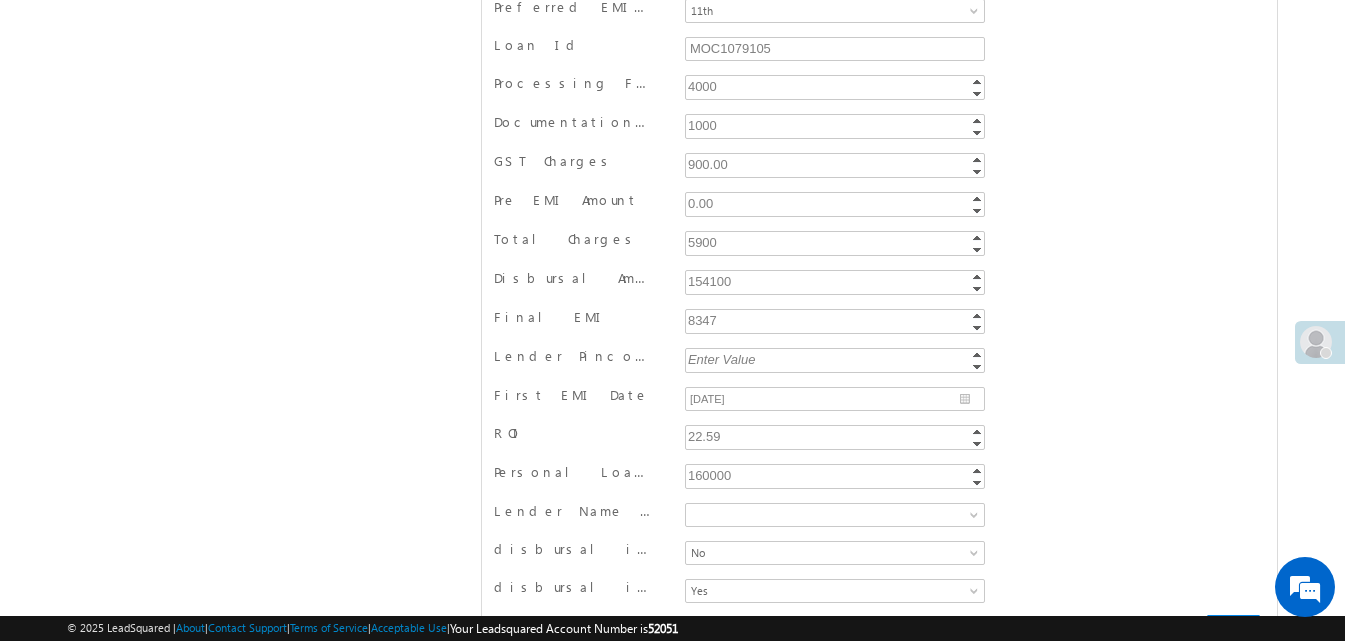 scroll, scrollTop: 16918, scrollLeft: 0, axis: vertical 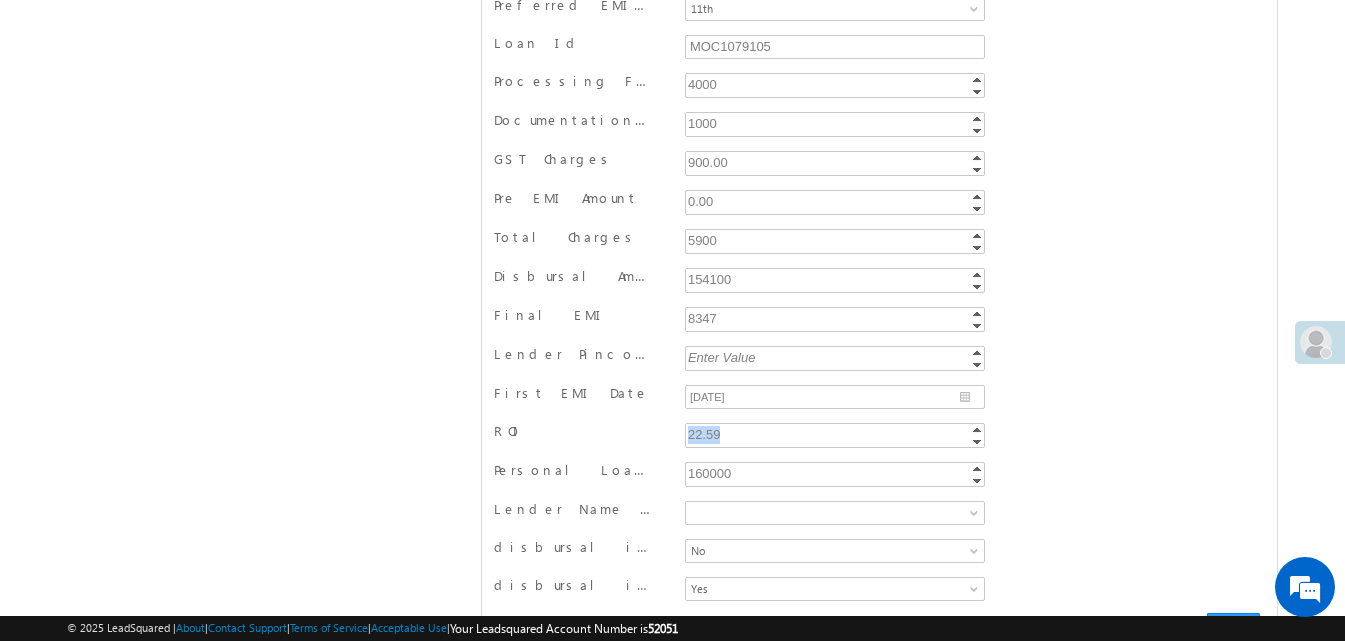 drag, startPoint x: 724, startPoint y: 433, endPoint x: 680, endPoint y: 432, distance: 44.011364 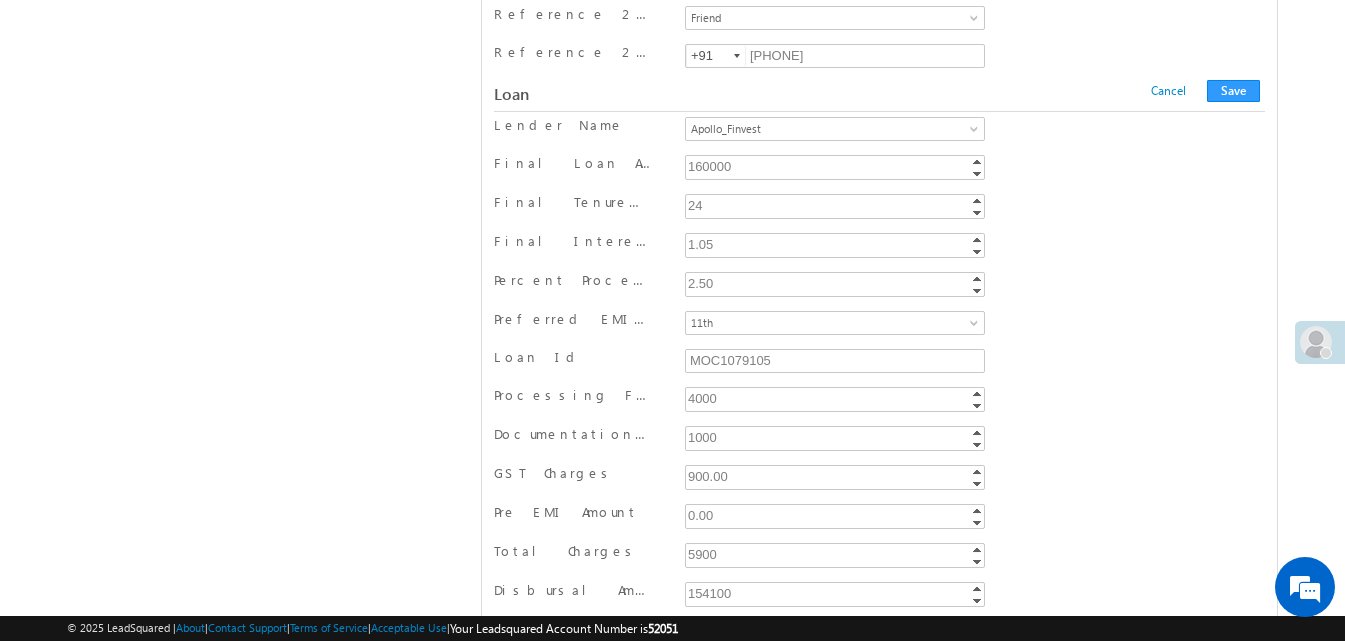 scroll, scrollTop: 16601, scrollLeft: 0, axis: vertical 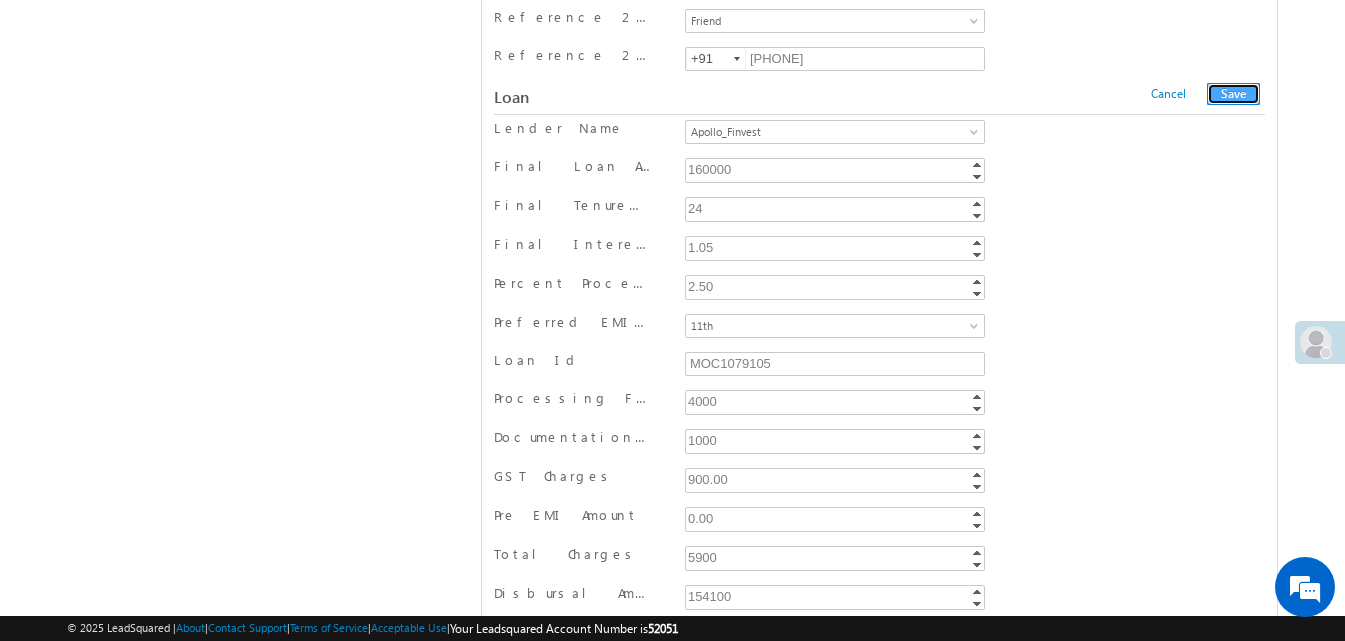 click on "Save" at bounding box center (1233, 94) 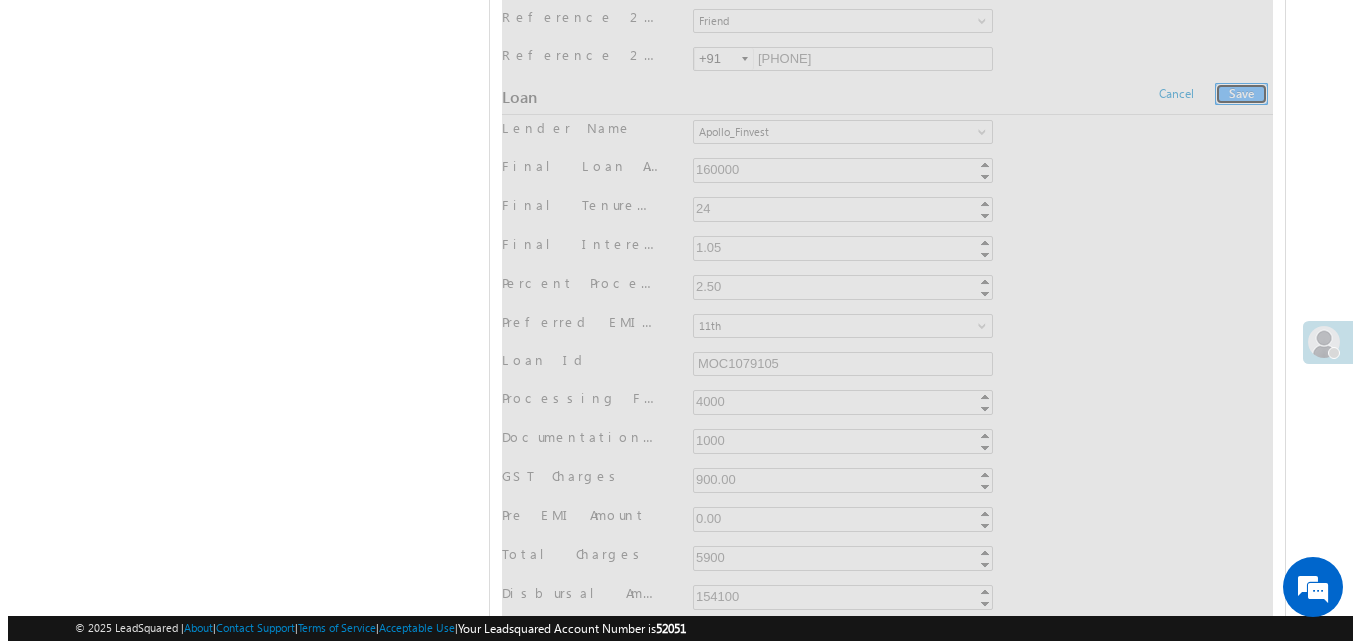 scroll, scrollTop: 0, scrollLeft: 0, axis: both 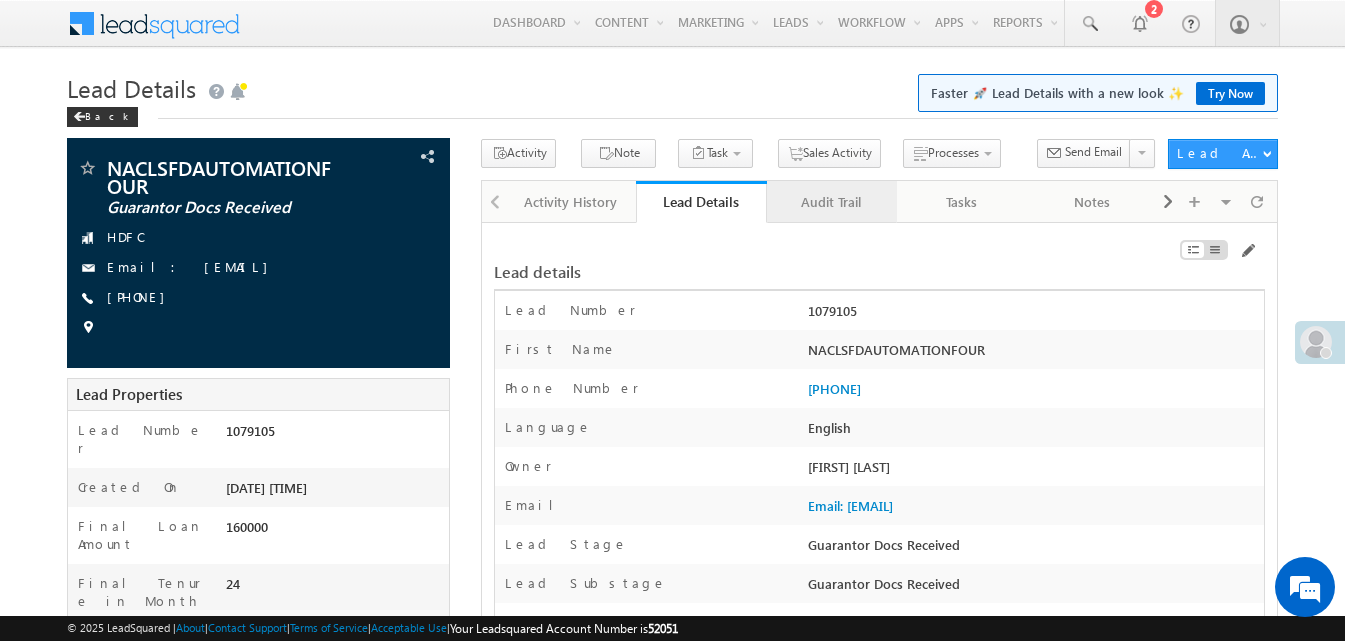 click on "Audit Trail" at bounding box center (831, 202) 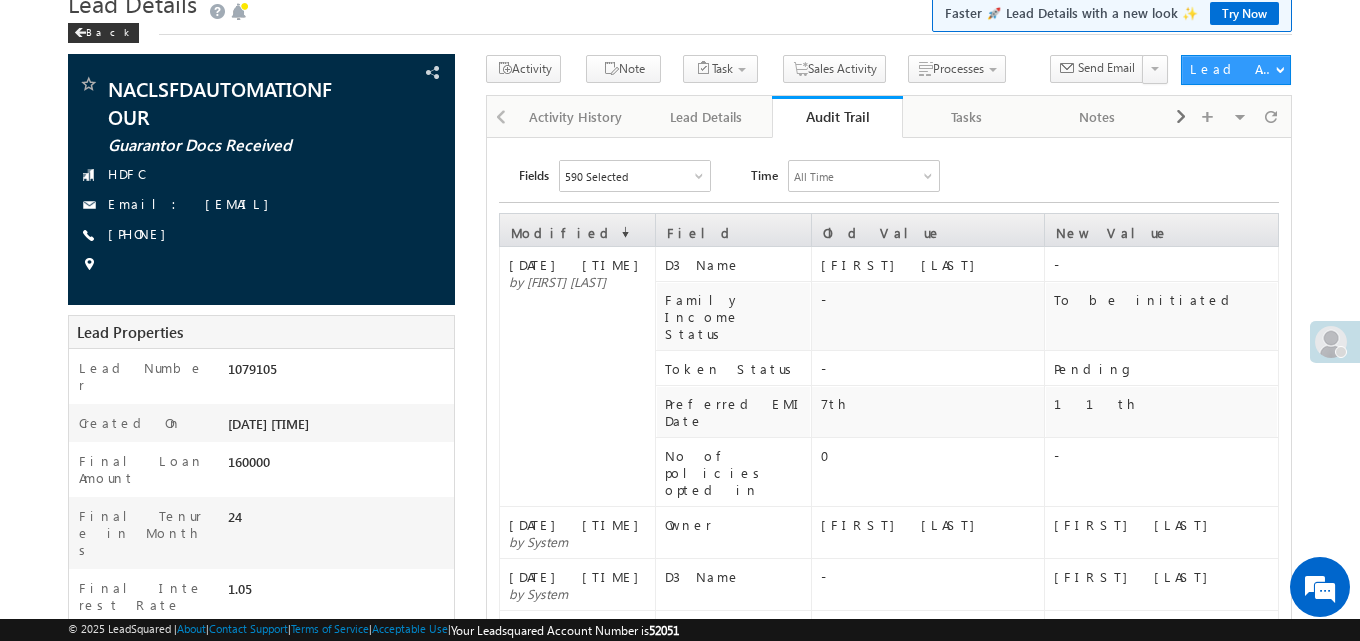 scroll, scrollTop: 81, scrollLeft: 0, axis: vertical 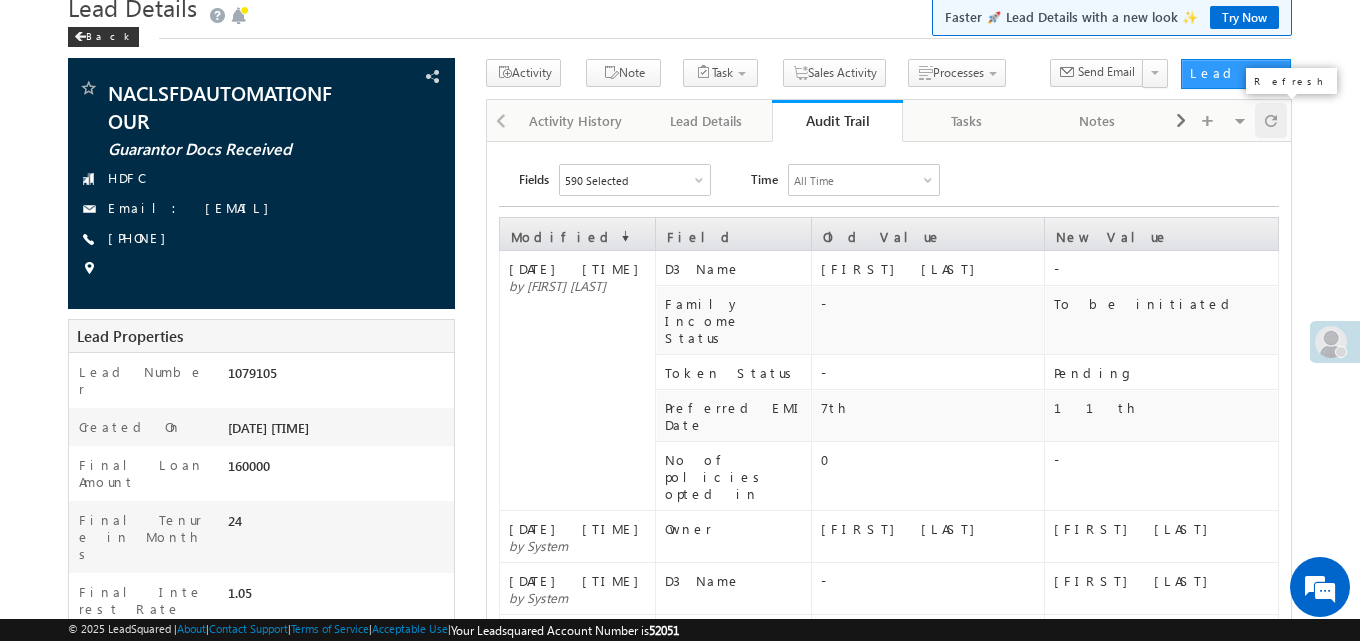 click at bounding box center [1271, 120] 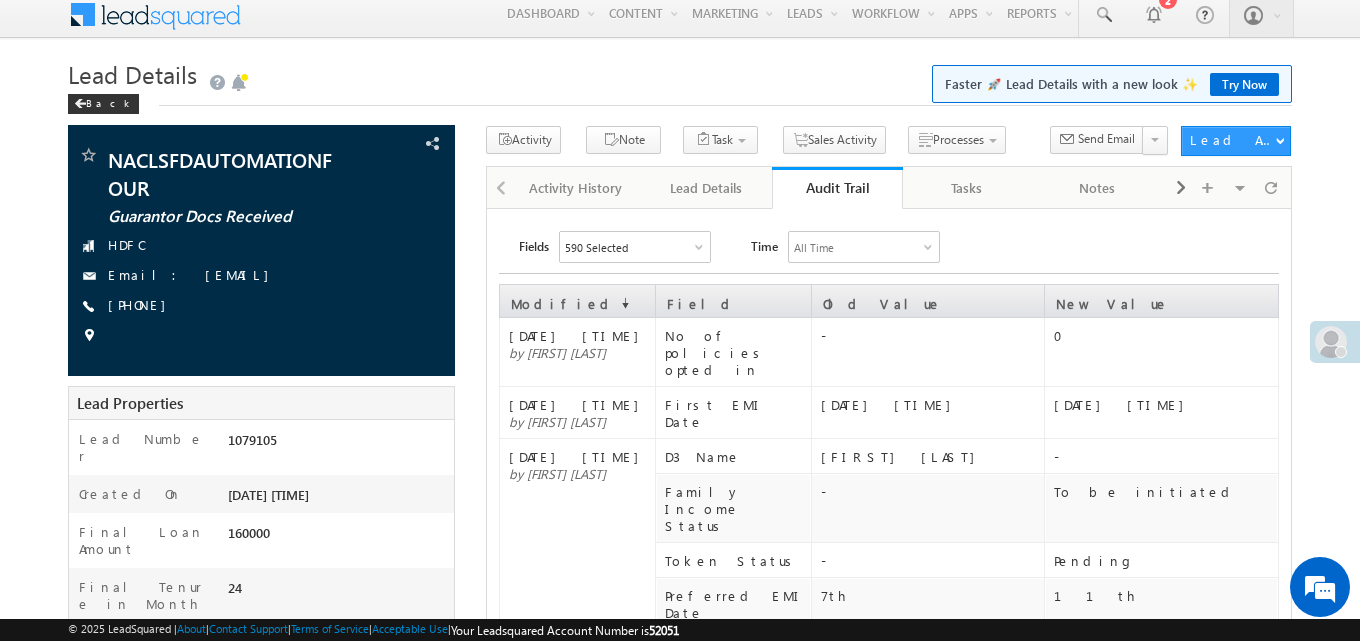 scroll, scrollTop: 6, scrollLeft: 0, axis: vertical 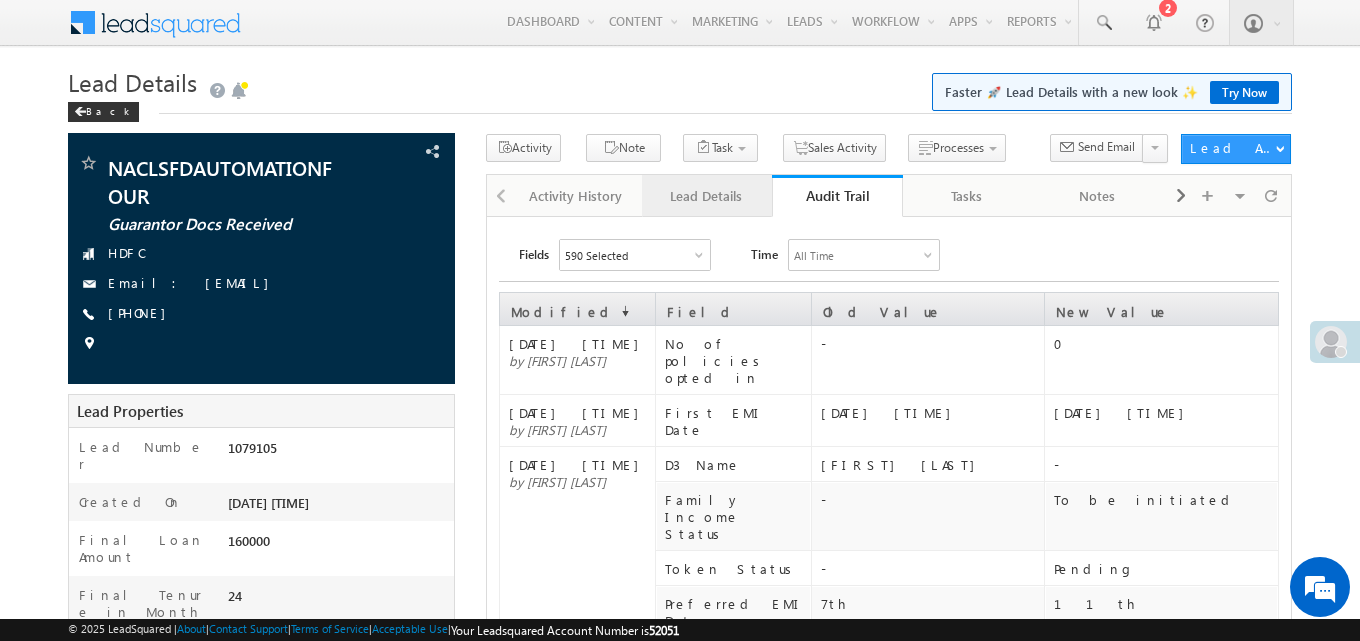 click on "Lead Details" at bounding box center (706, 196) 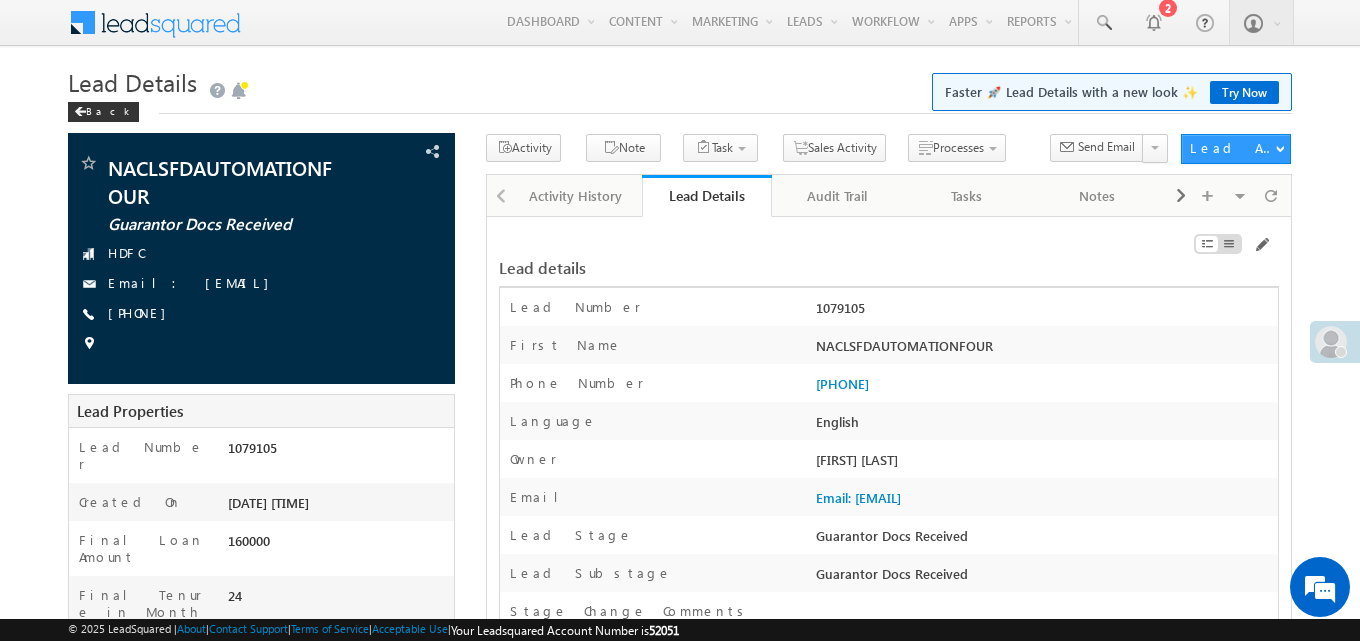 click on "1079105" at bounding box center [1044, 312] 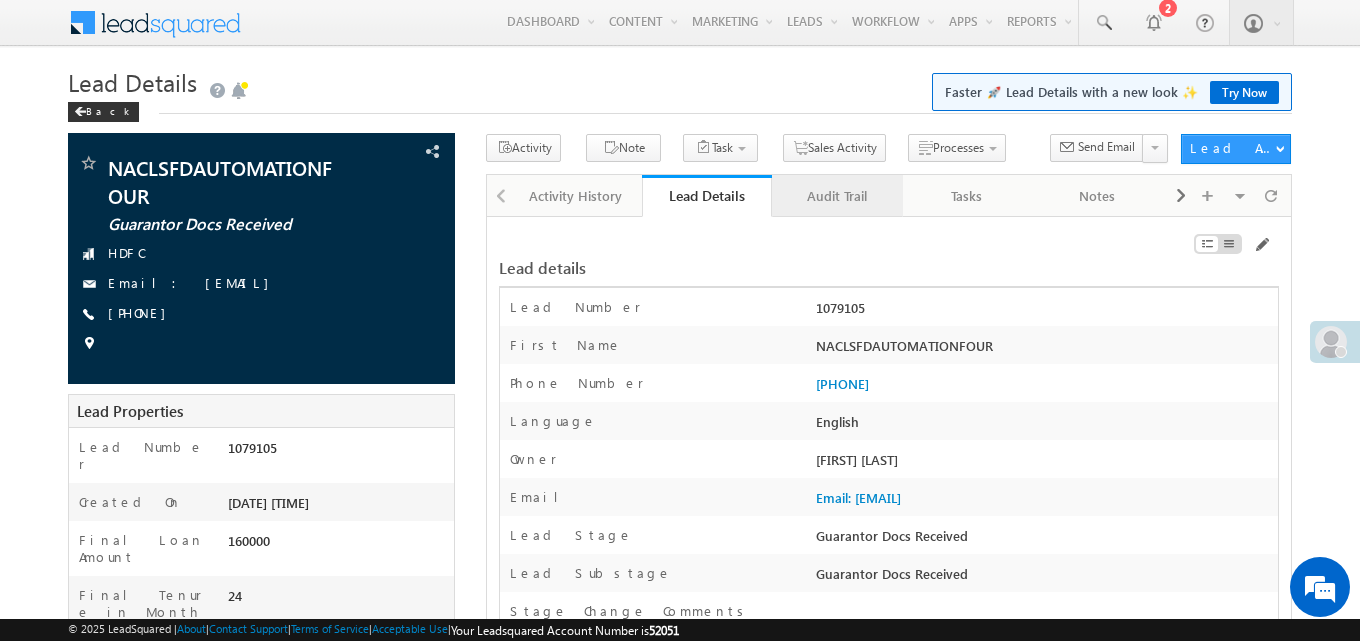 click on "Audit Trail" at bounding box center [836, 196] 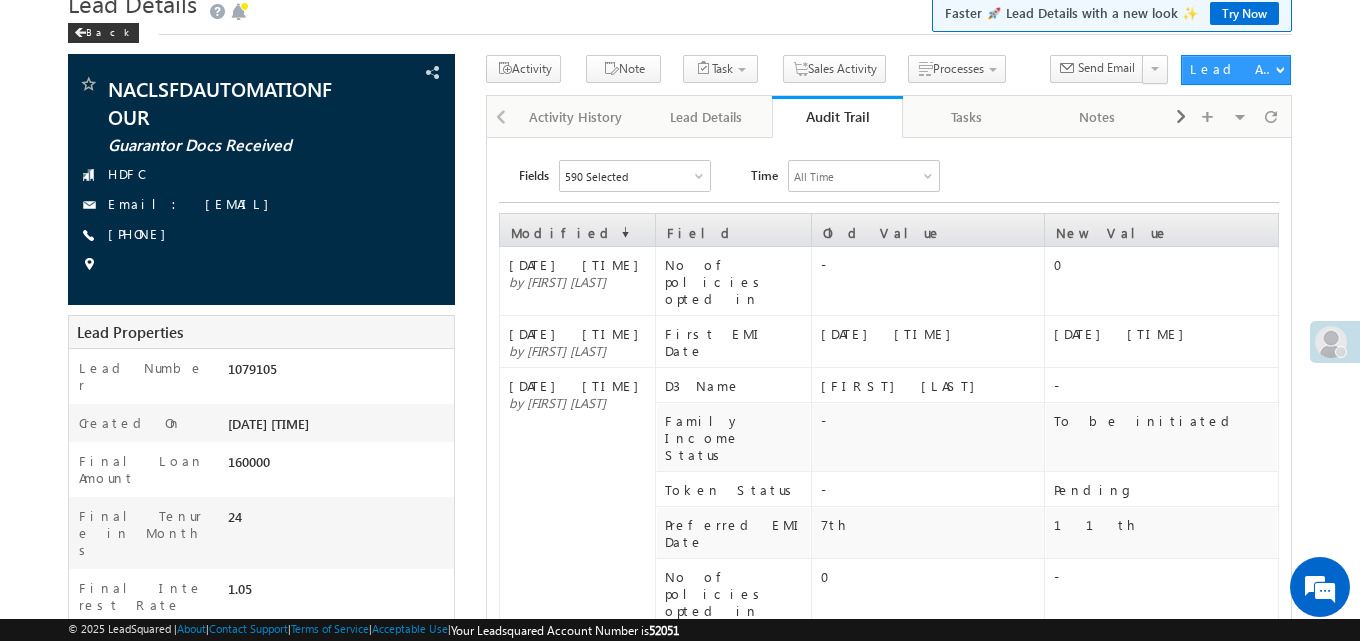 scroll, scrollTop: 0, scrollLeft: 0, axis: both 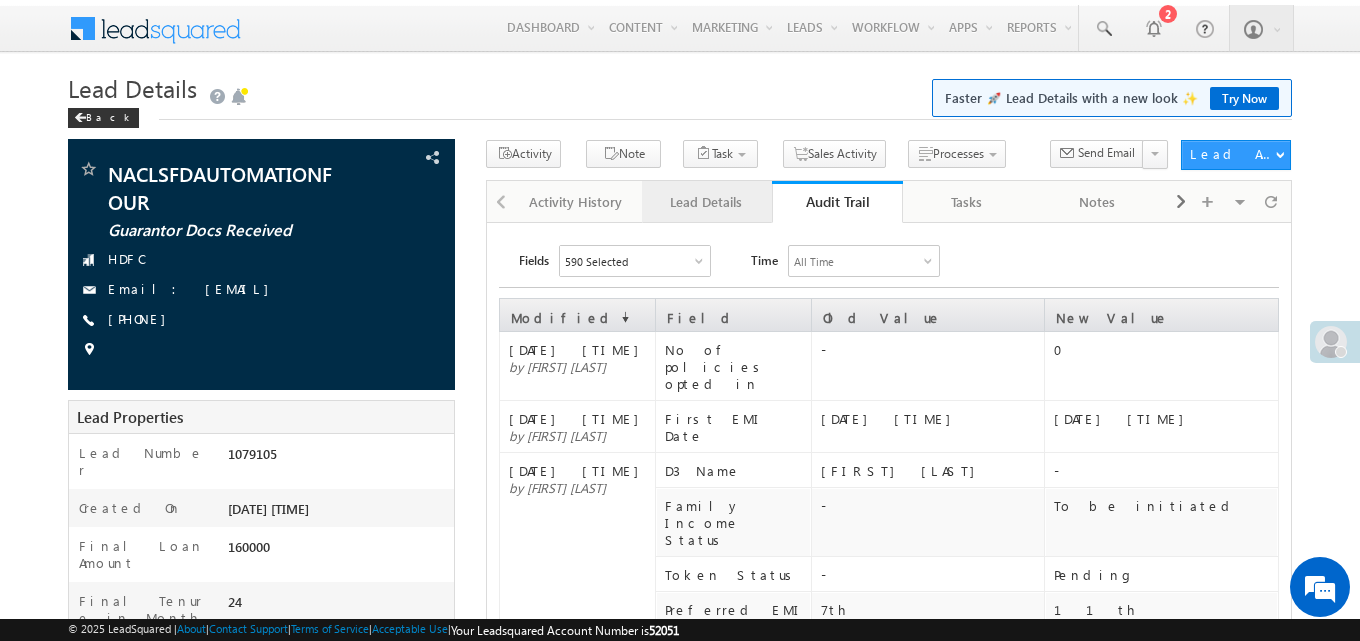 click on "Lead Details" at bounding box center (706, 202) 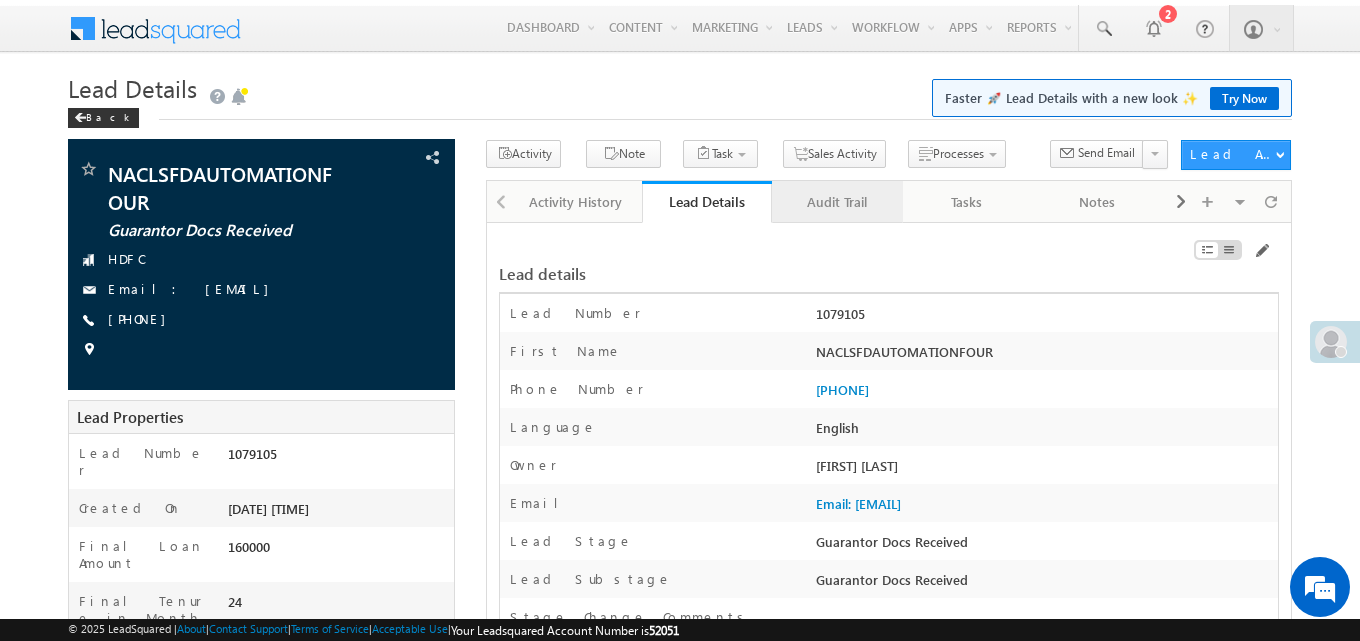 click on "Audit Trail" at bounding box center [836, 202] 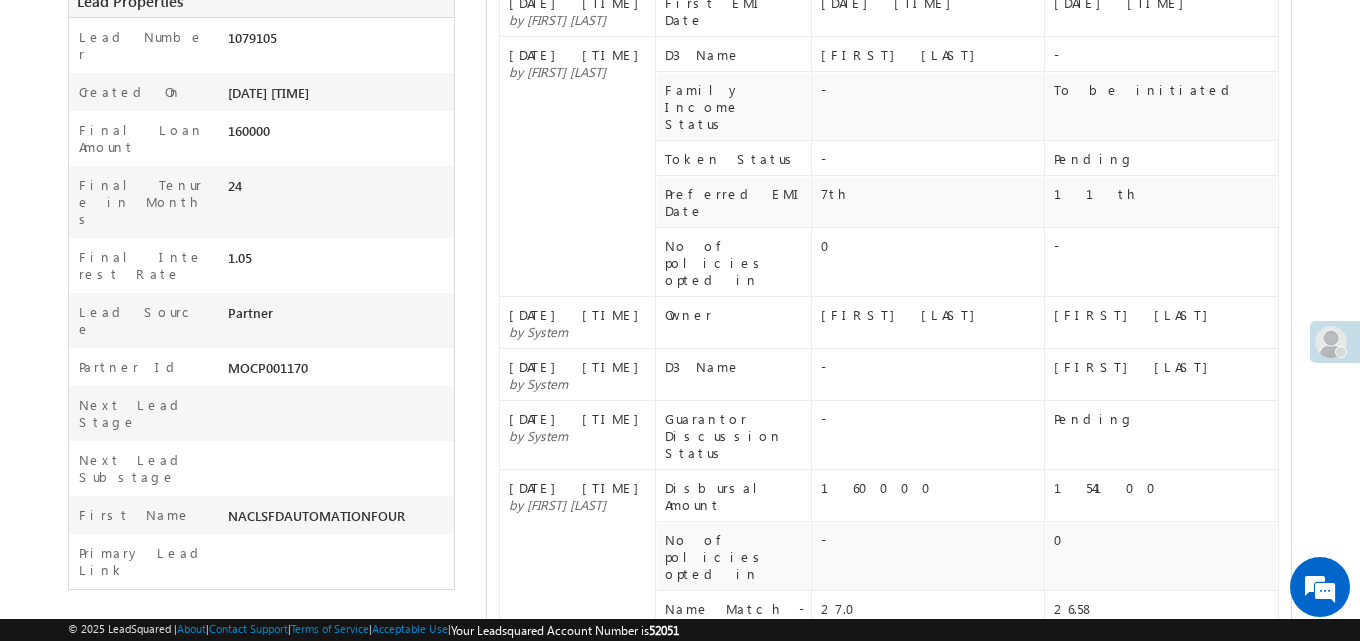 scroll, scrollTop: 0, scrollLeft: 0, axis: both 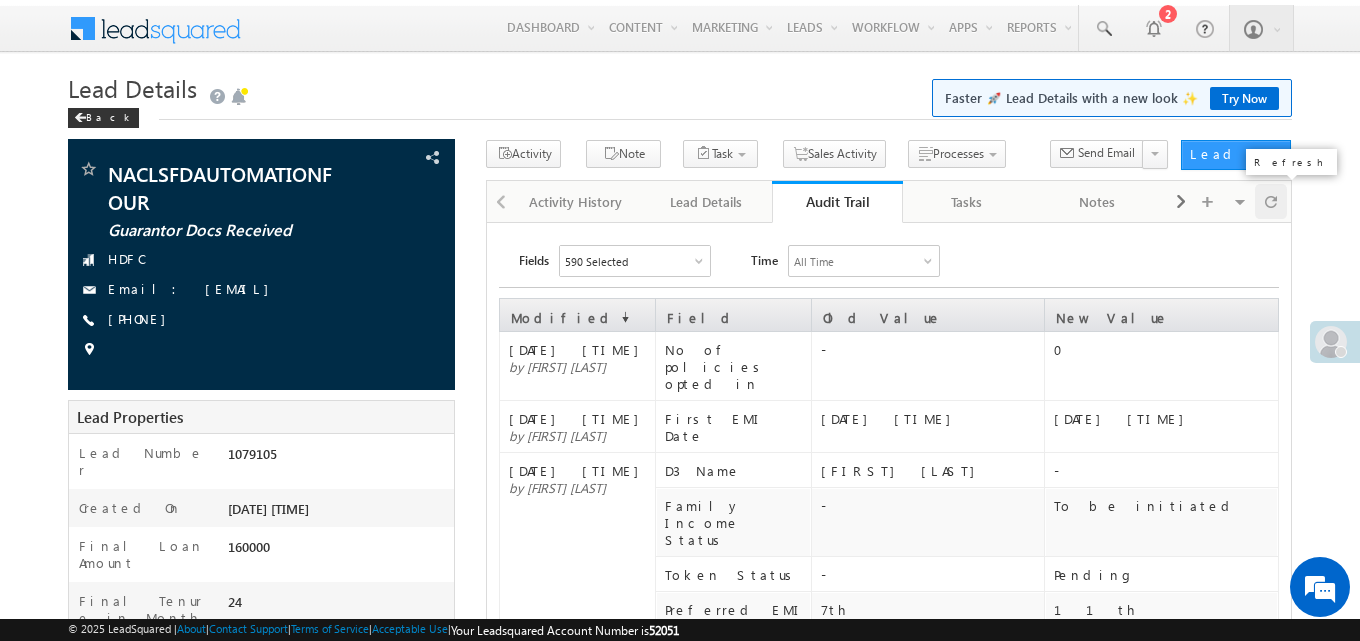 click at bounding box center (1271, 201) 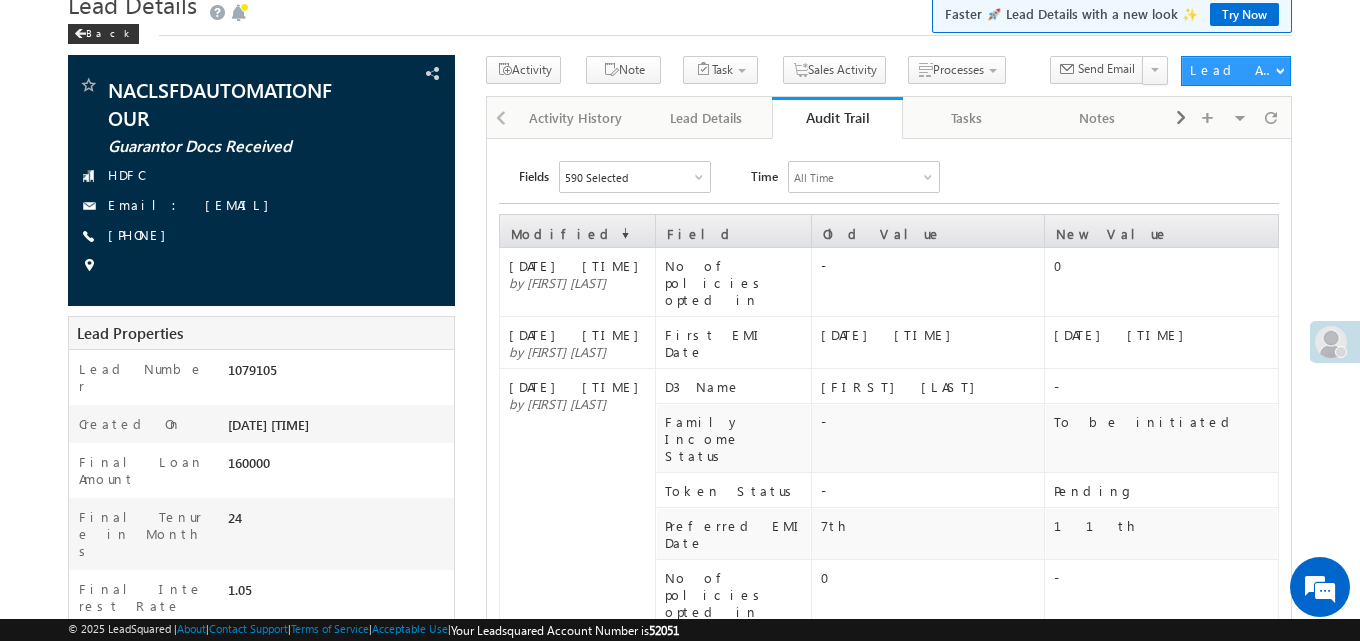 scroll, scrollTop: 0, scrollLeft: 0, axis: both 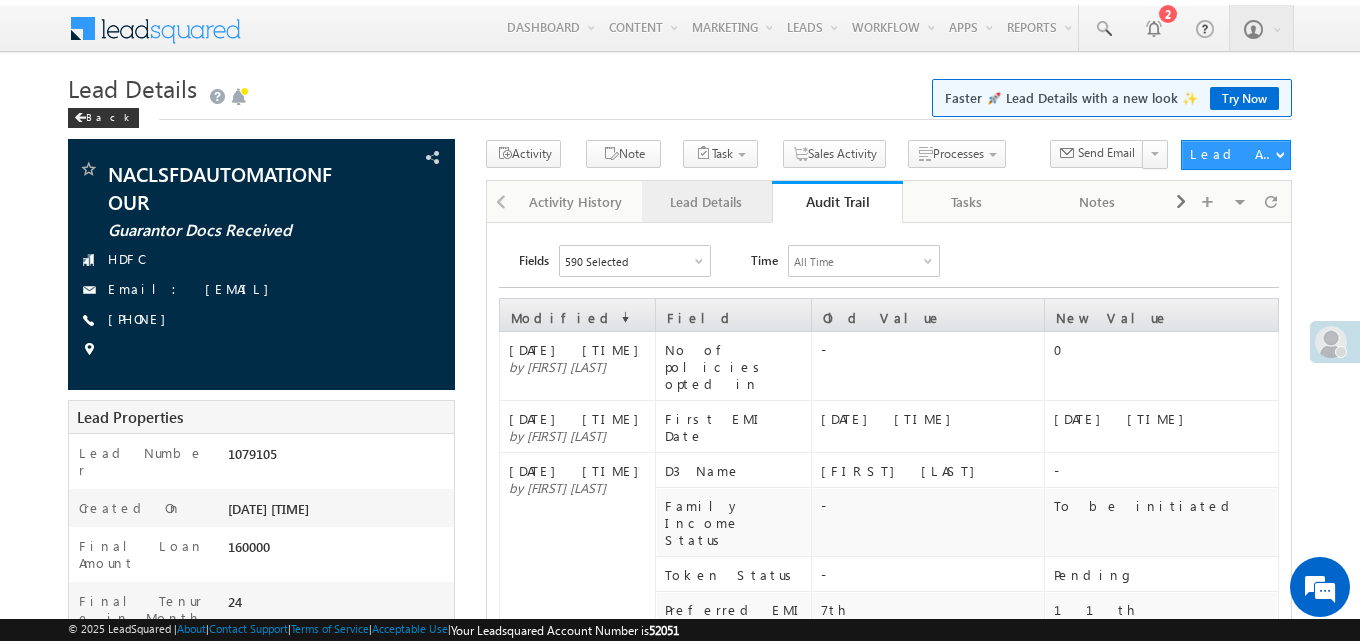 click on "Lead Details" at bounding box center [706, 202] 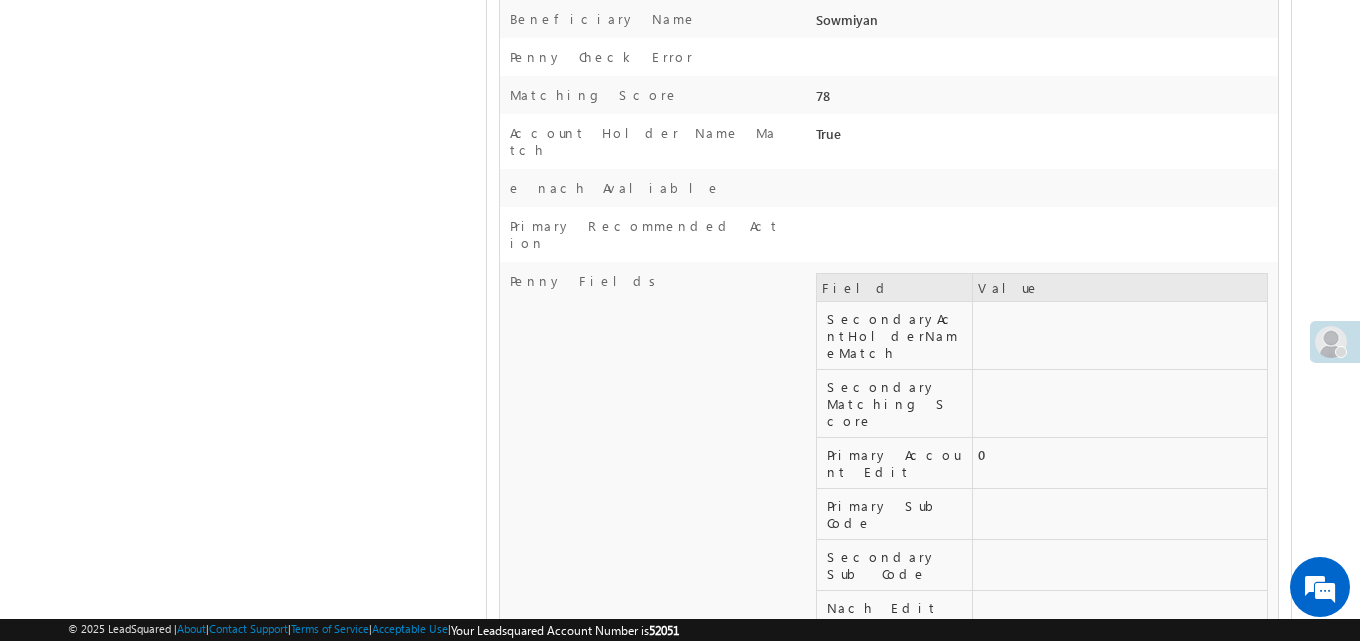 scroll, scrollTop: 0, scrollLeft: 0, axis: both 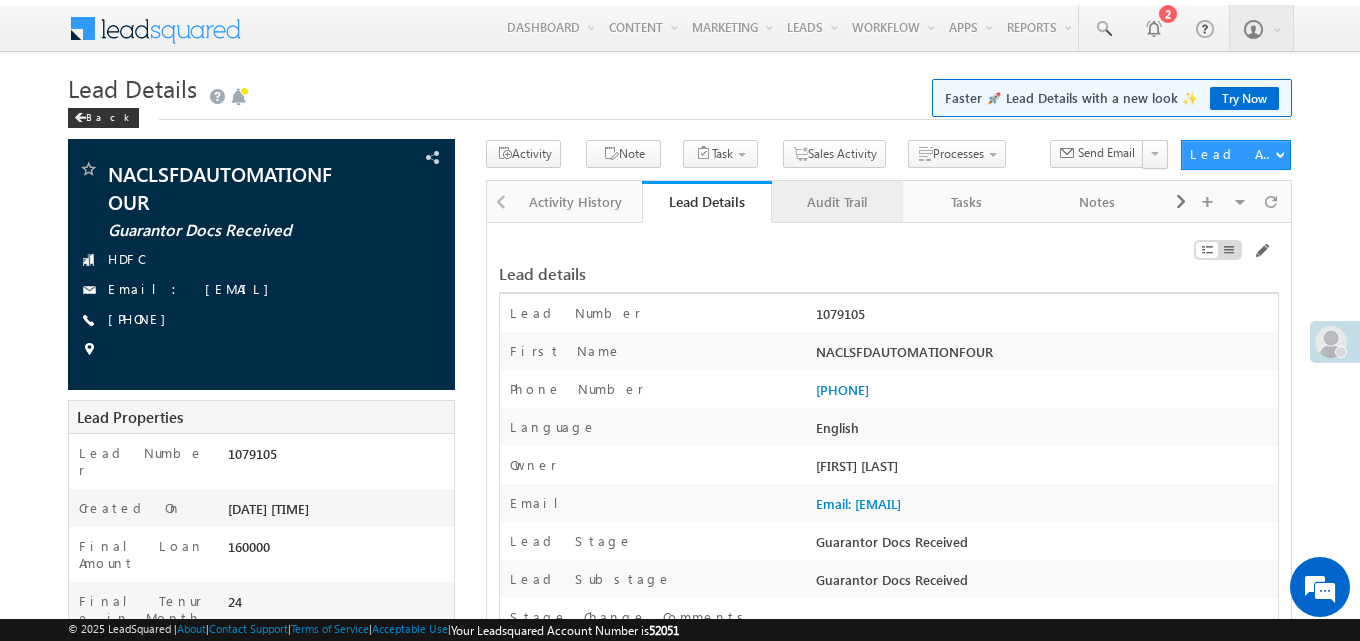 click on "Audit Trail" at bounding box center [836, 202] 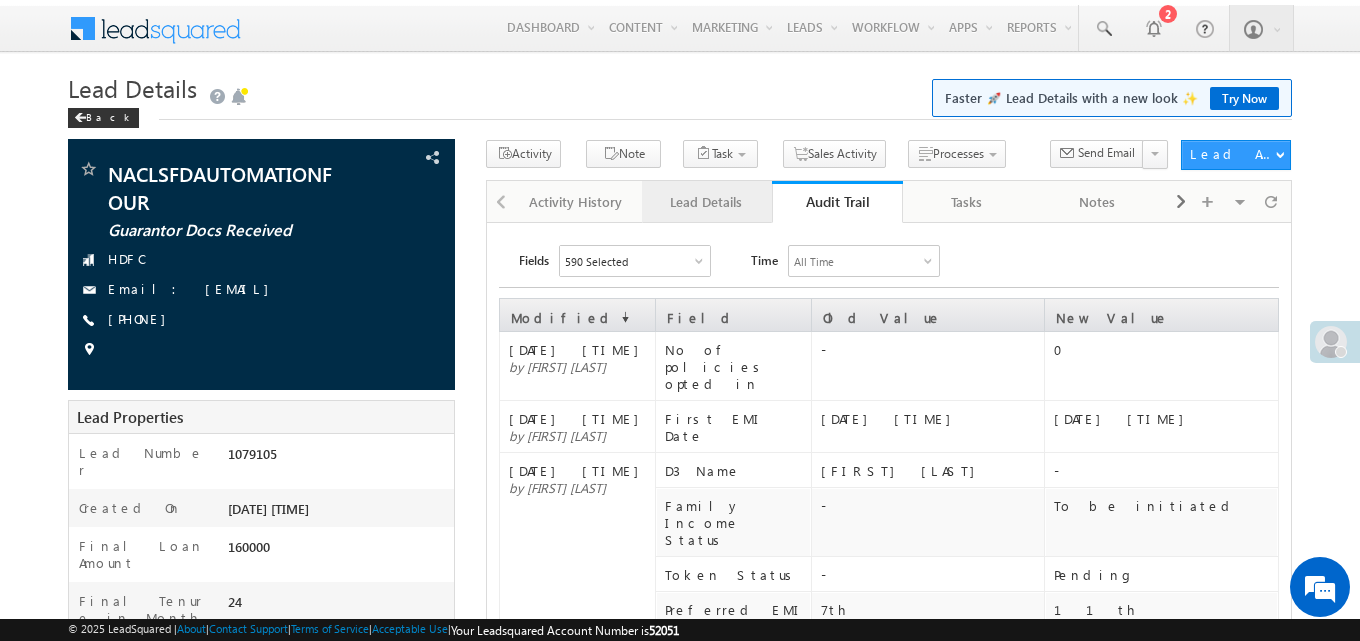 click on "Lead Details" at bounding box center (706, 202) 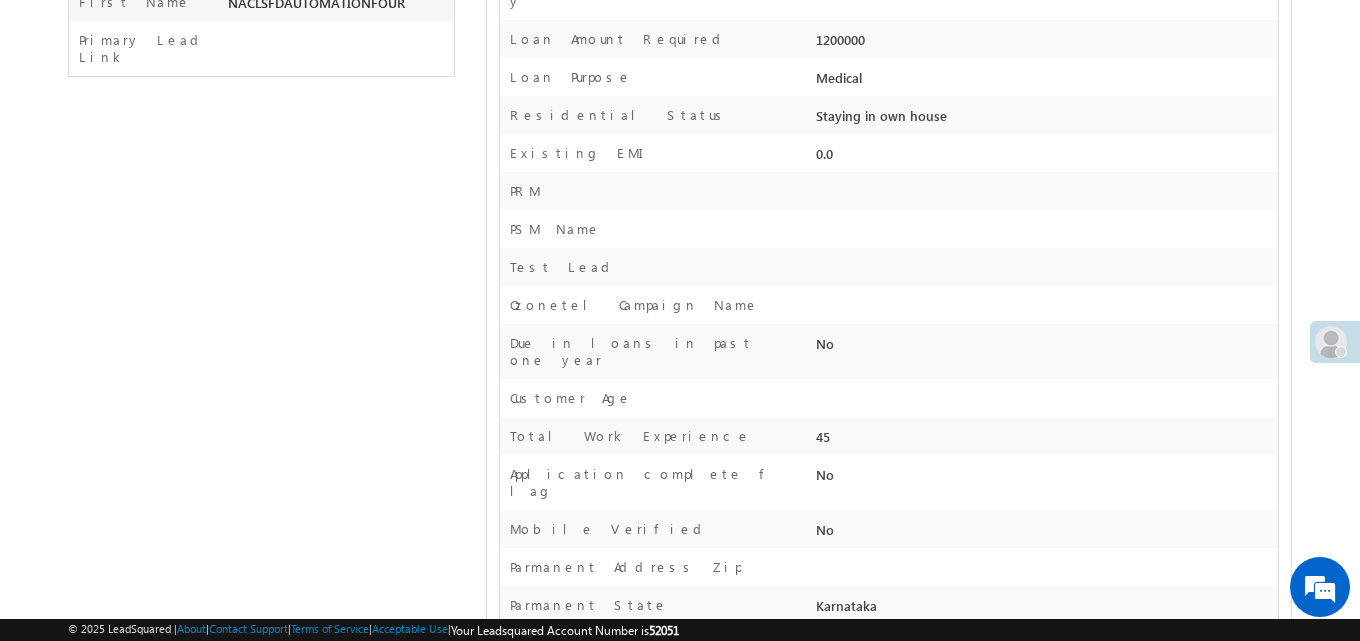 scroll, scrollTop: 0, scrollLeft: 0, axis: both 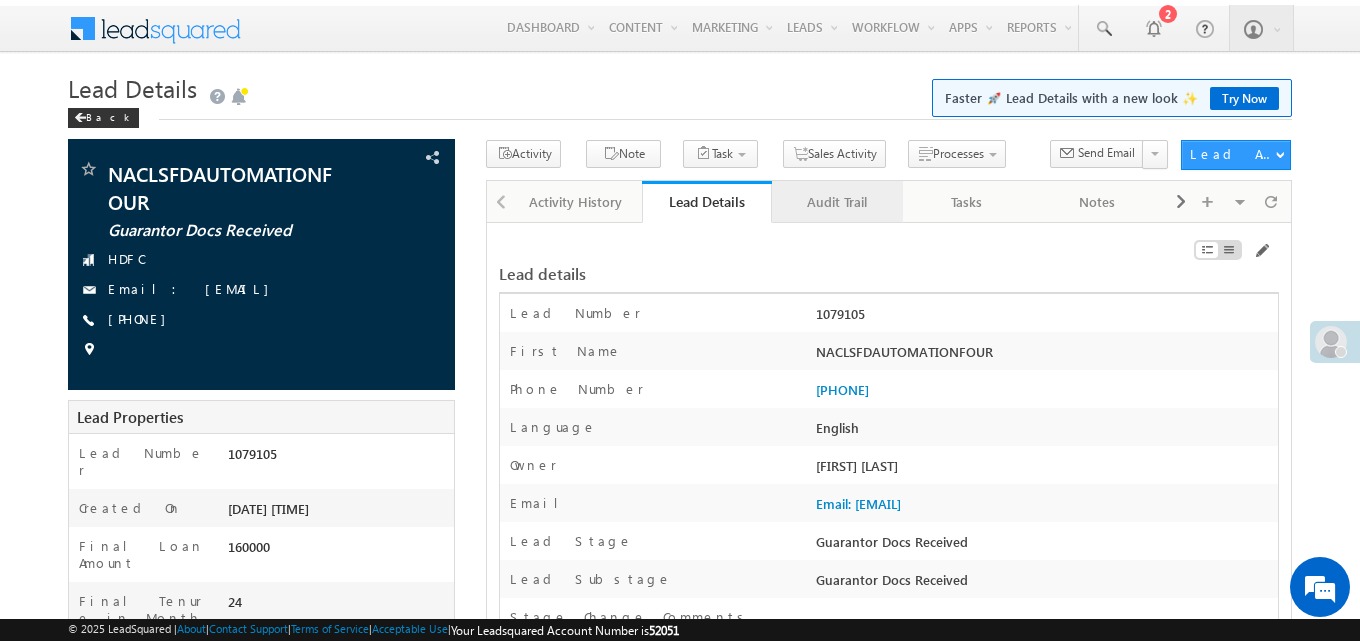 click on "Audit Trail" at bounding box center (837, 202) 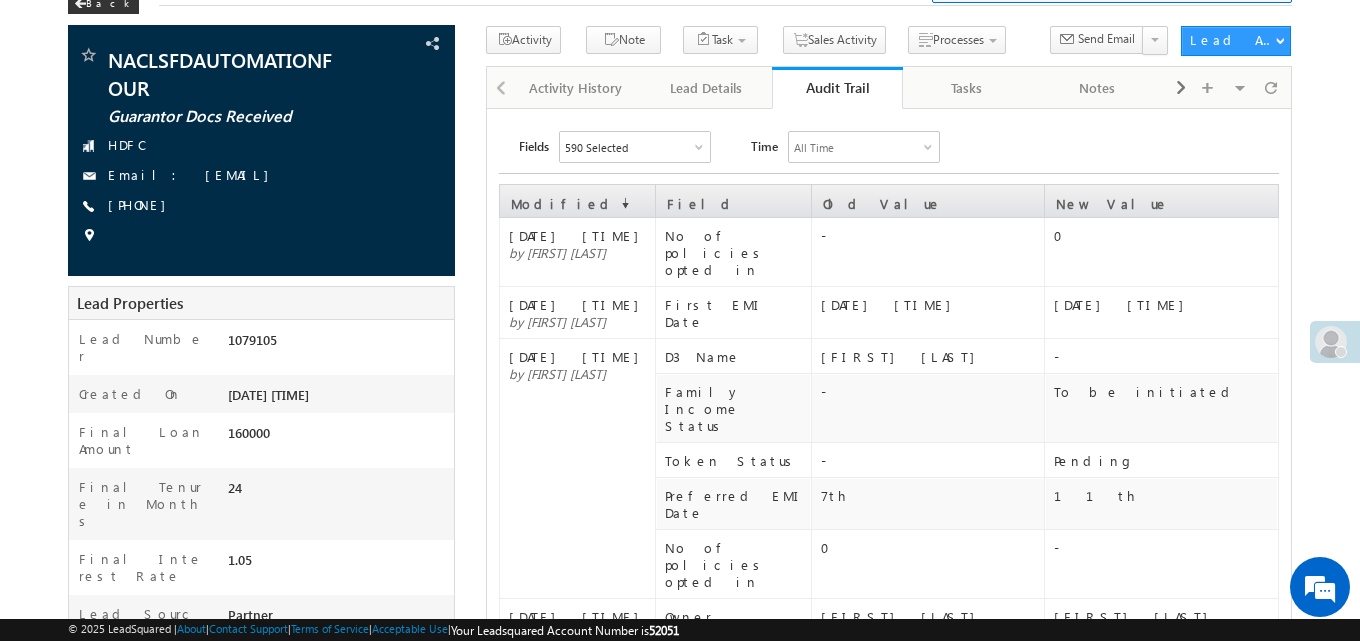 scroll, scrollTop: 0, scrollLeft: 0, axis: both 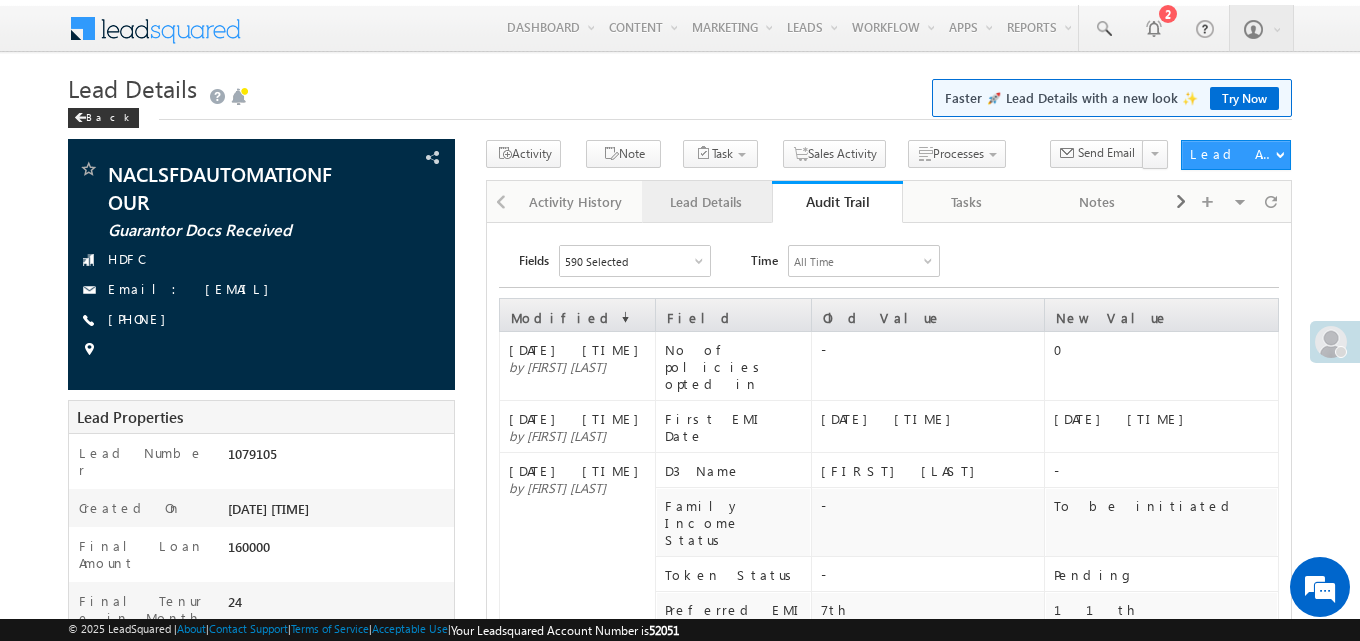 click on "Lead Details" at bounding box center [706, 202] 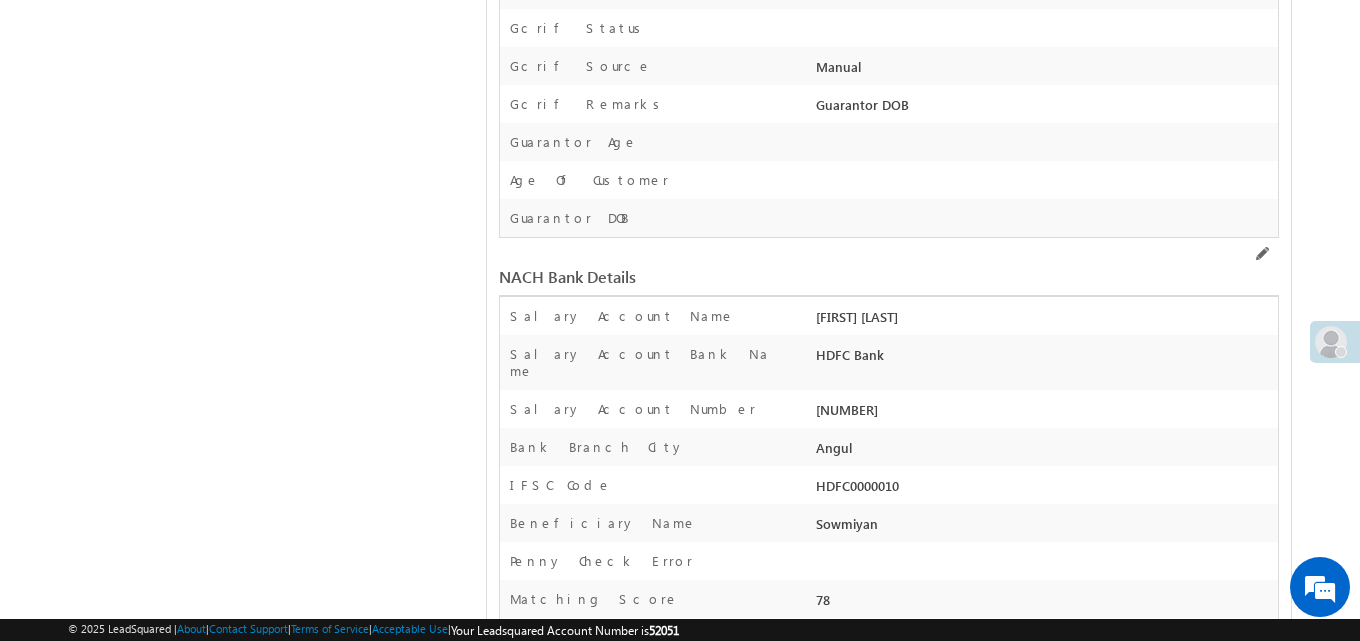 scroll, scrollTop: 16744, scrollLeft: 0, axis: vertical 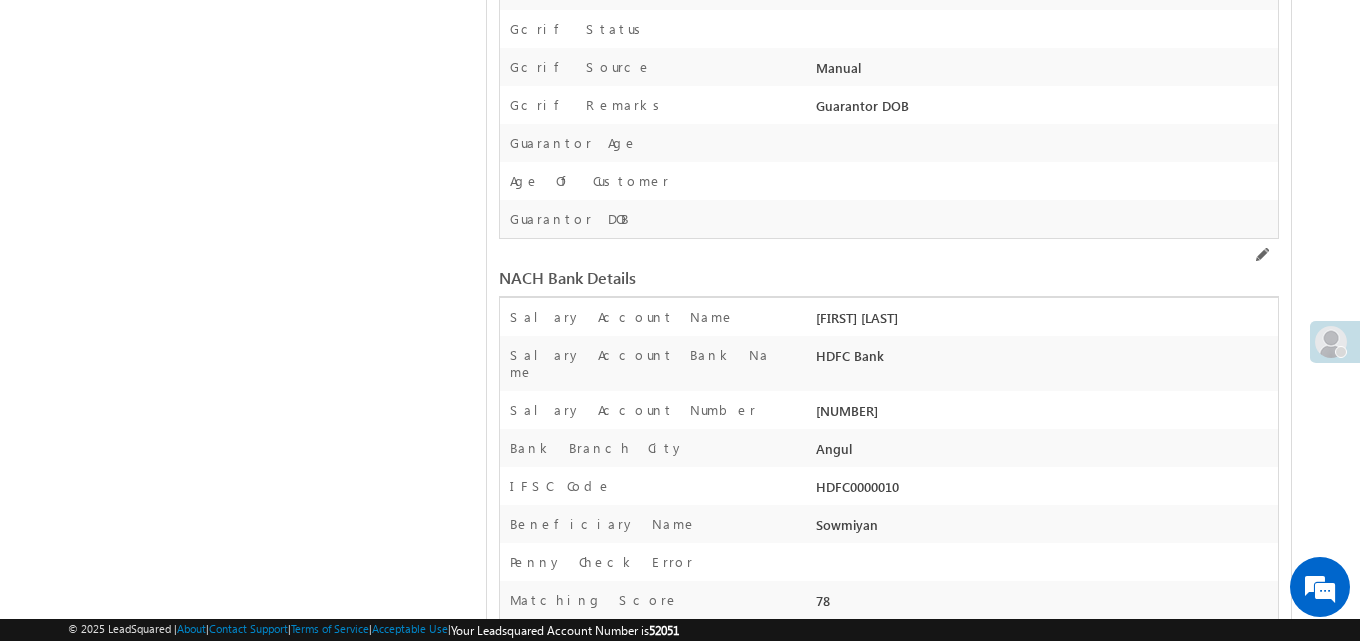 click at bounding box center [1261, 2836] 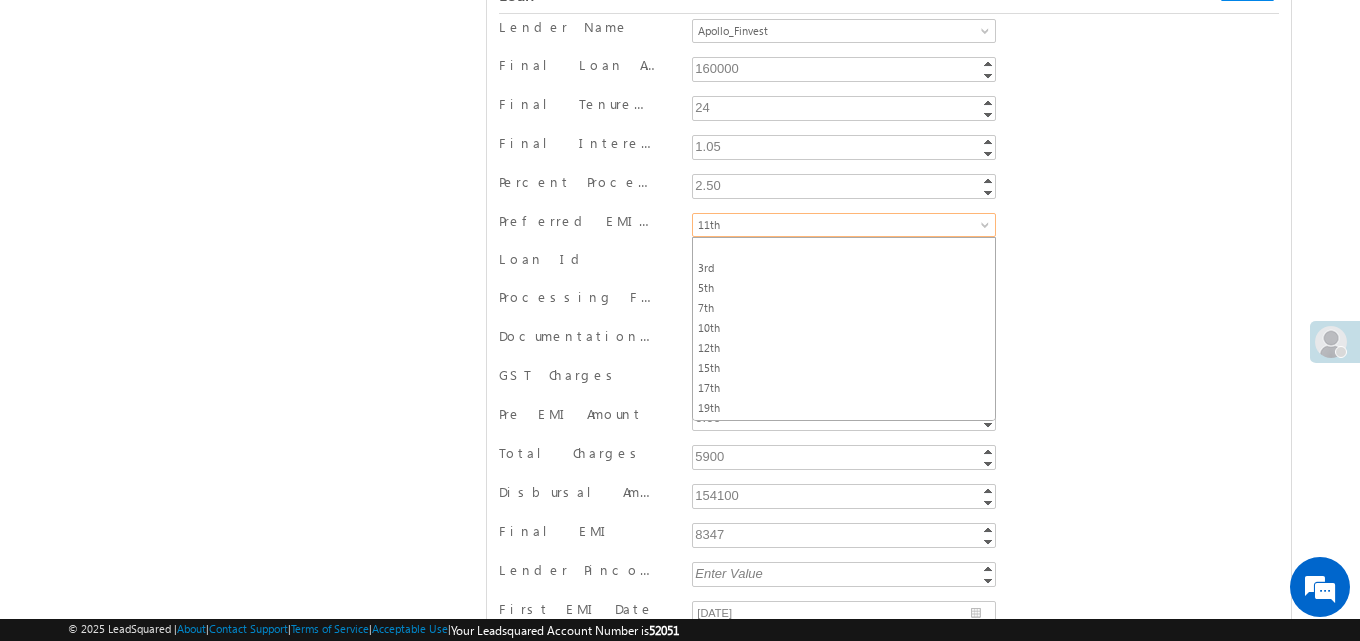 scroll, scrollTop: 58, scrollLeft: 0, axis: vertical 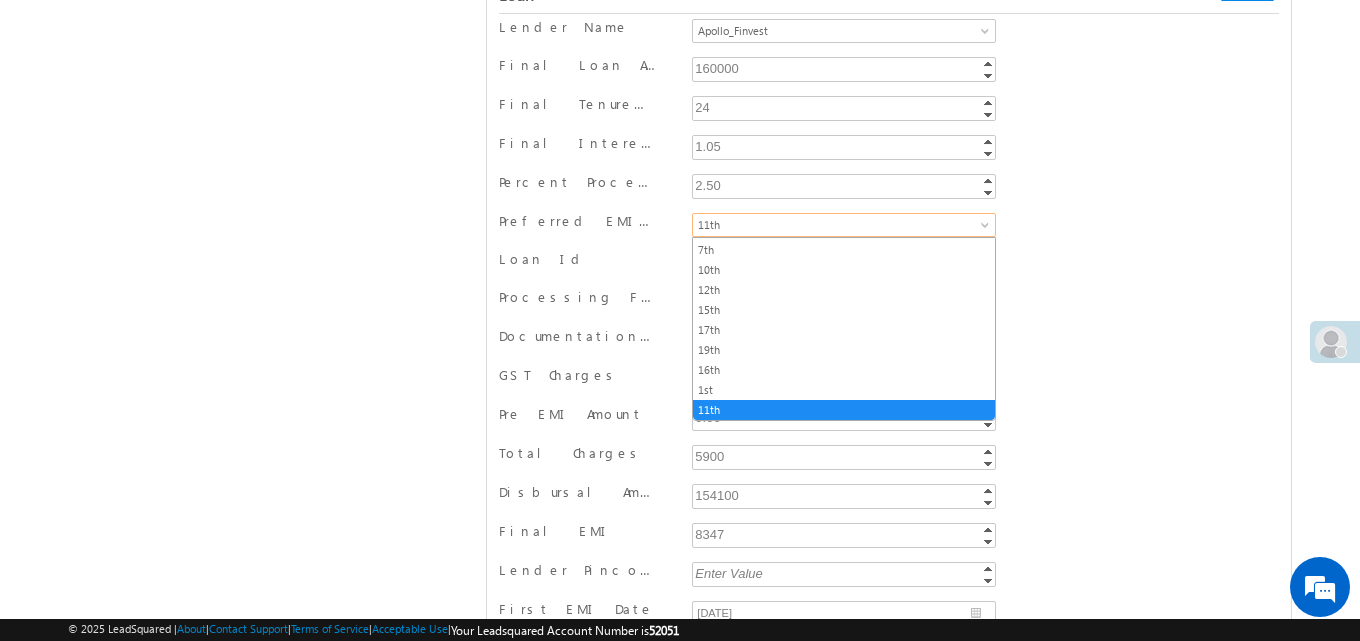 click on "11th" at bounding box center (840, 225) 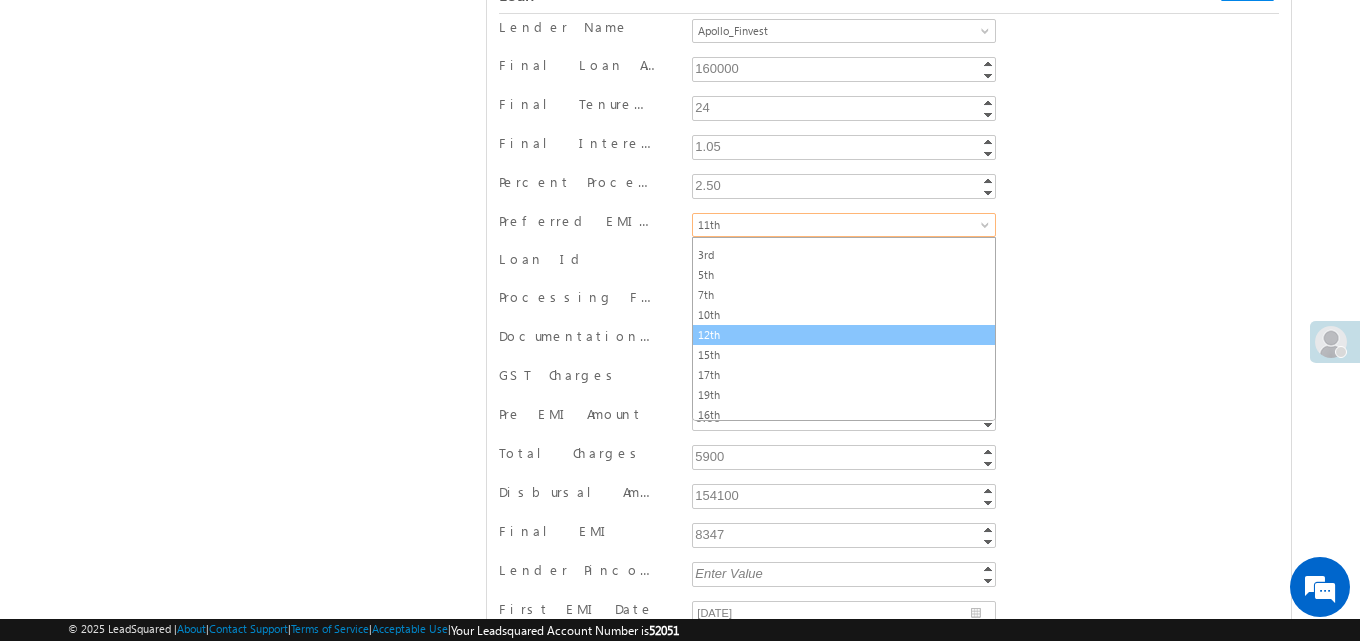 scroll, scrollTop: 0, scrollLeft: 0, axis: both 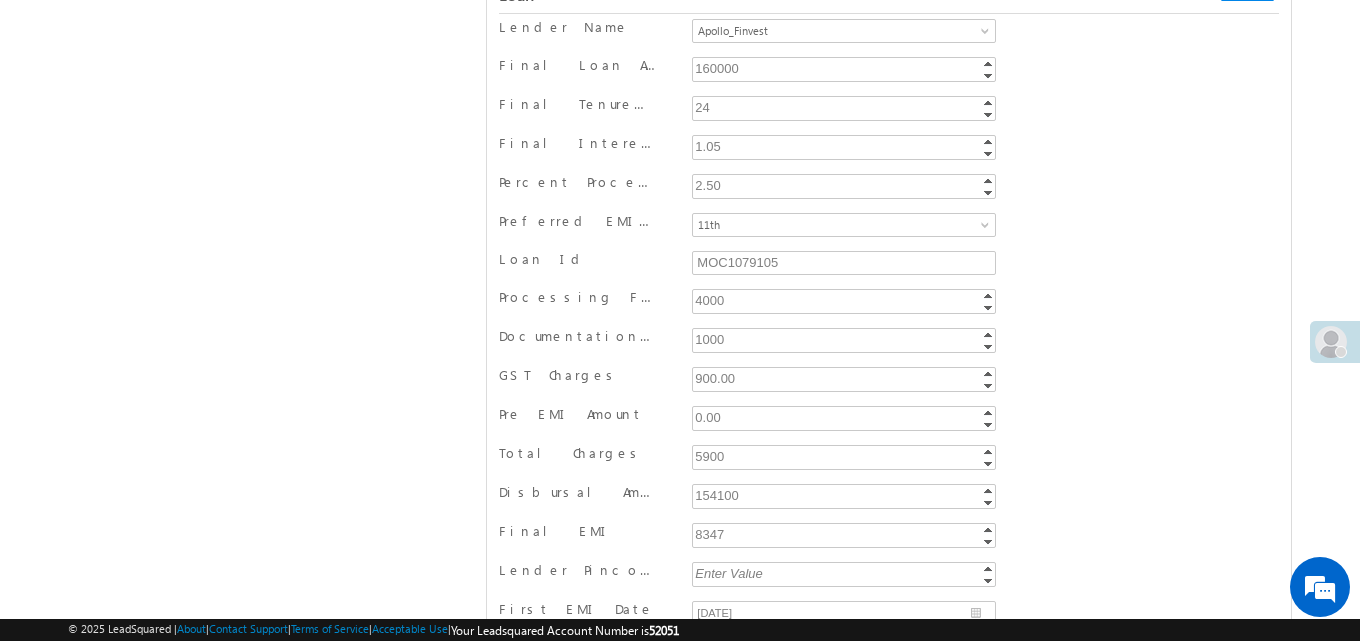 click on "Preferred EMI Date
3rd 5th 7th 10th 12th 15th 17th 19th 16th 1st 11th 11th" at bounding box center (889, 227) 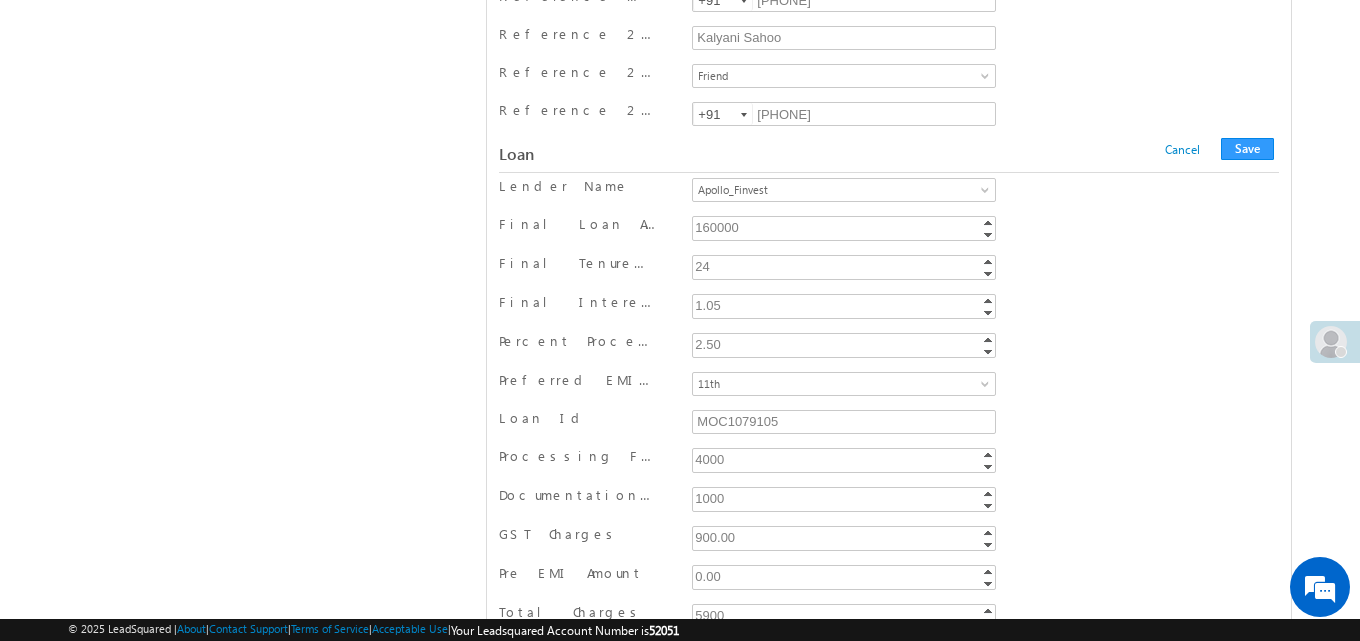 scroll, scrollTop: 16581, scrollLeft: 0, axis: vertical 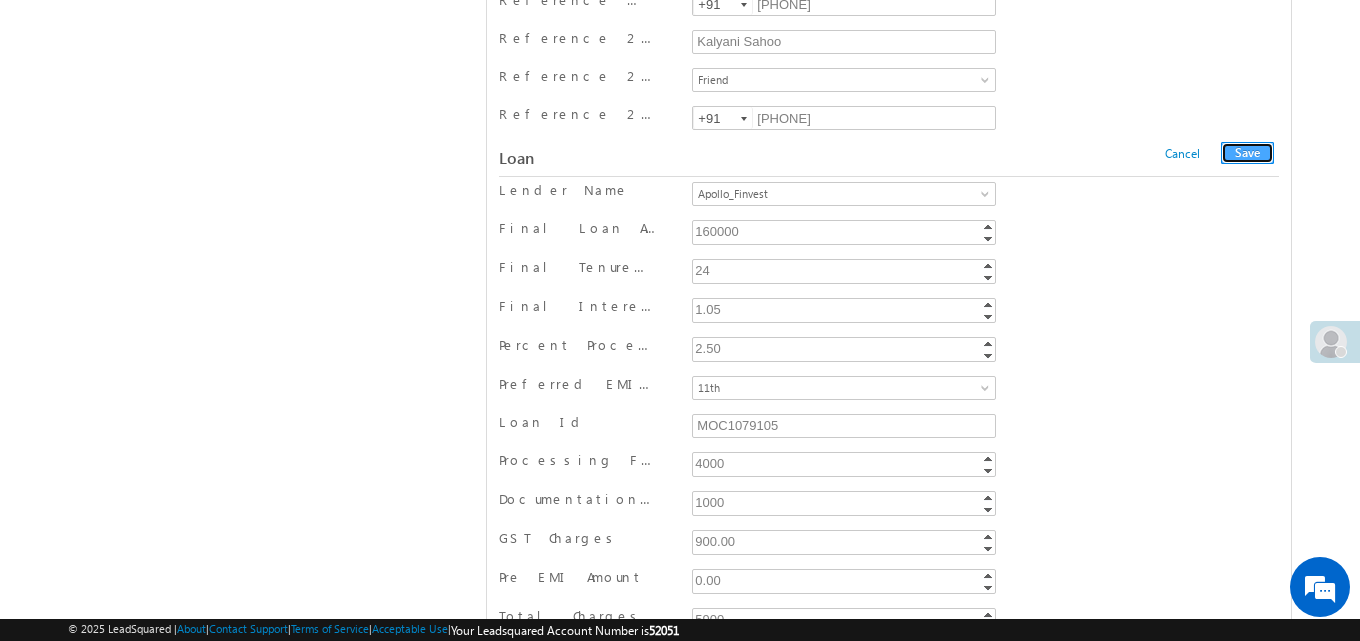 click on "Save" at bounding box center [1247, 153] 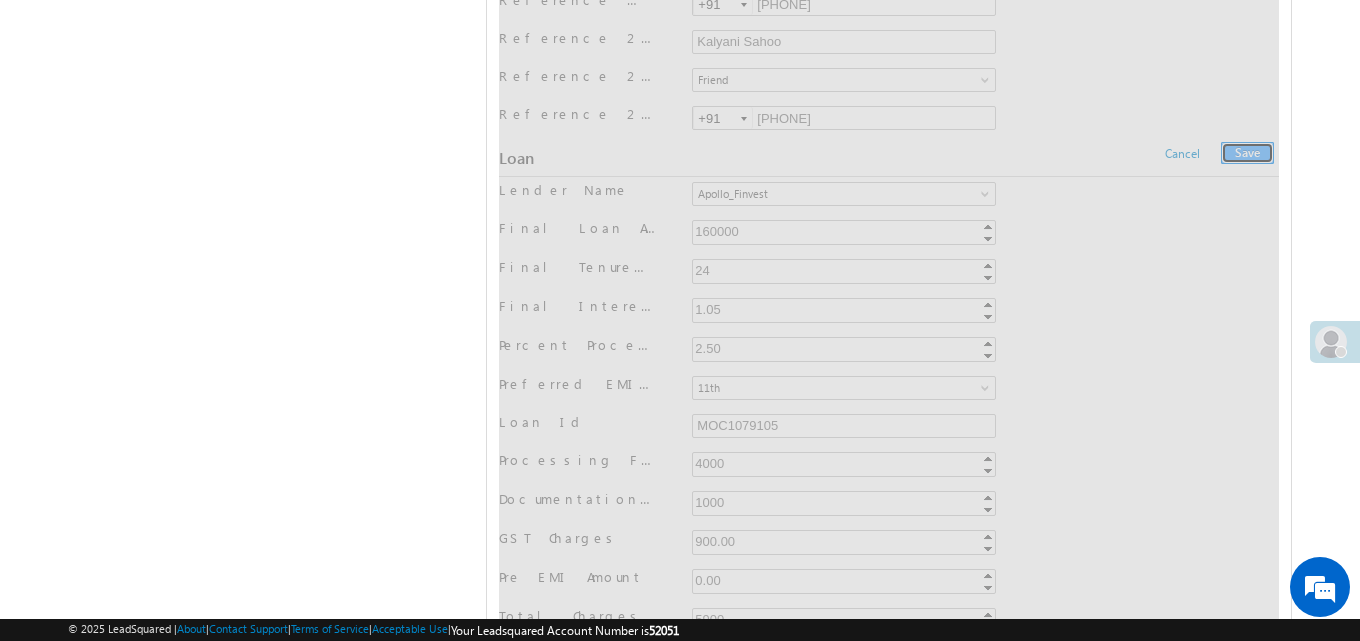 scroll, scrollTop: 0, scrollLeft: 0, axis: both 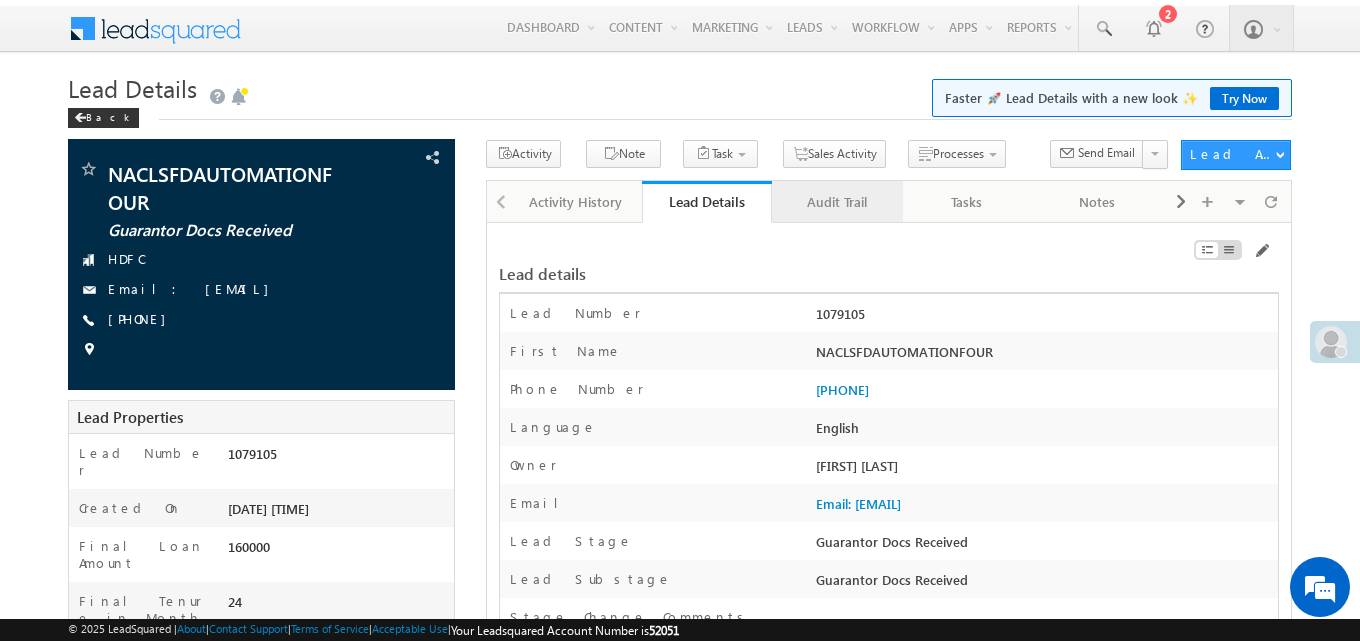 click on "Audit Trail" at bounding box center [836, 202] 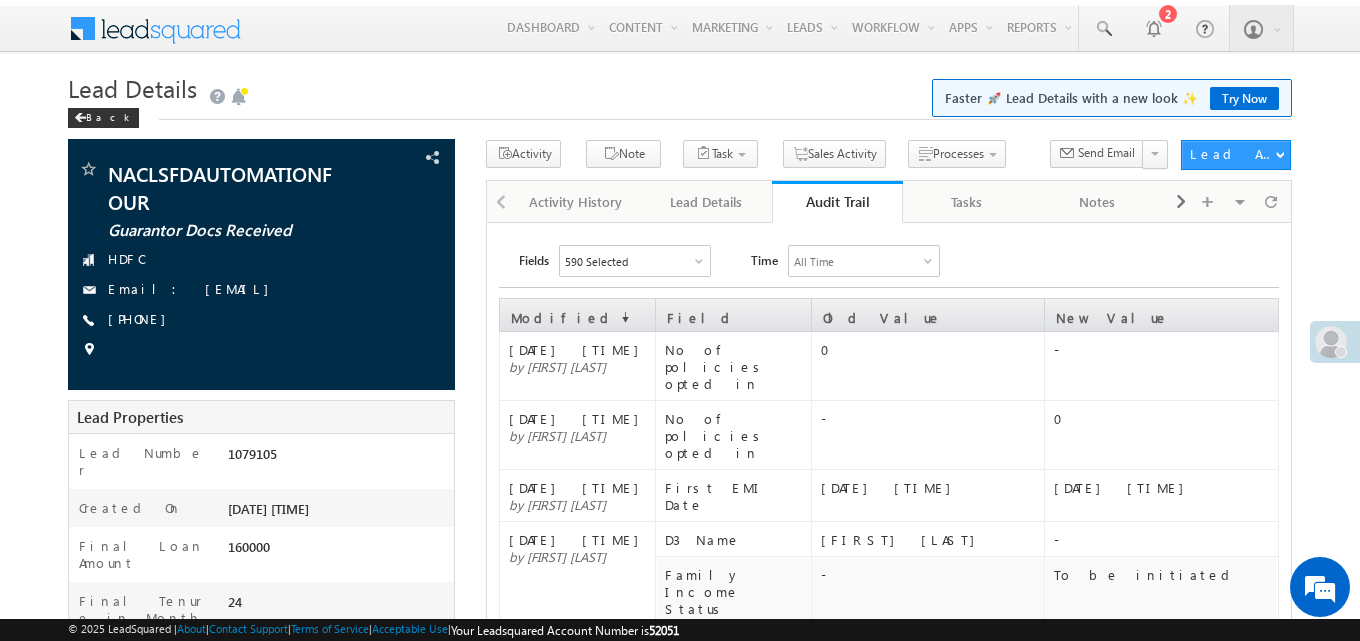 scroll, scrollTop: 65, scrollLeft: 0, axis: vertical 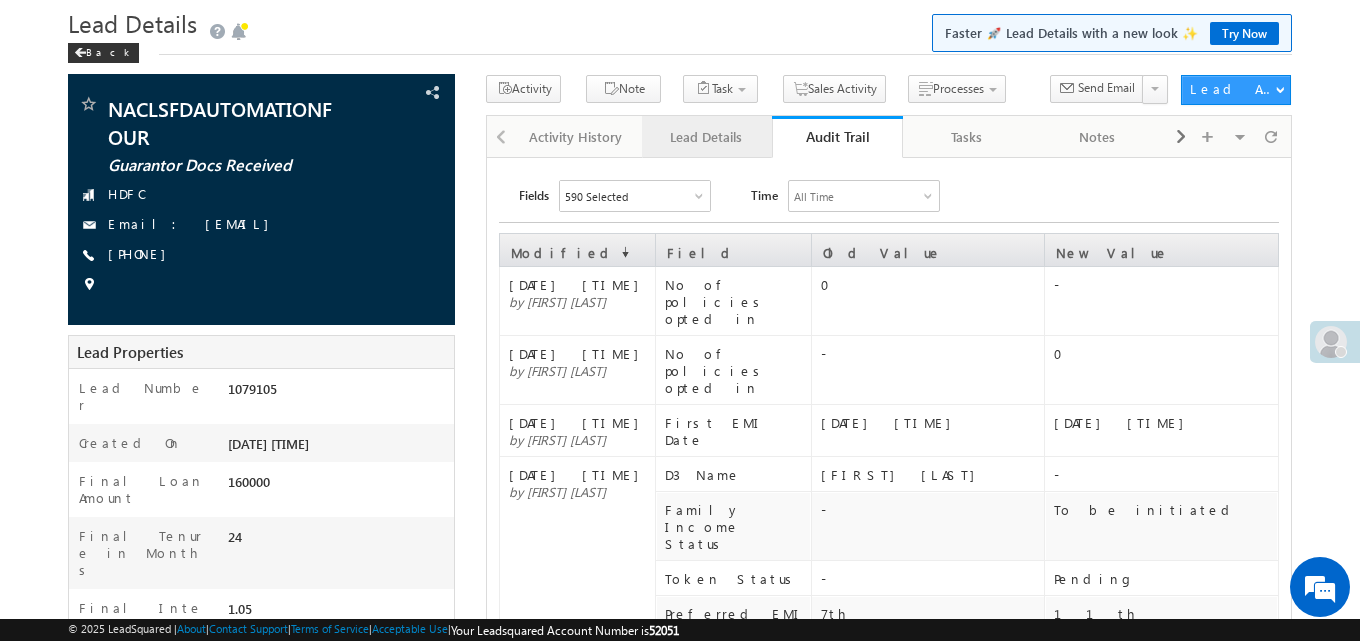 click on "Lead Details" at bounding box center (707, 137) 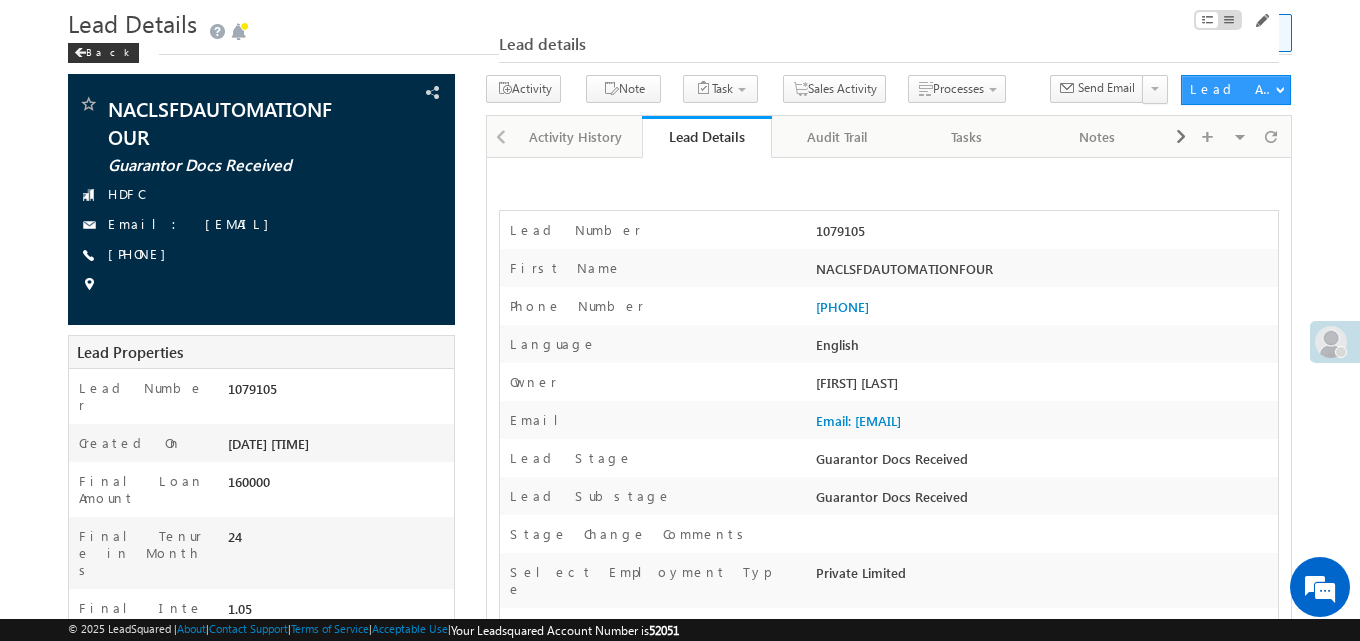 scroll, scrollTop: 3543, scrollLeft: 0, axis: vertical 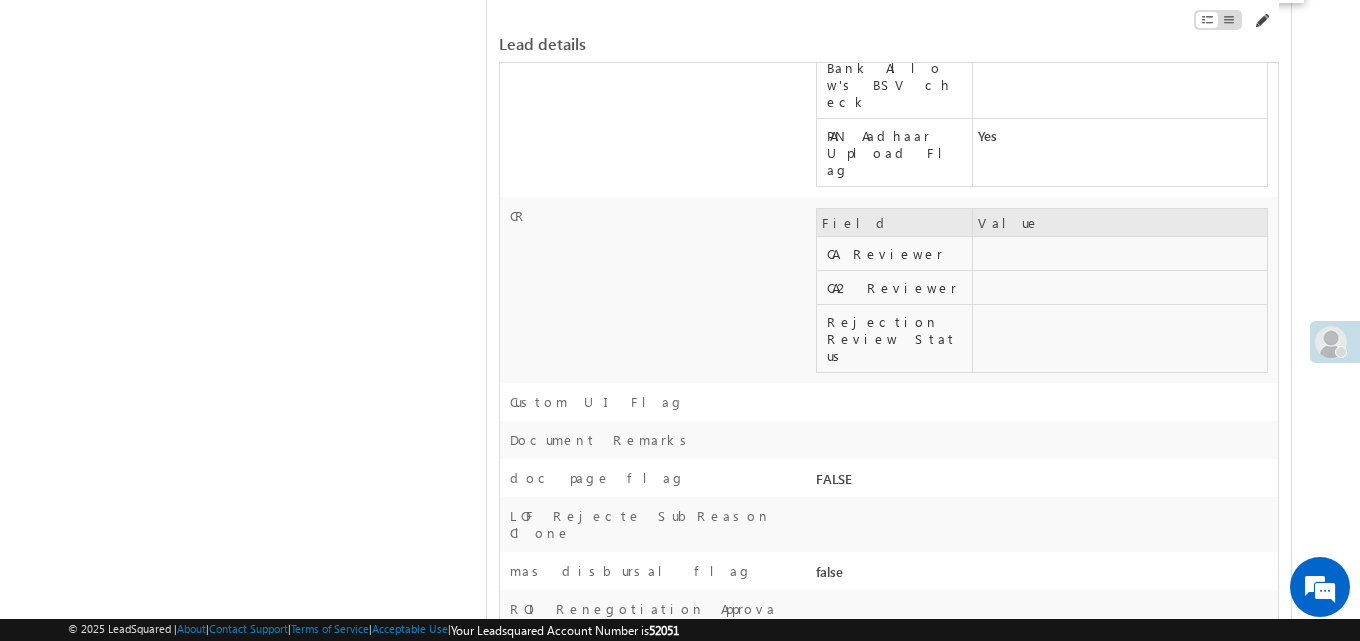 click at bounding box center (1261, 21) 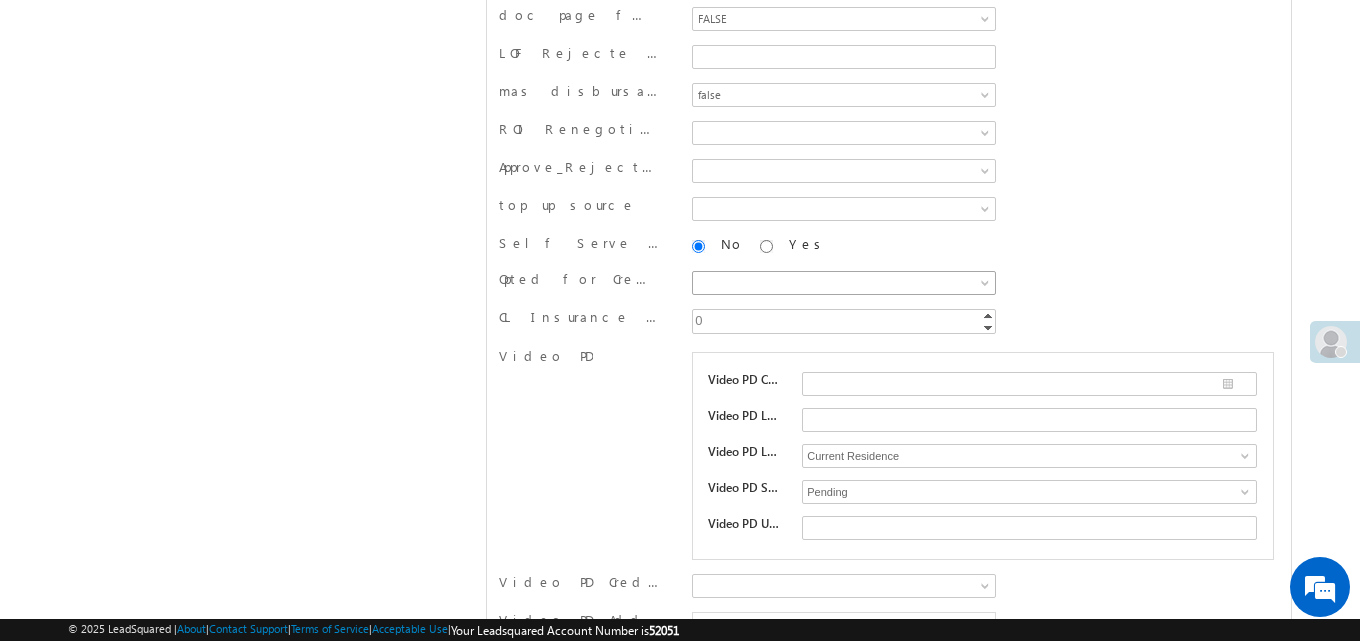 click at bounding box center [840, 283] 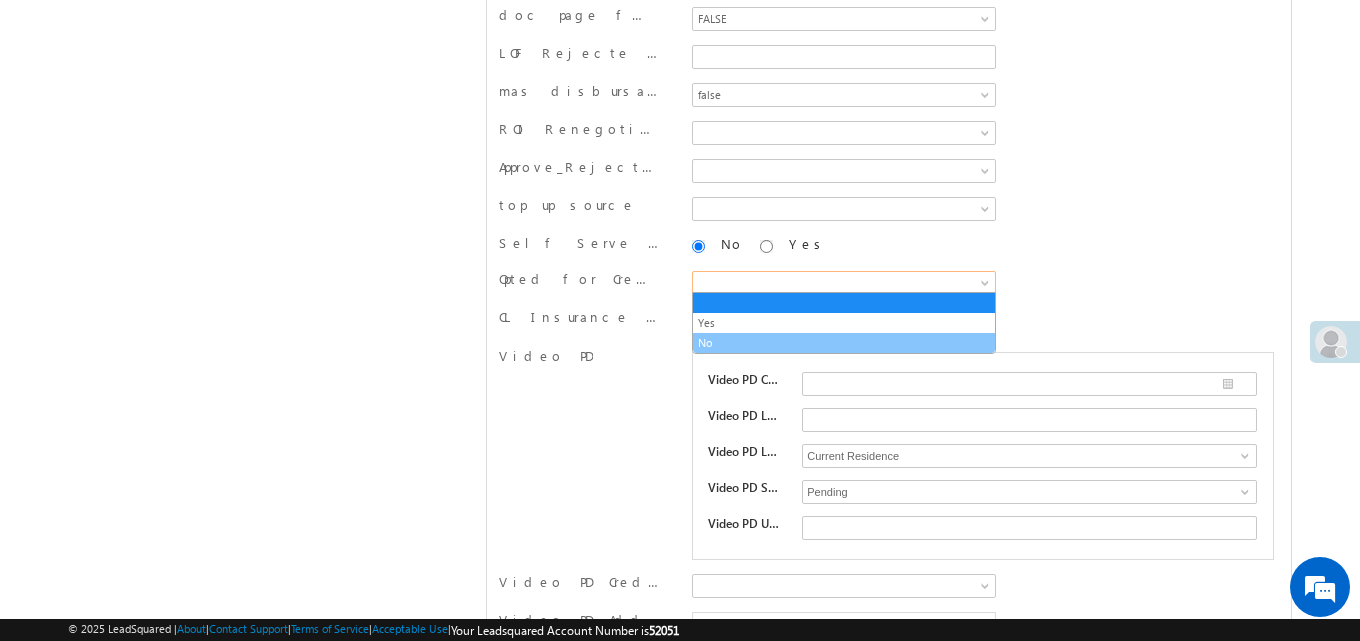 drag, startPoint x: 740, startPoint y: 338, endPoint x: 1104, endPoint y: 128, distance: 420.23328 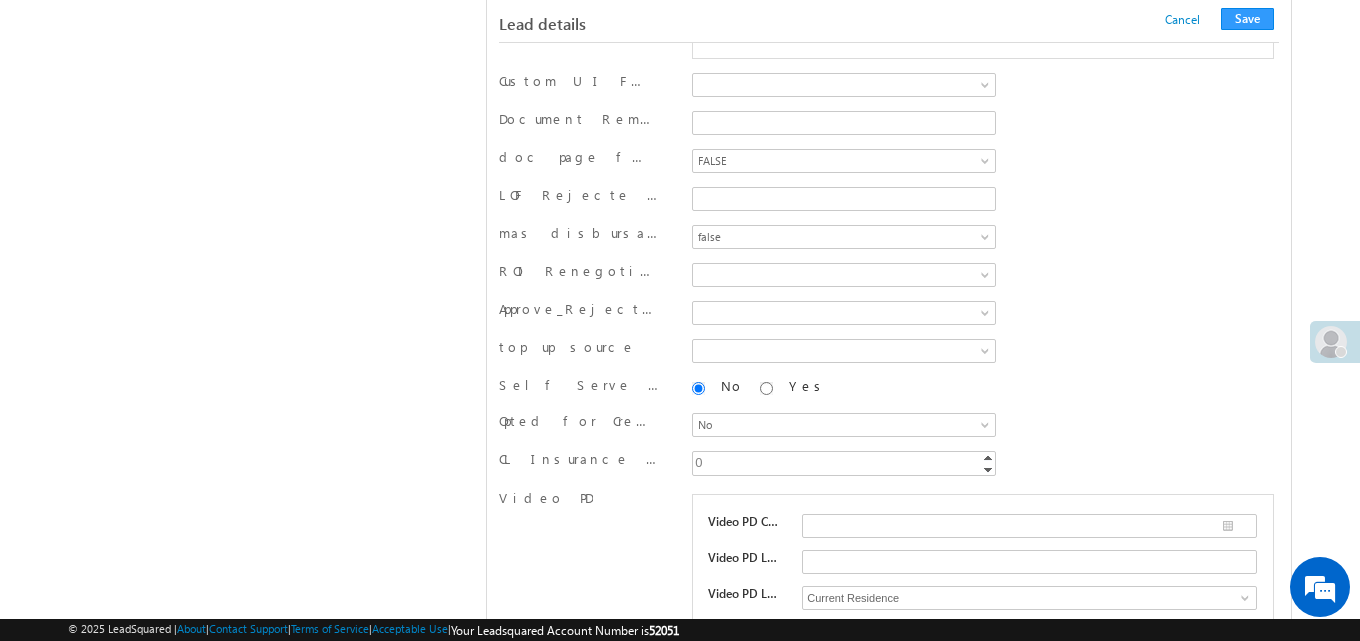 scroll, scrollTop: 10707, scrollLeft: 0, axis: vertical 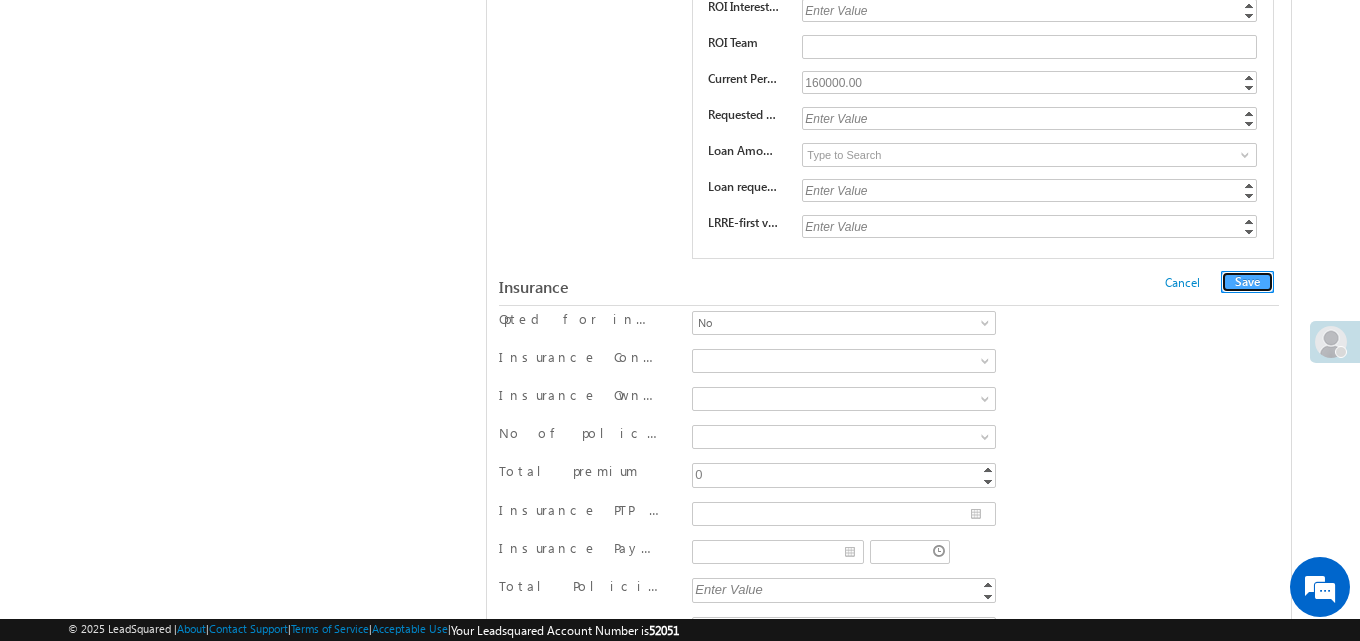 click on "Save" at bounding box center [1247, 282] 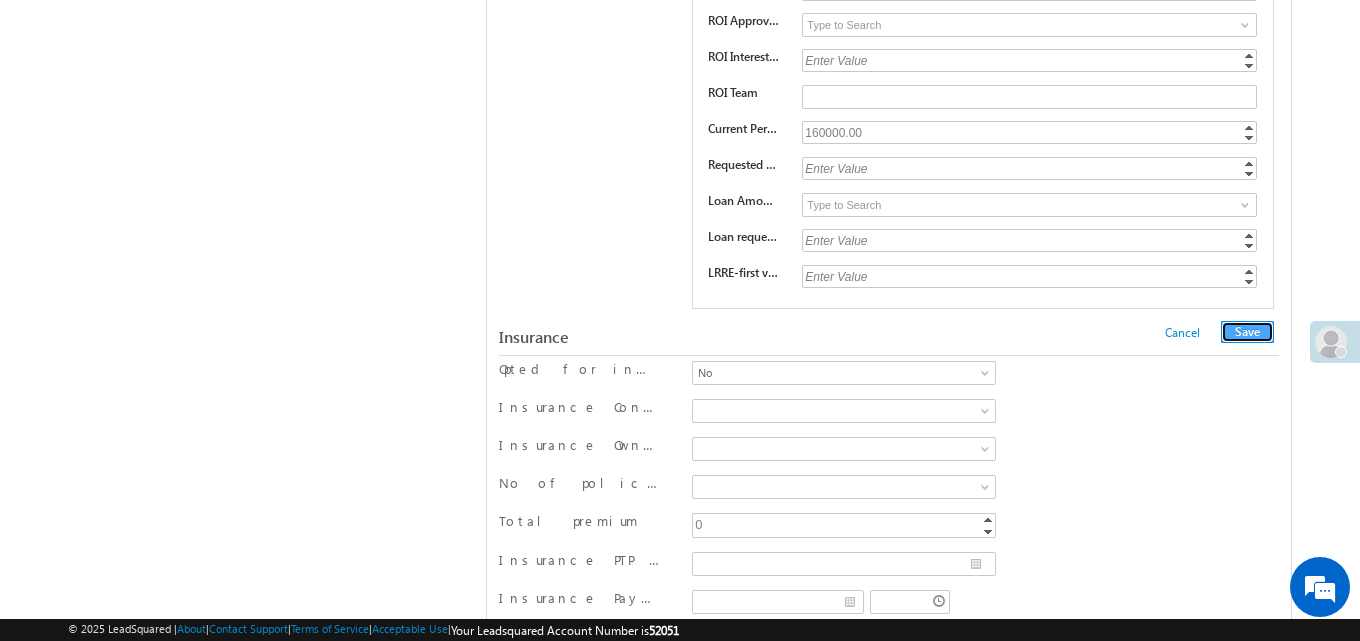 scroll, scrollTop: 0, scrollLeft: 0, axis: both 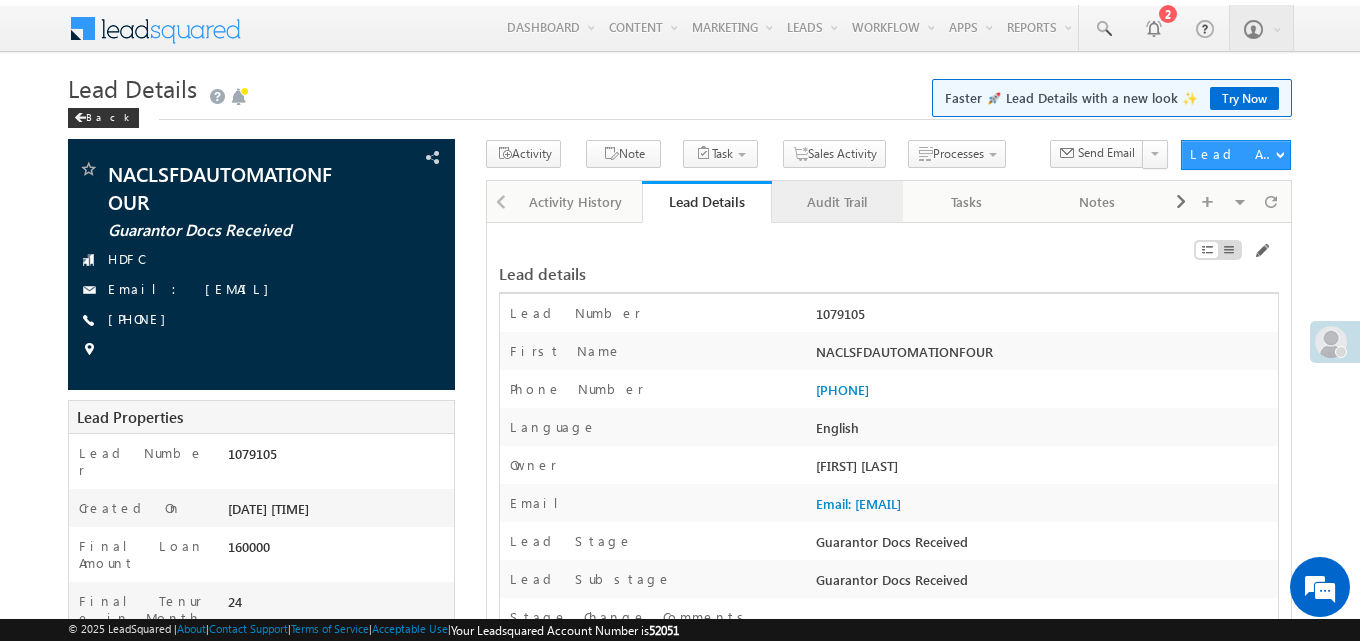 click on "Audit Trail" at bounding box center (836, 202) 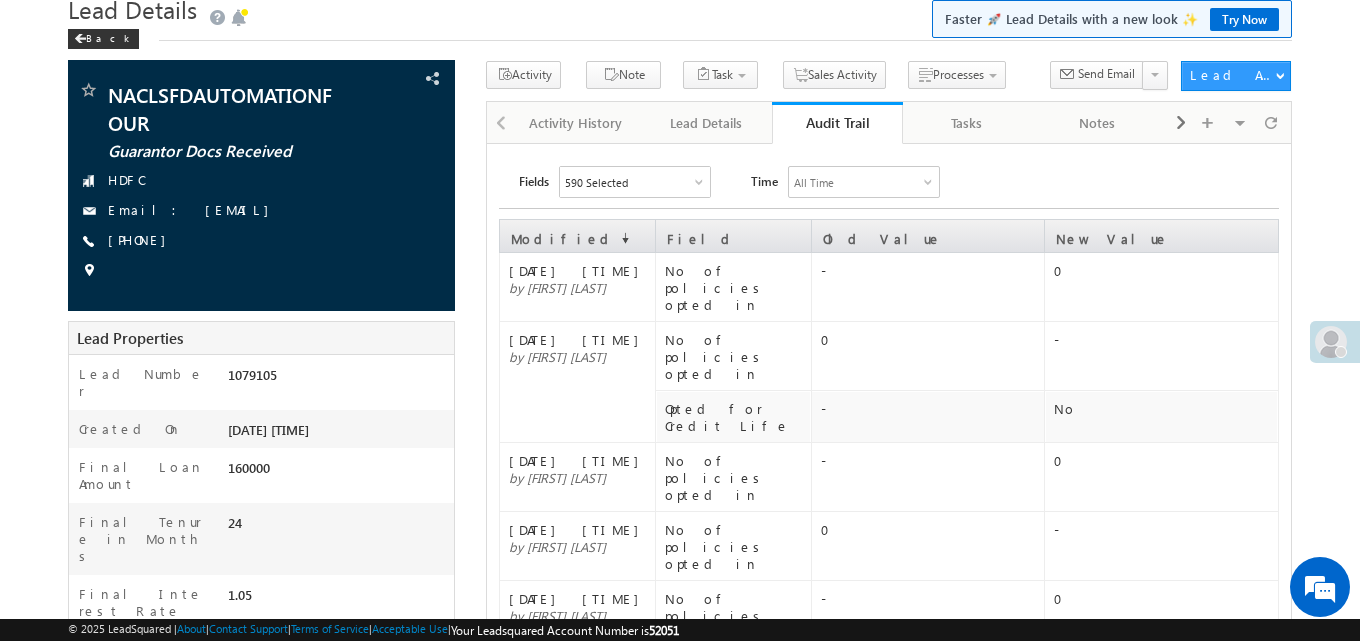 scroll, scrollTop: 75, scrollLeft: 0, axis: vertical 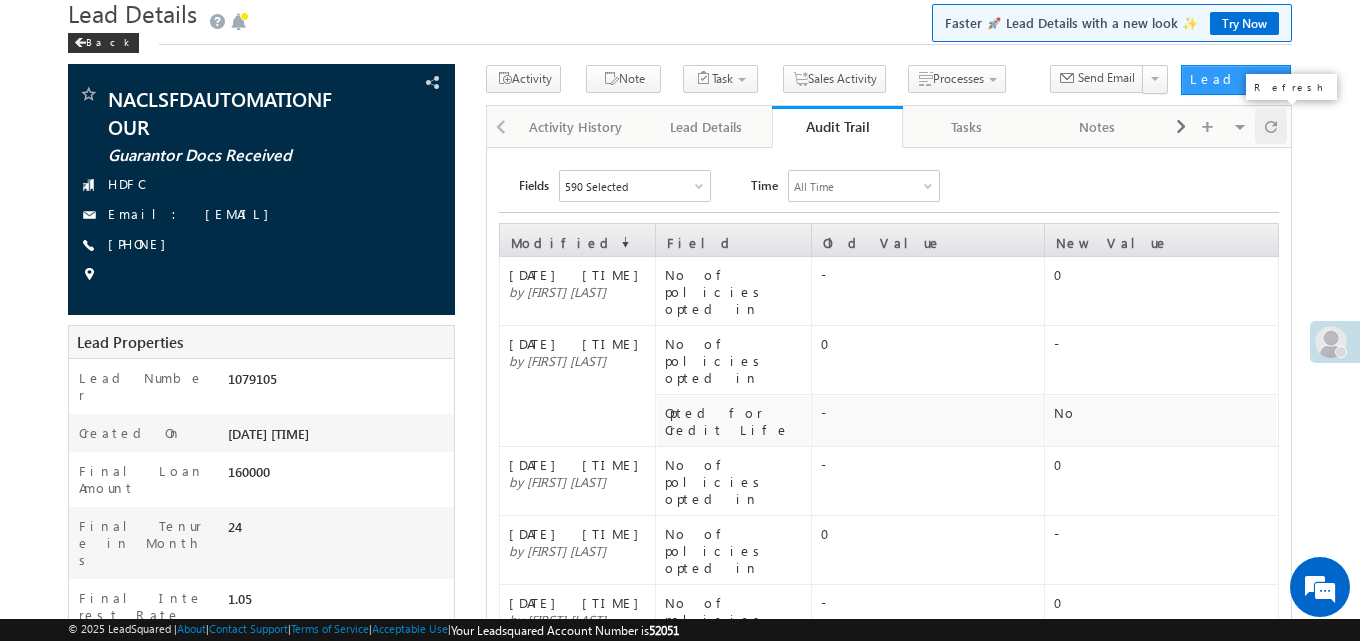 click at bounding box center [1271, 126] 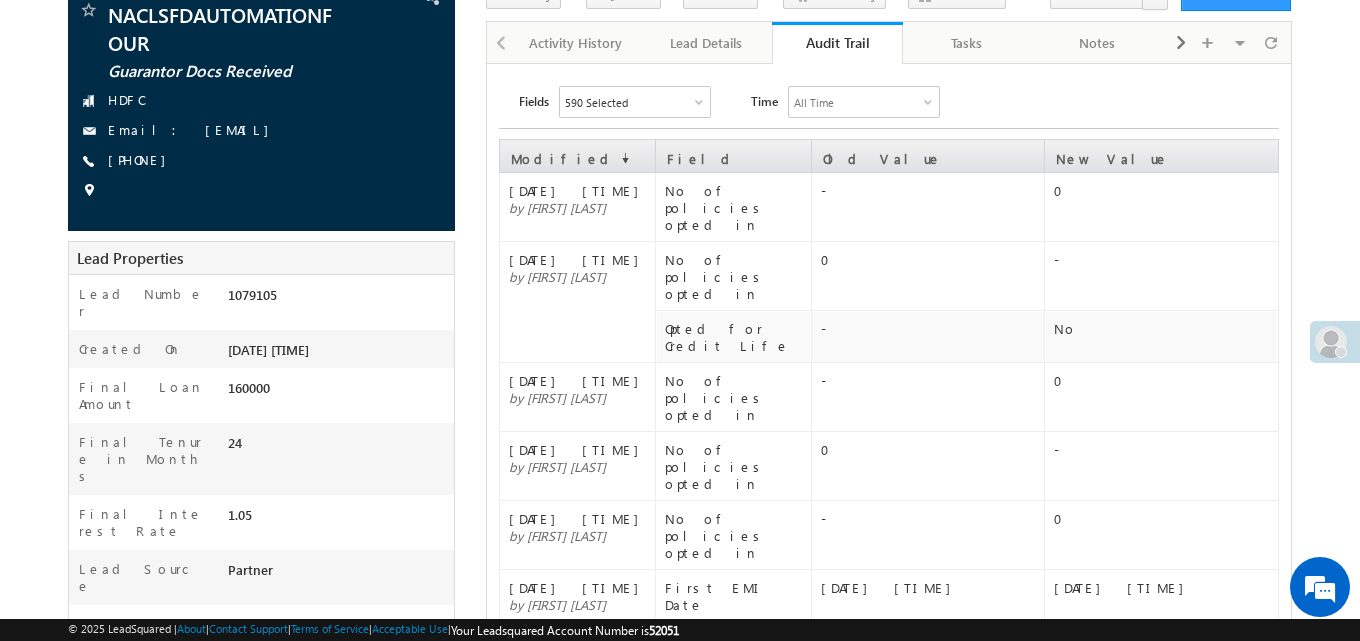 scroll, scrollTop: 160, scrollLeft: 0, axis: vertical 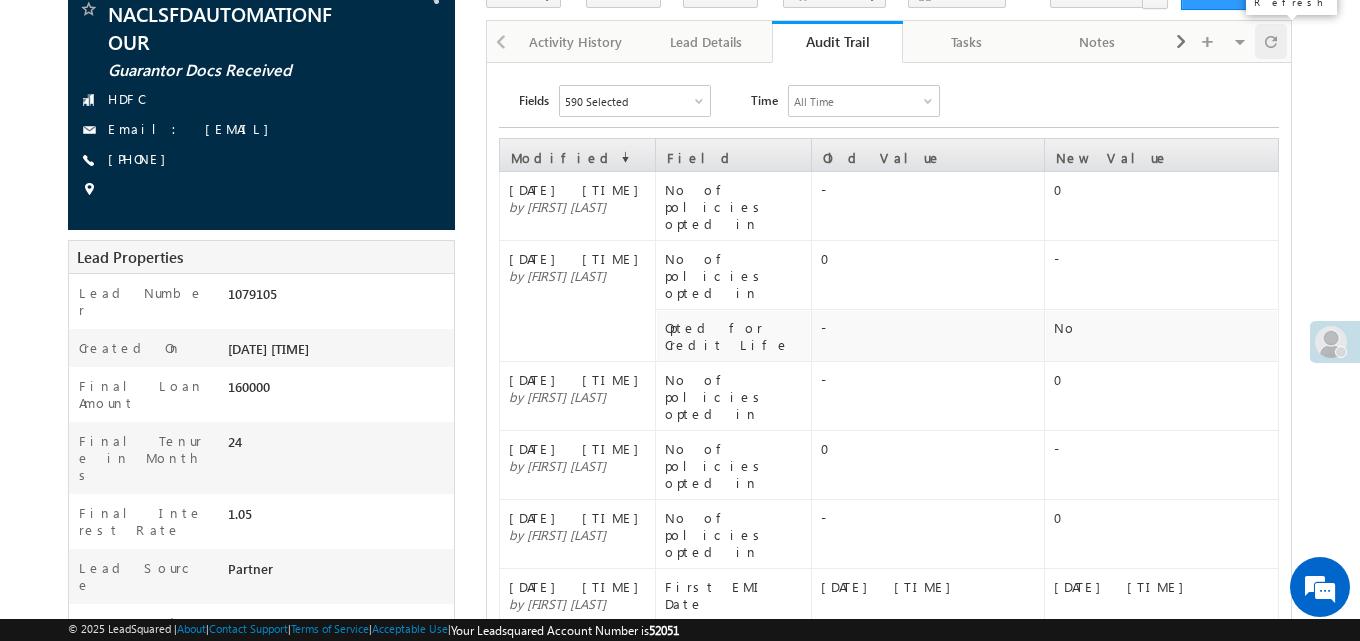 click at bounding box center [1271, 41] 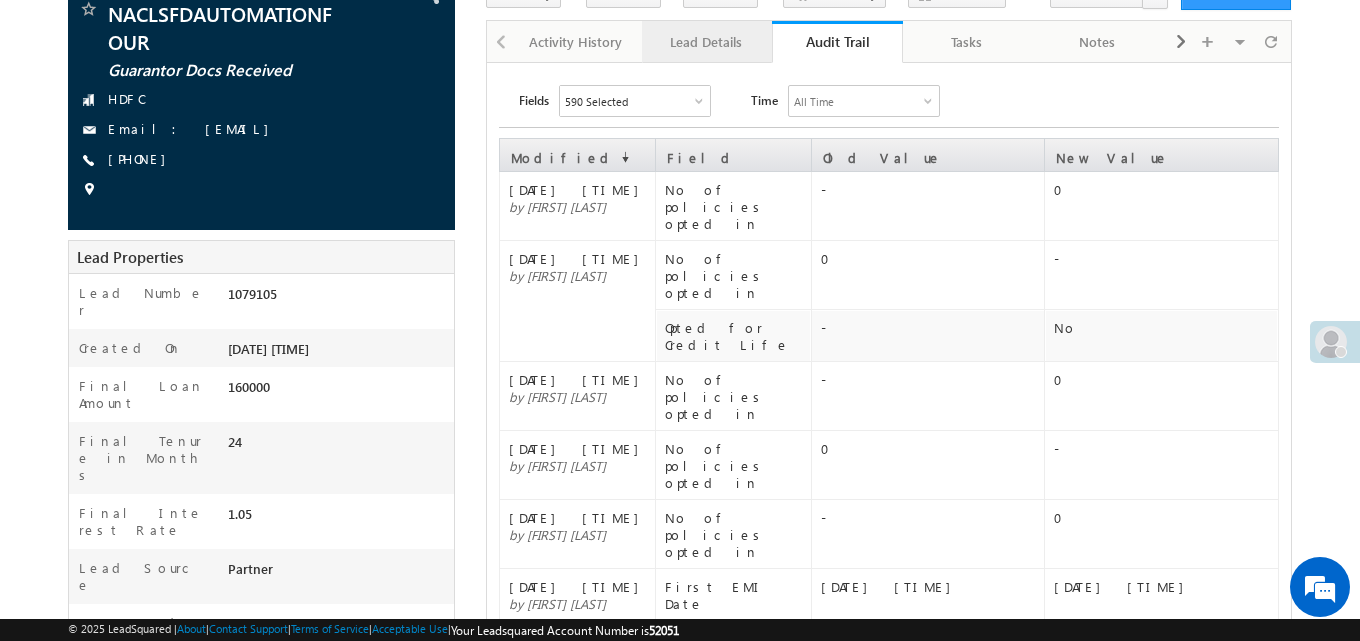 click on "Lead Details" at bounding box center (706, 42) 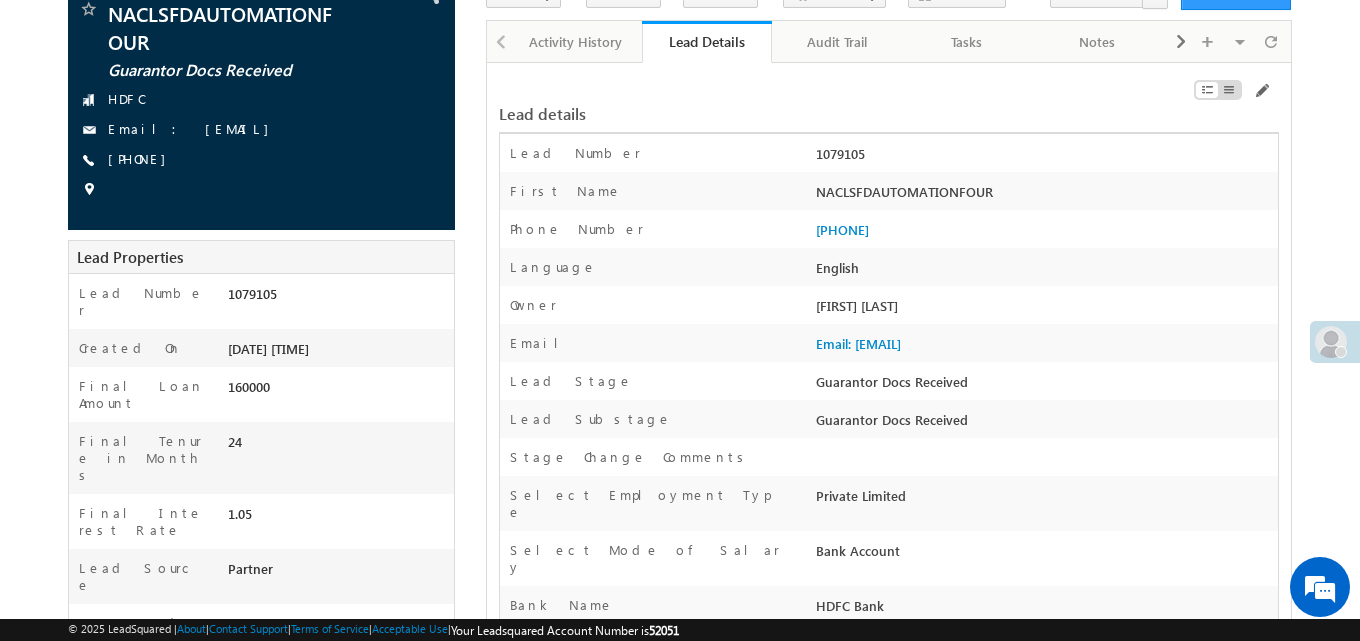 click on "Lead Details" at bounding box center (707, 41) 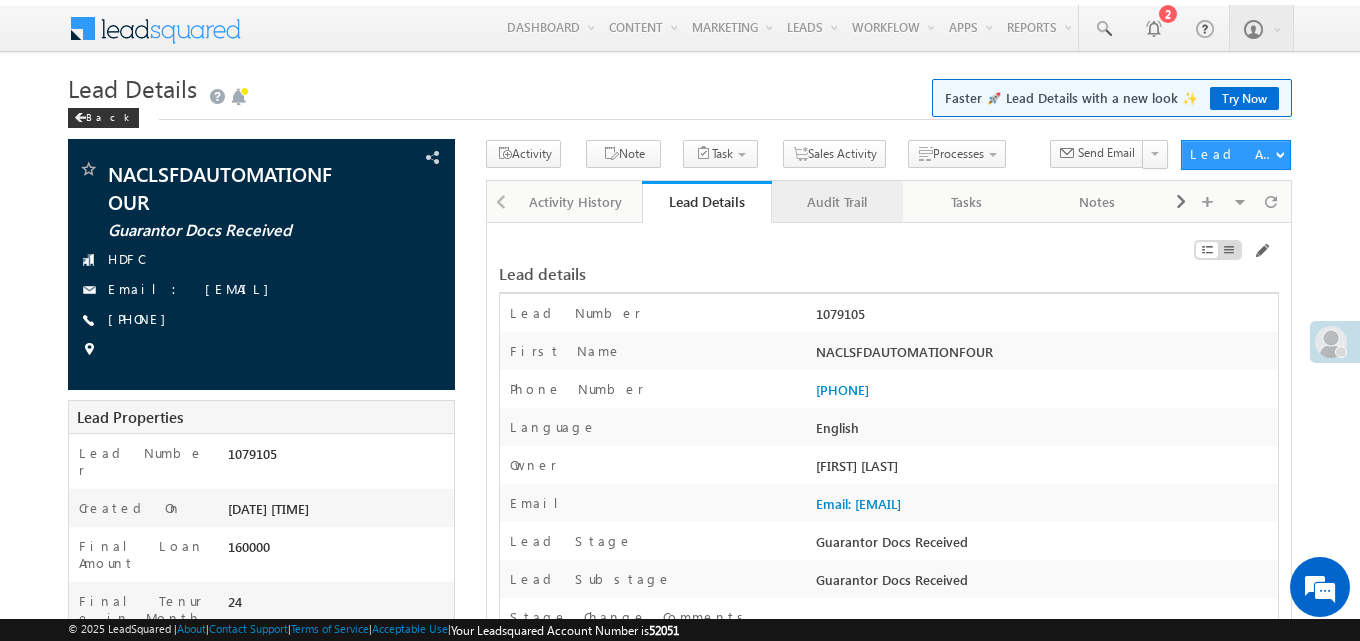 click on "Audit Trail" at bounding box center [836, 202] 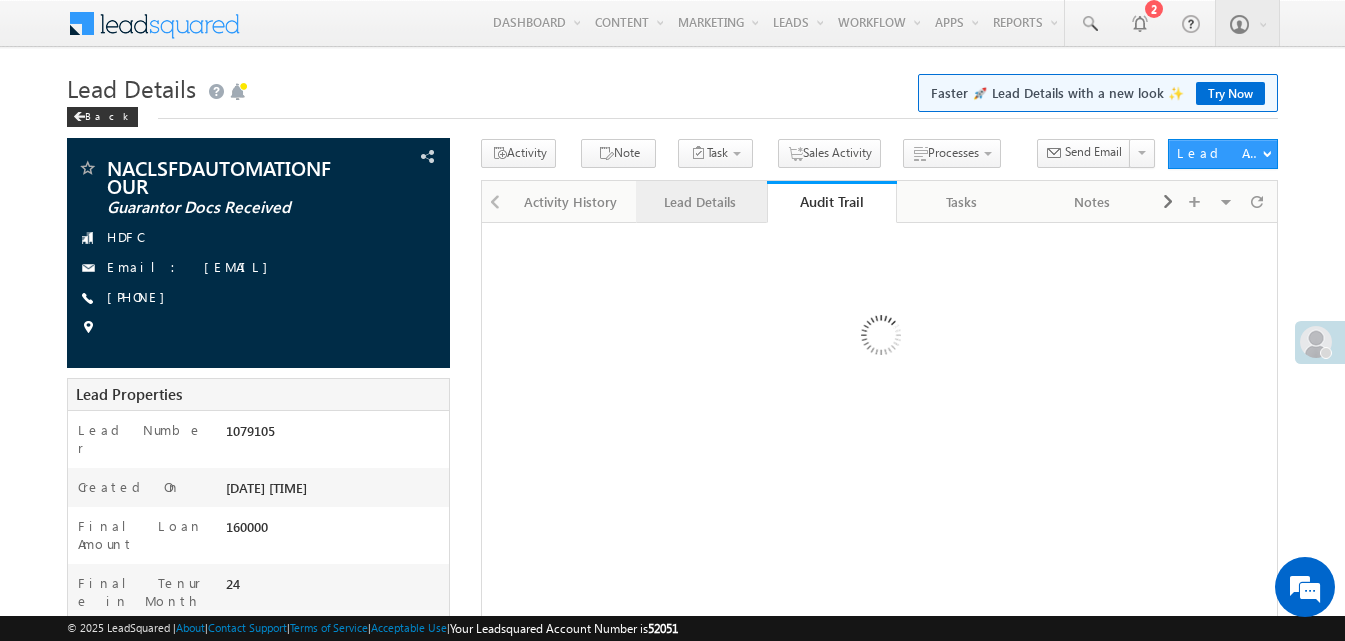 click on "Lead Details" at bounding box center [700, 202] 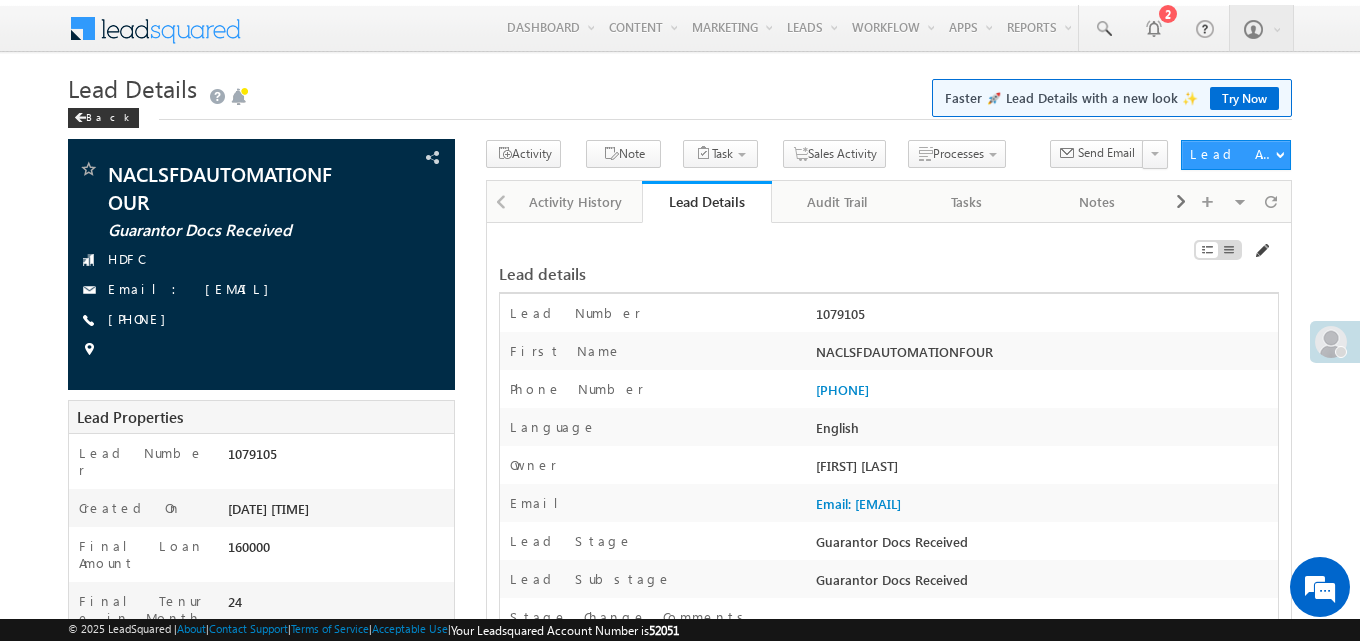 click at bounding box center (1261, 251) 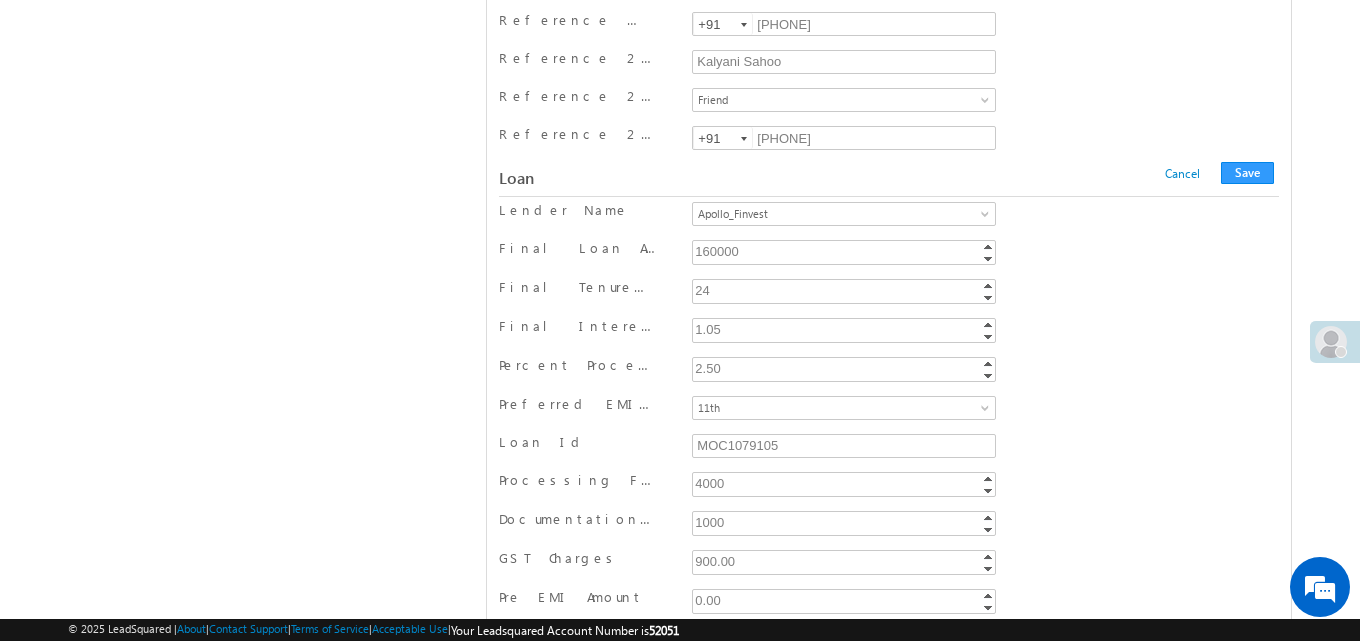 scroll, scrollTop: 16564, scrollLeft: 0, axis: vertical 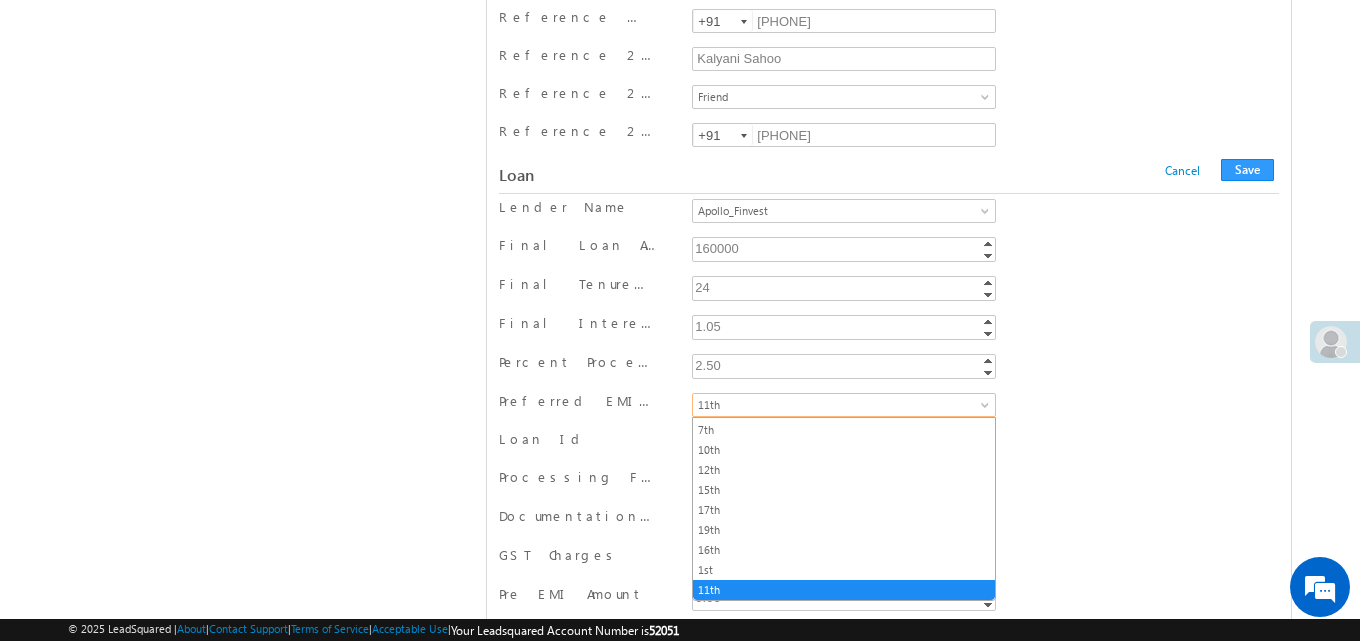 click on "11th" at bounding box center (840, 405) 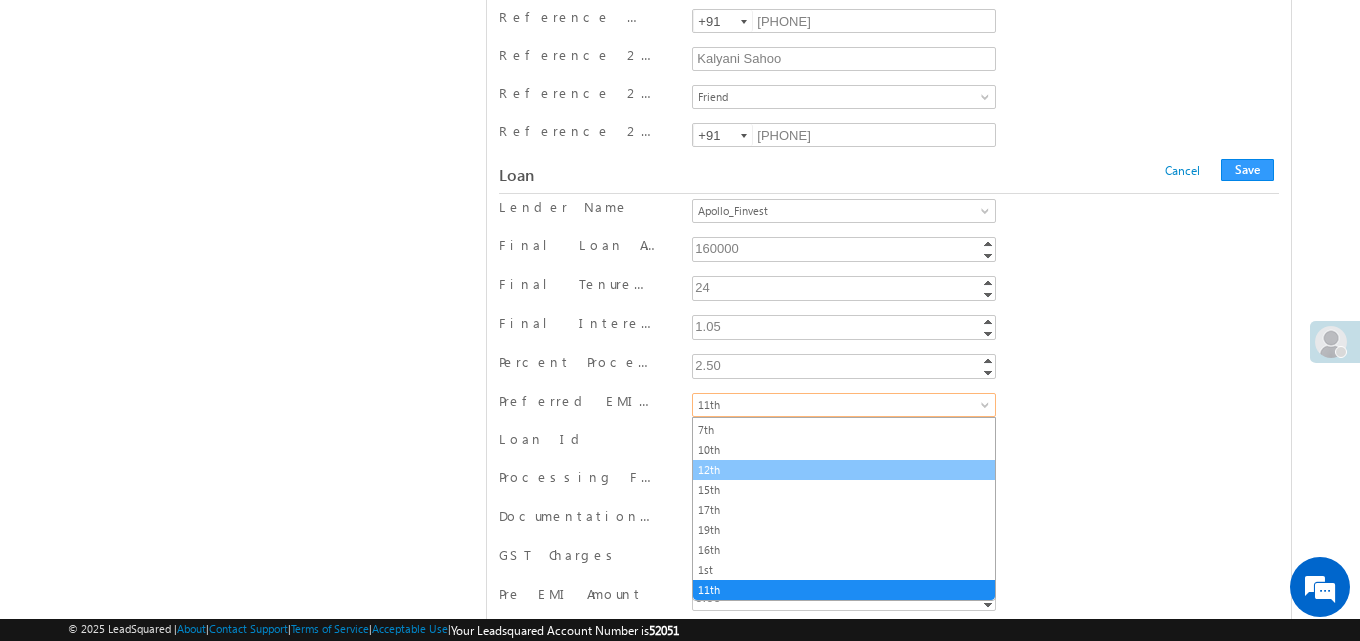 click on "12th" at bounding box center (844, 470) 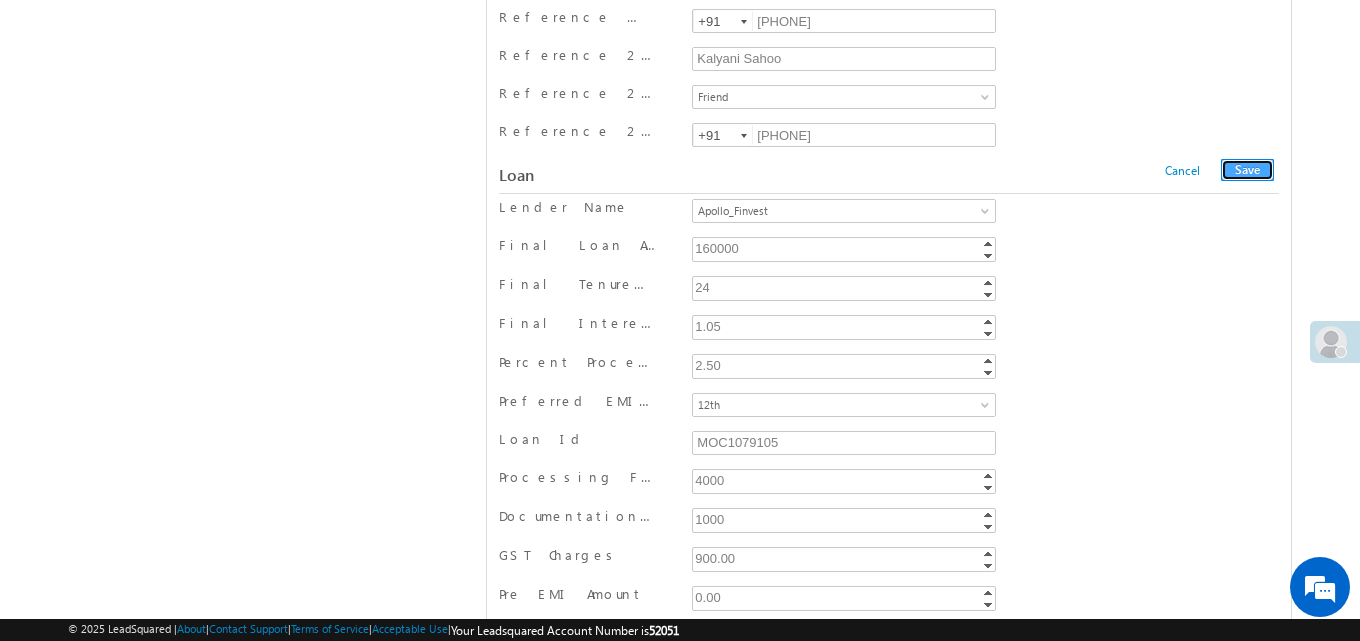 click on "Save" at bounding box center [1247, 170] 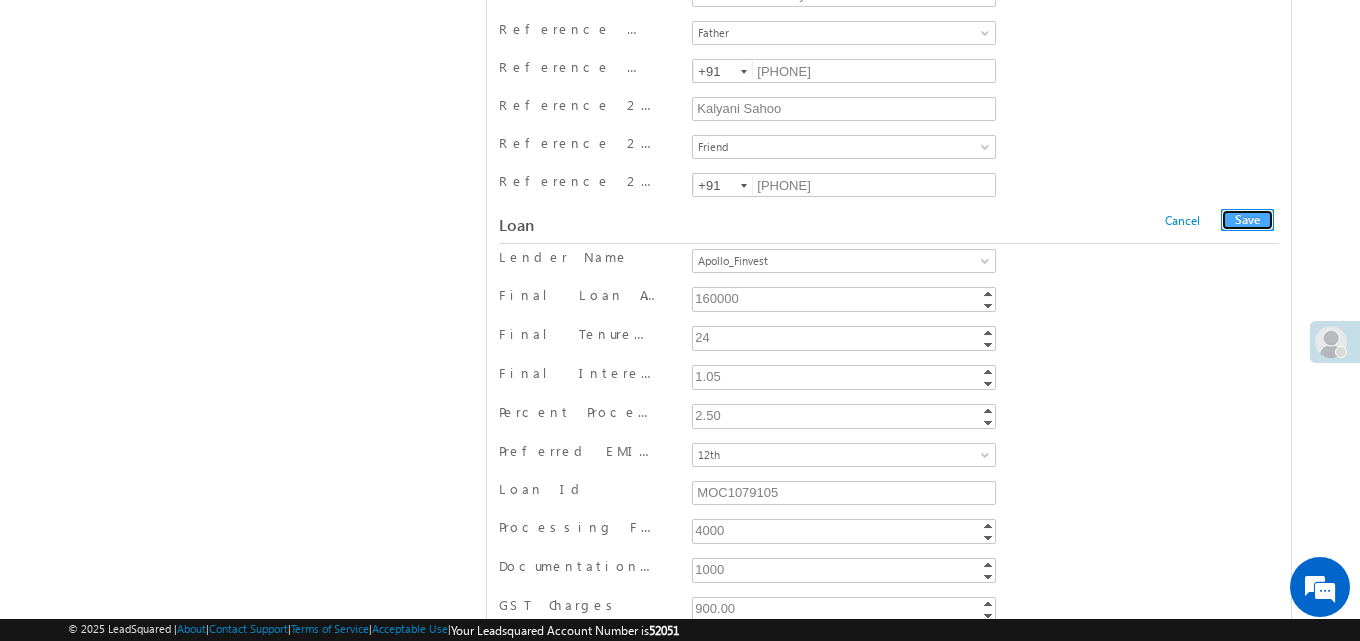 scroll, scrollTop: 0, scrollLeft: 0, axis: both 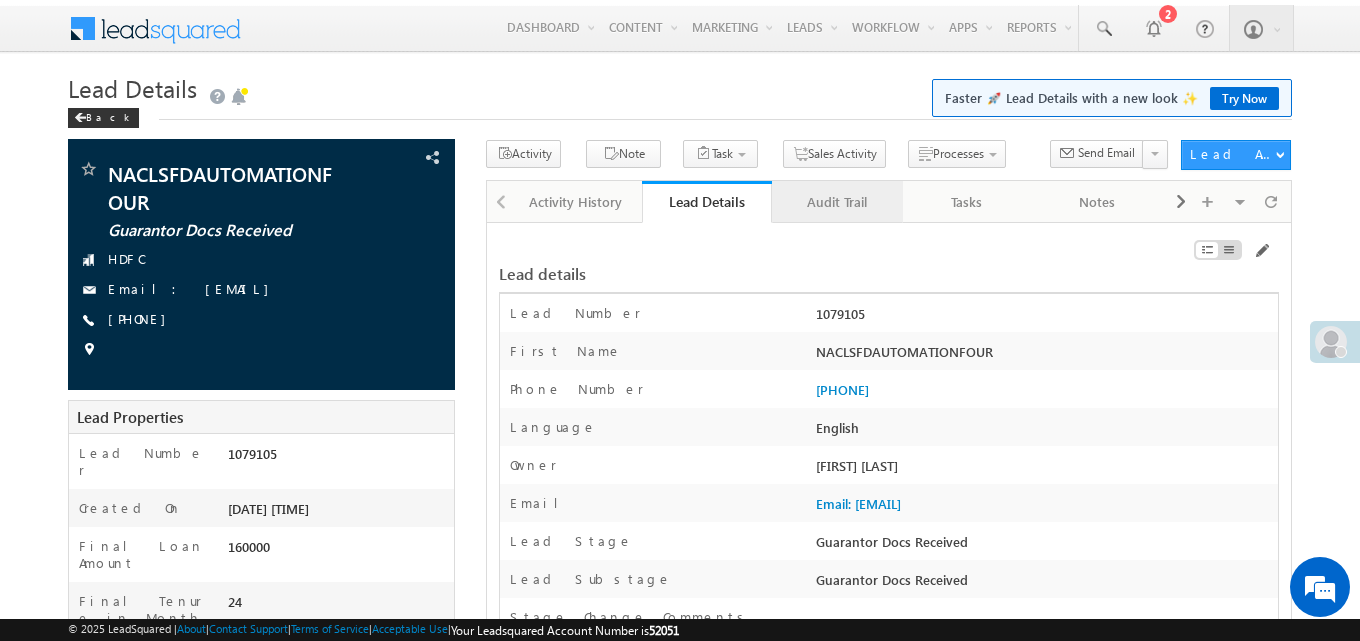 click on "Audit Trail" at bounding box center [836, 202] 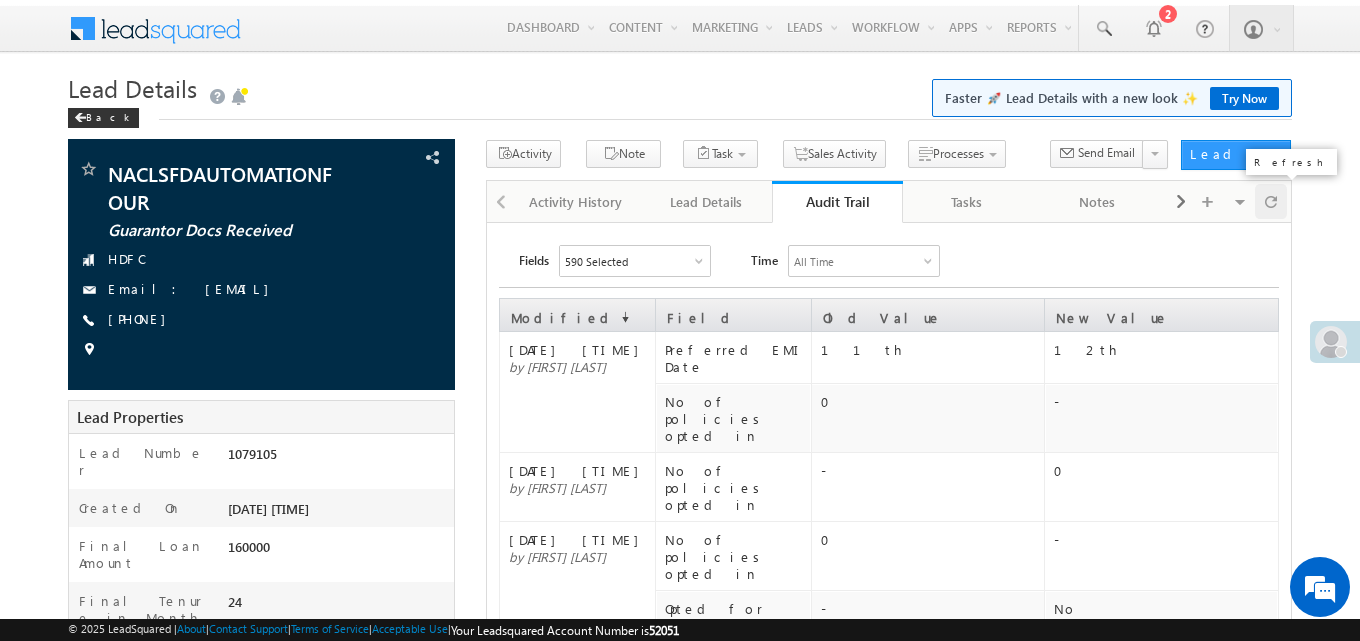click at bounding box center (1271, 201) 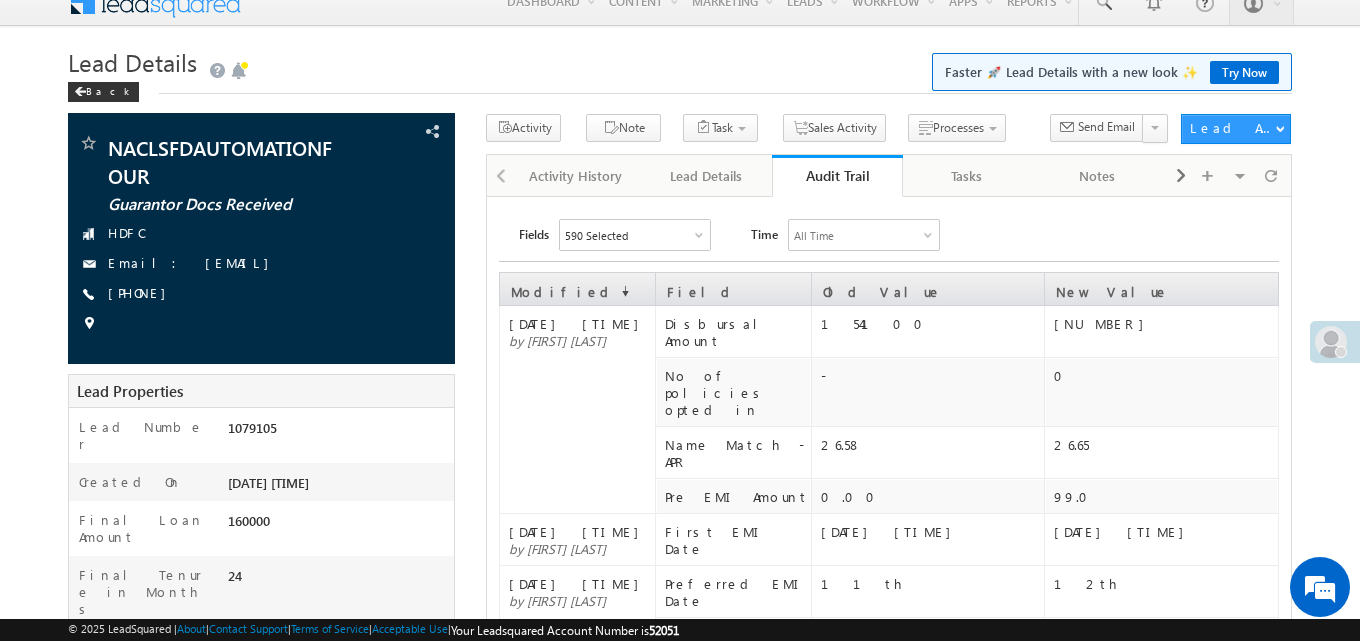 scroll, scrollTop: 0, scrollLeft: 0, axis: both 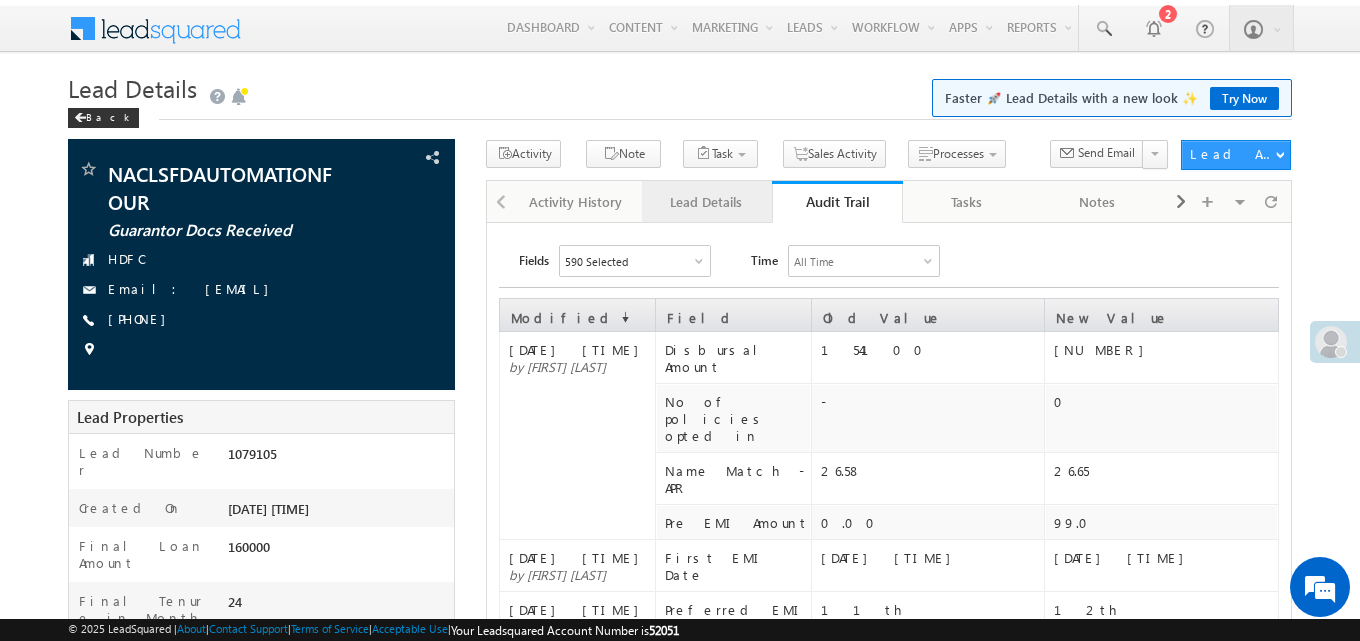 click on "Lead Details" at bounding box center (706, 202) 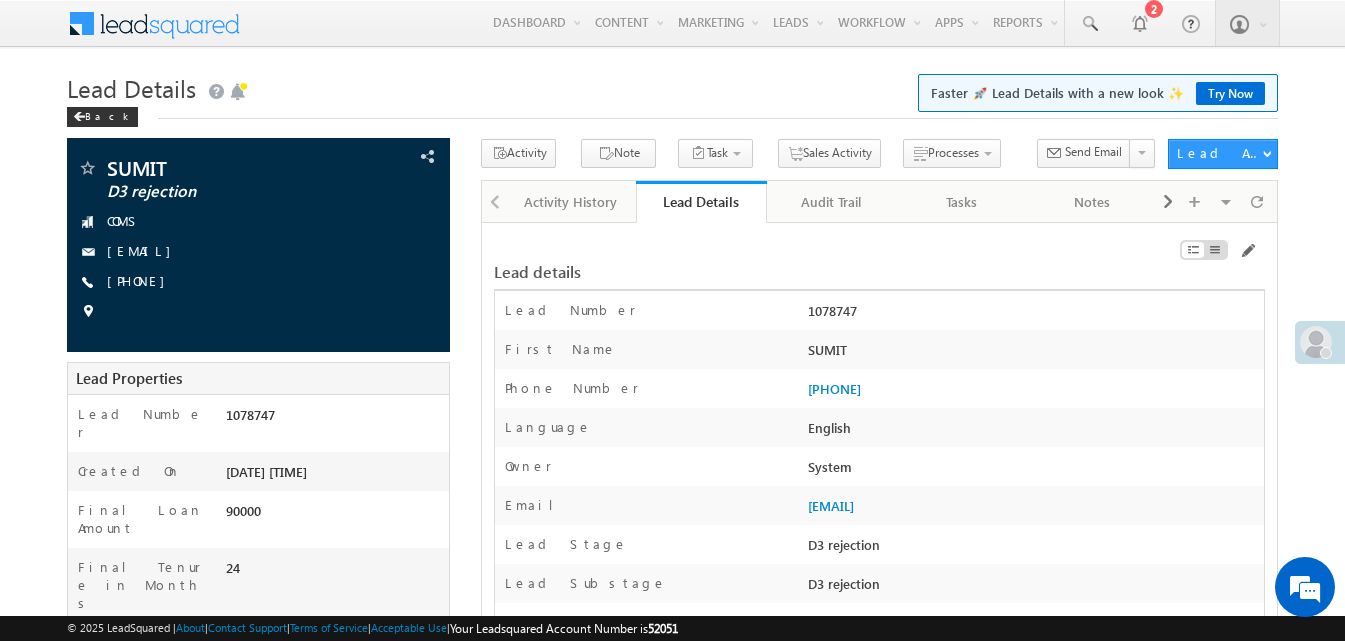 scroll, scrollTop: 0, scrollLeft: 0, axis: both 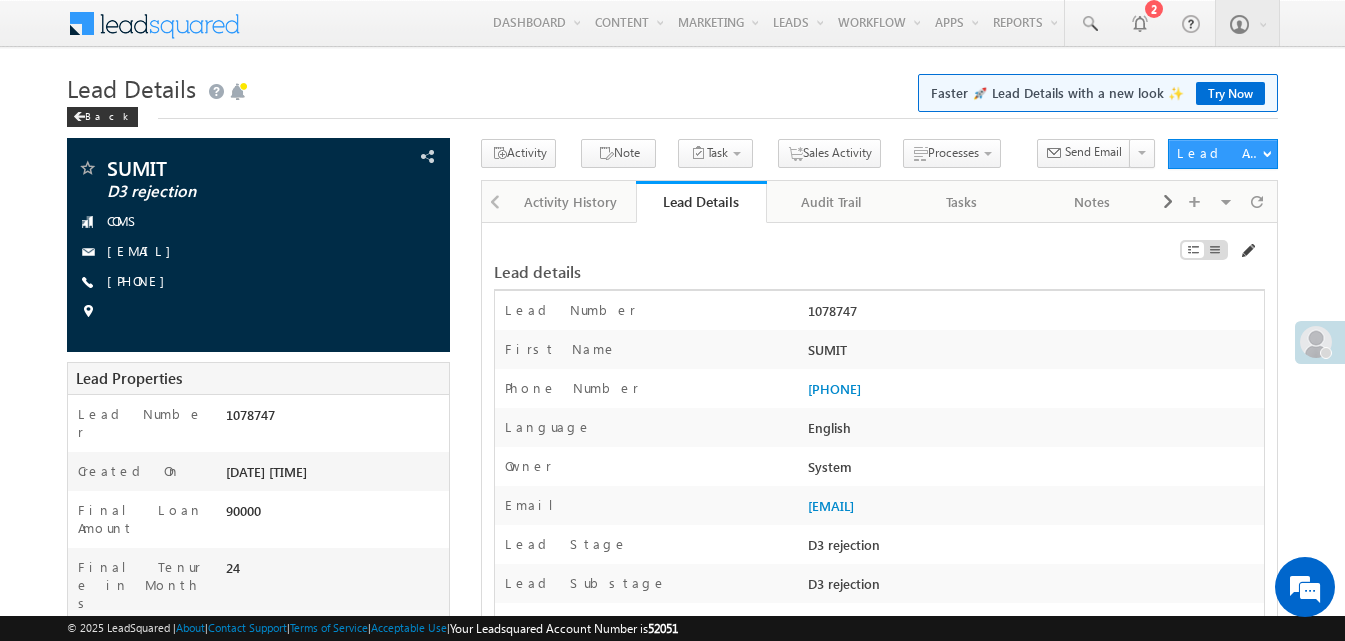 click at bounding box center [1247, 251] 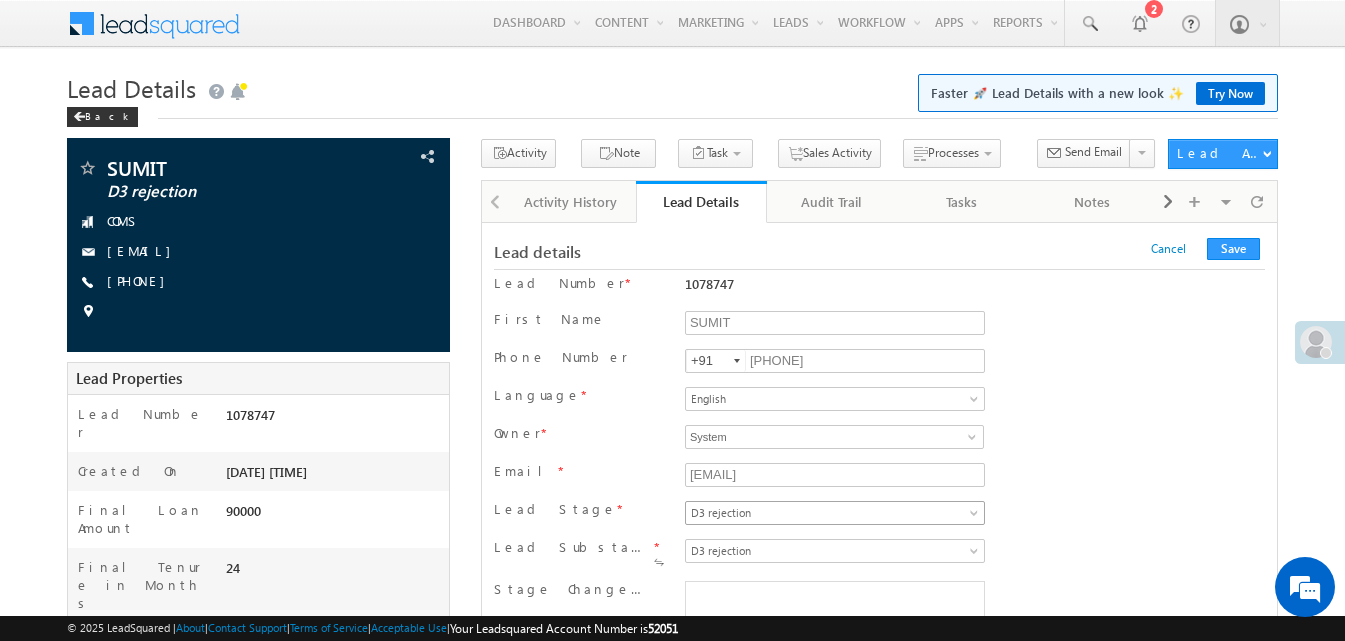 click on "D3 rejection" at bounding box center [831, 513] 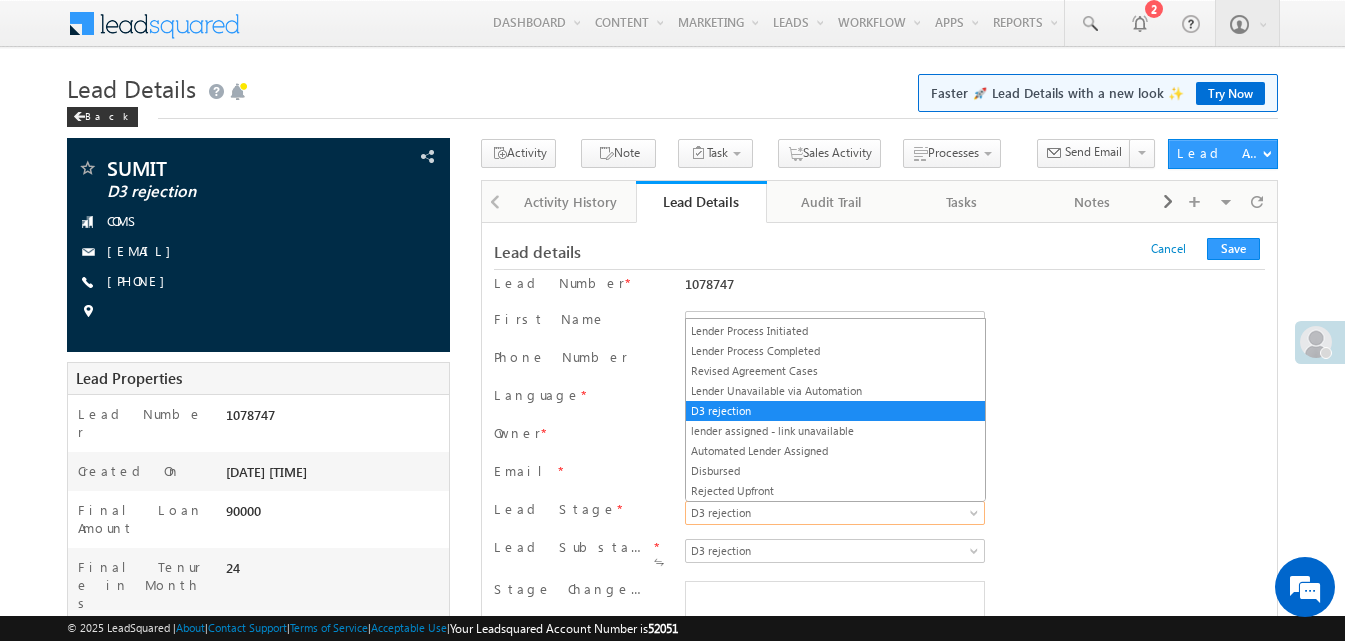 scroll, scrollTop: 259, scrollLeft: 0, axis: vertical 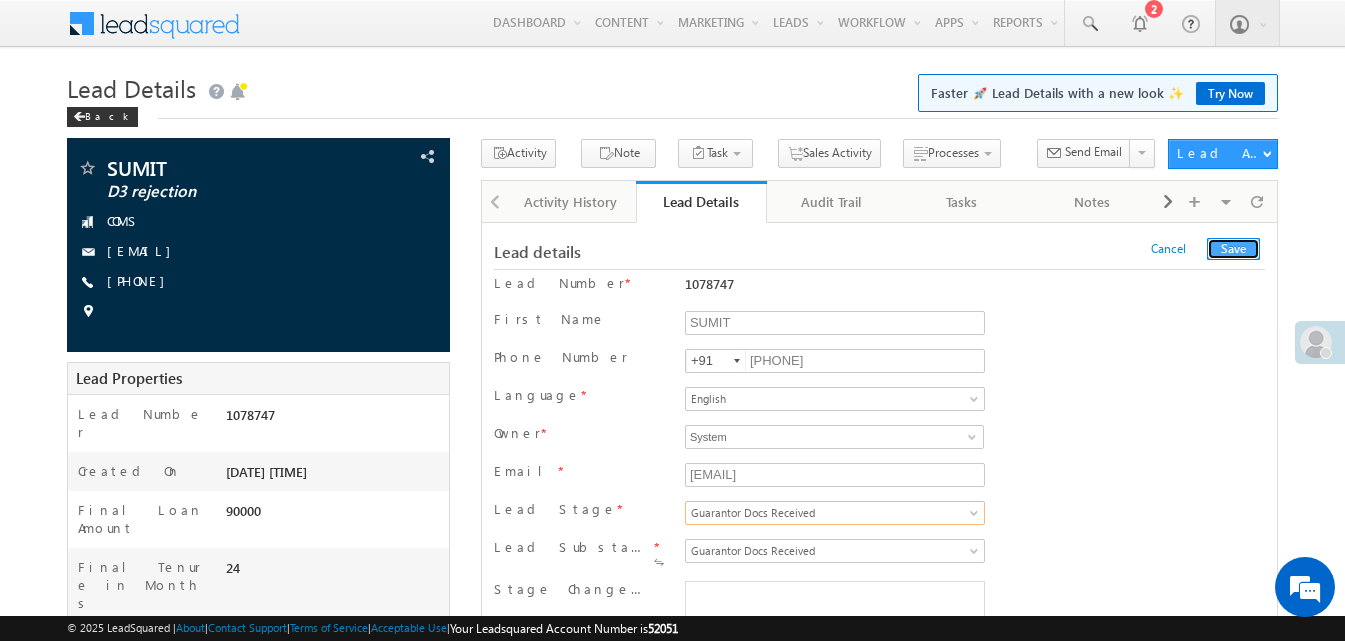 click on "Save" at bounding box center [1233, 249] 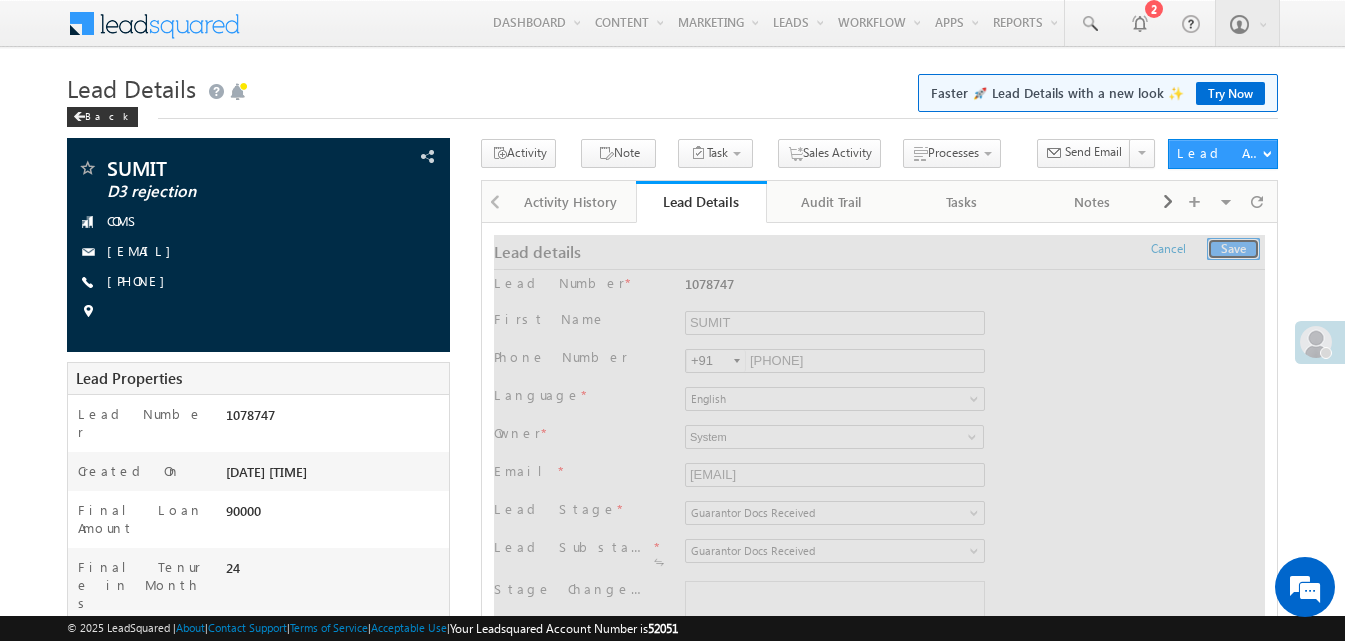 type 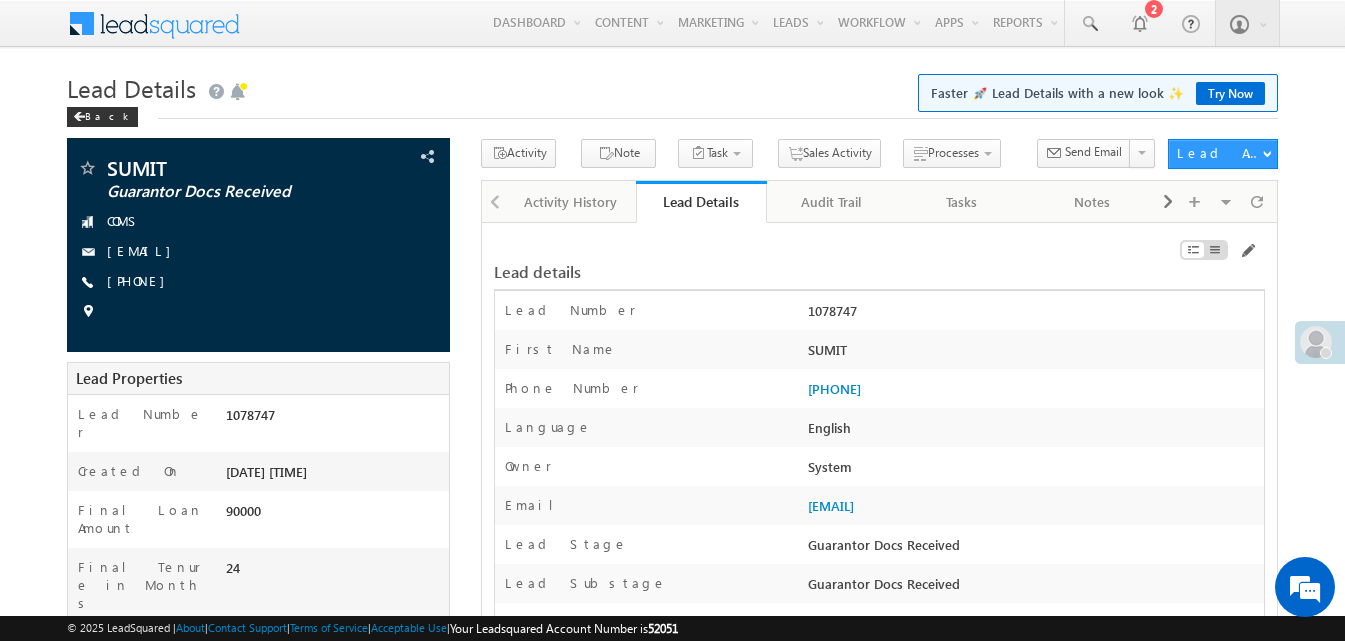 scroll, scrollTop: 17149, scrollLeft: 0, axis: vertical 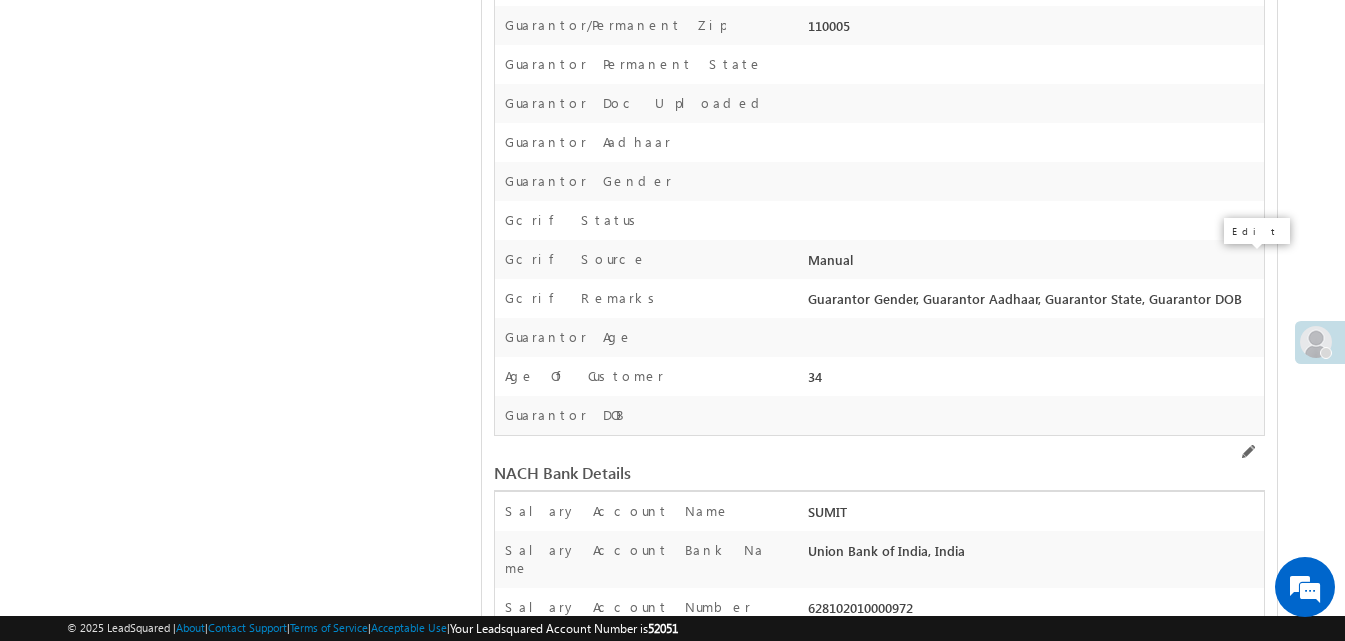 click at bounding box center [1247, 3107] 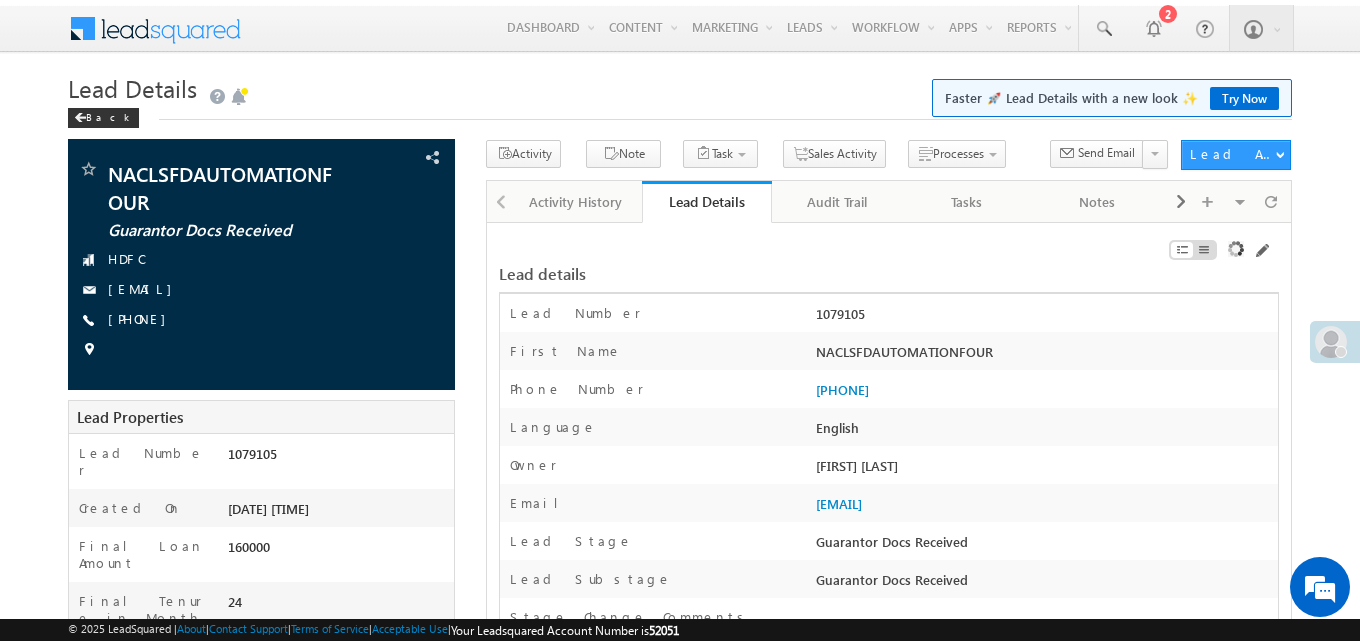 scroll, scrollTop: 0, scrollLeft: 0, axis: both 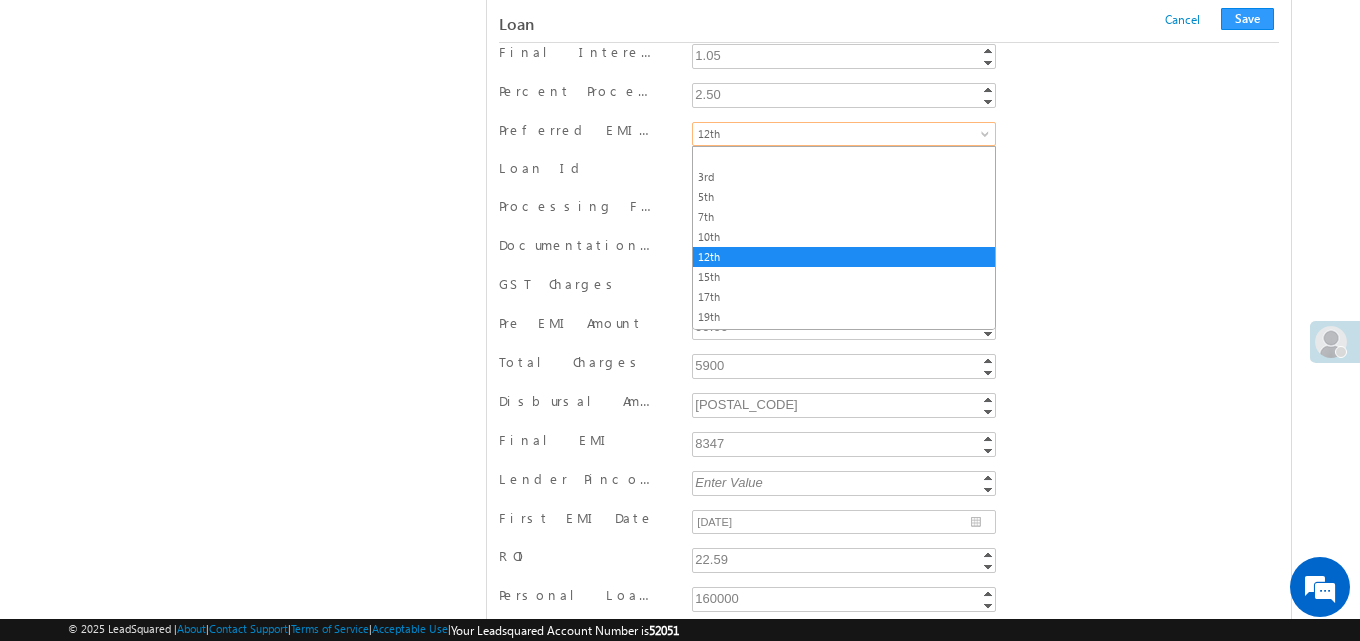click on "12th" at bounding box center (840, 134) 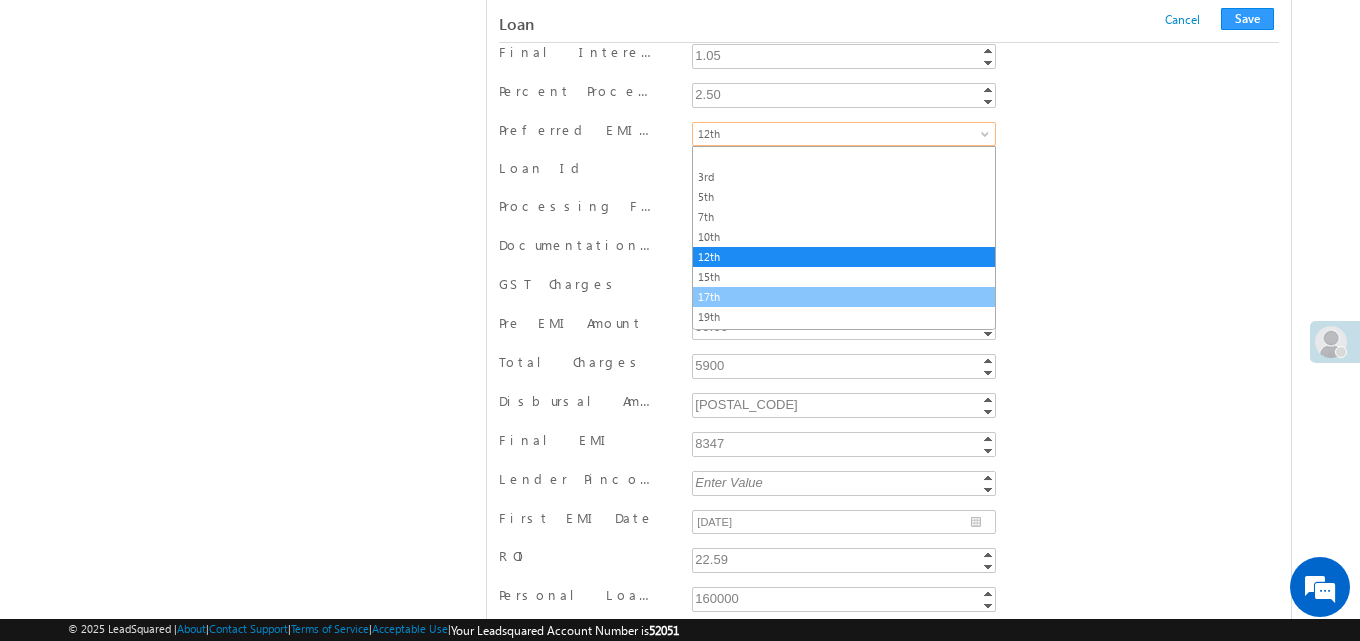 scroll, scrollTop: 58, scrollLeft: 0, axis: vertical 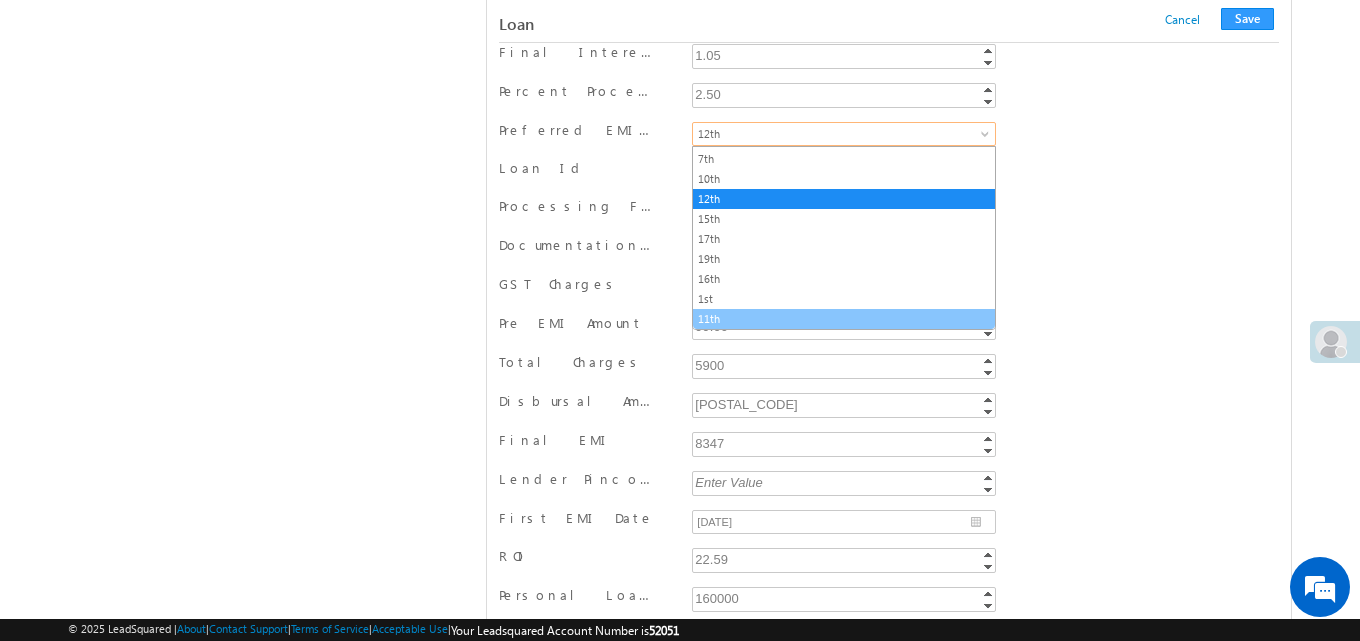 click on "11th" at bounding box center (844, 319) 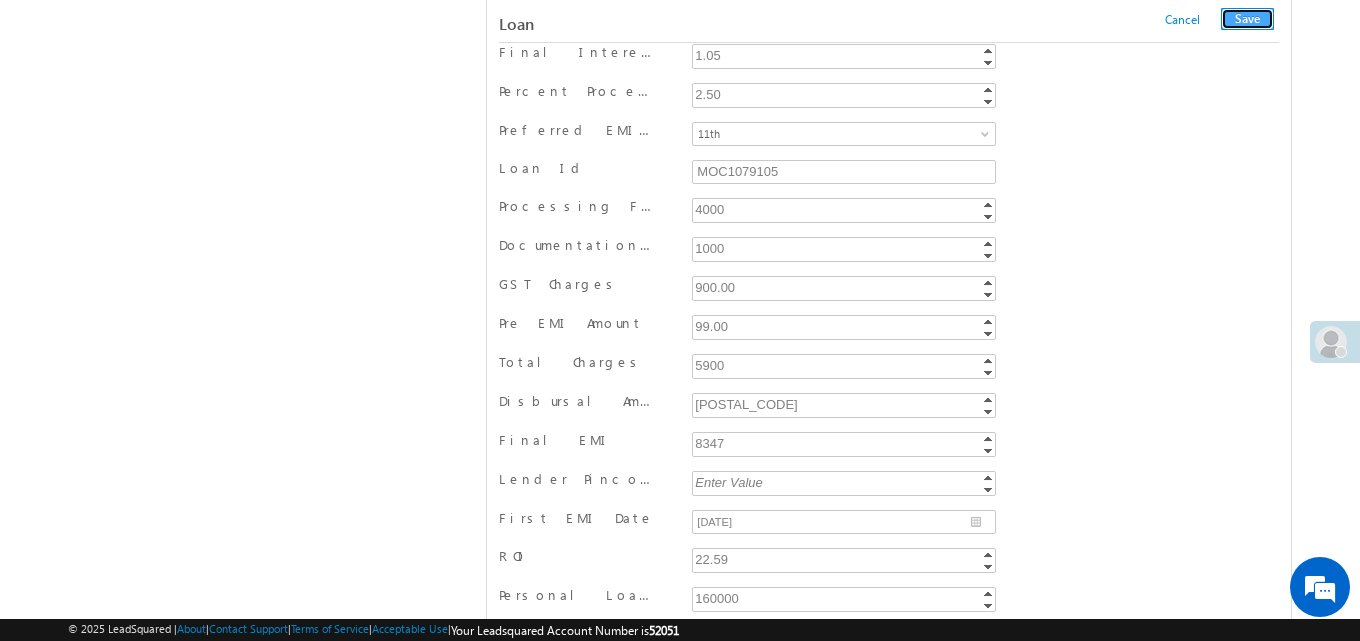 click on "Save" at bounding box center (1247, 19) 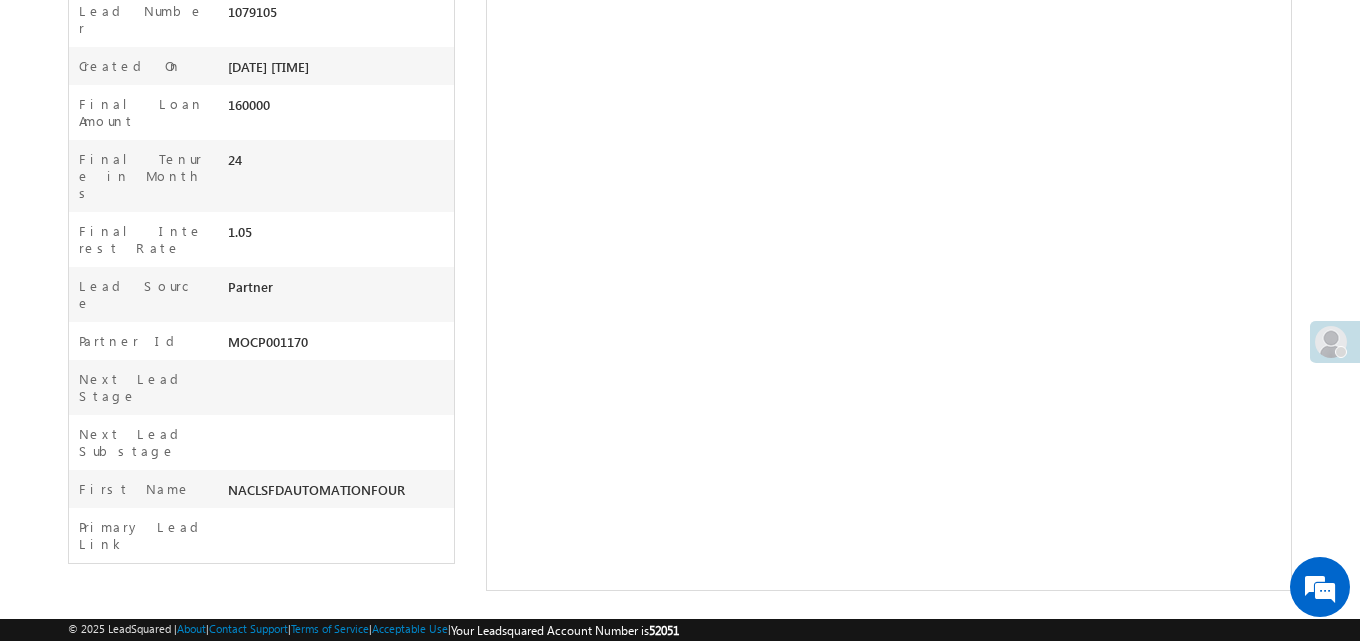 scroll, scrollTop: 0, scrollLeft: 0, axis: both 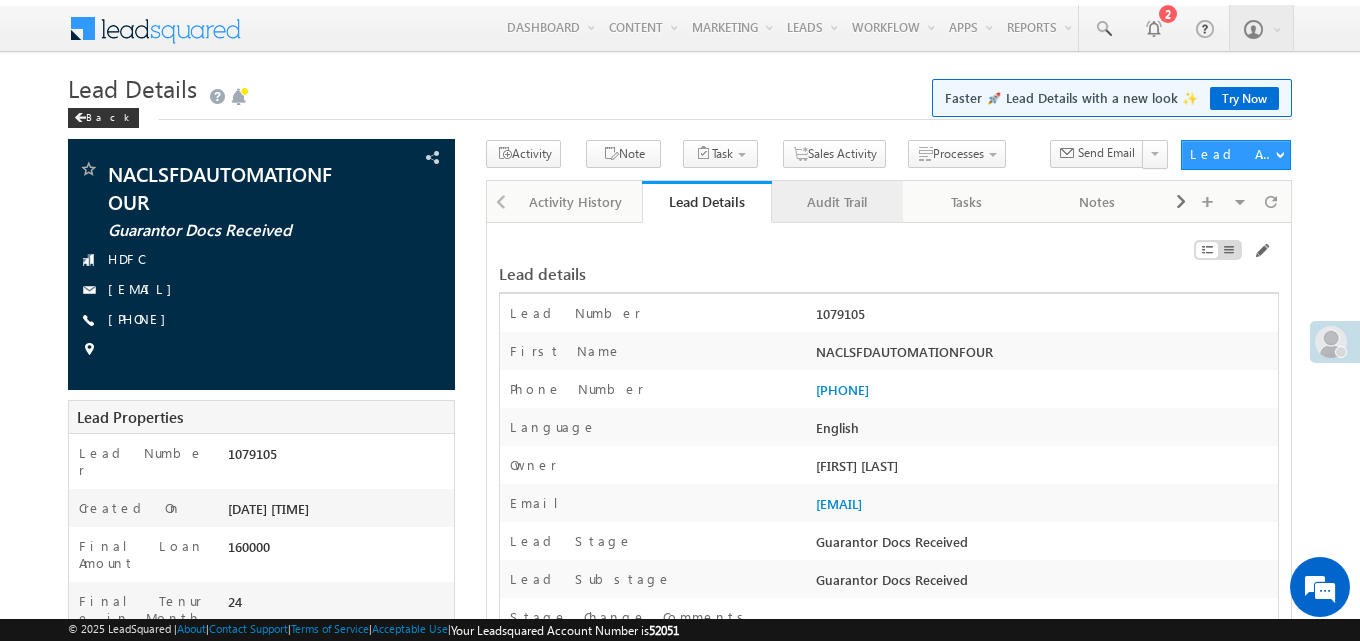 click on "Audit Trail" at bounding box center (836, 202) 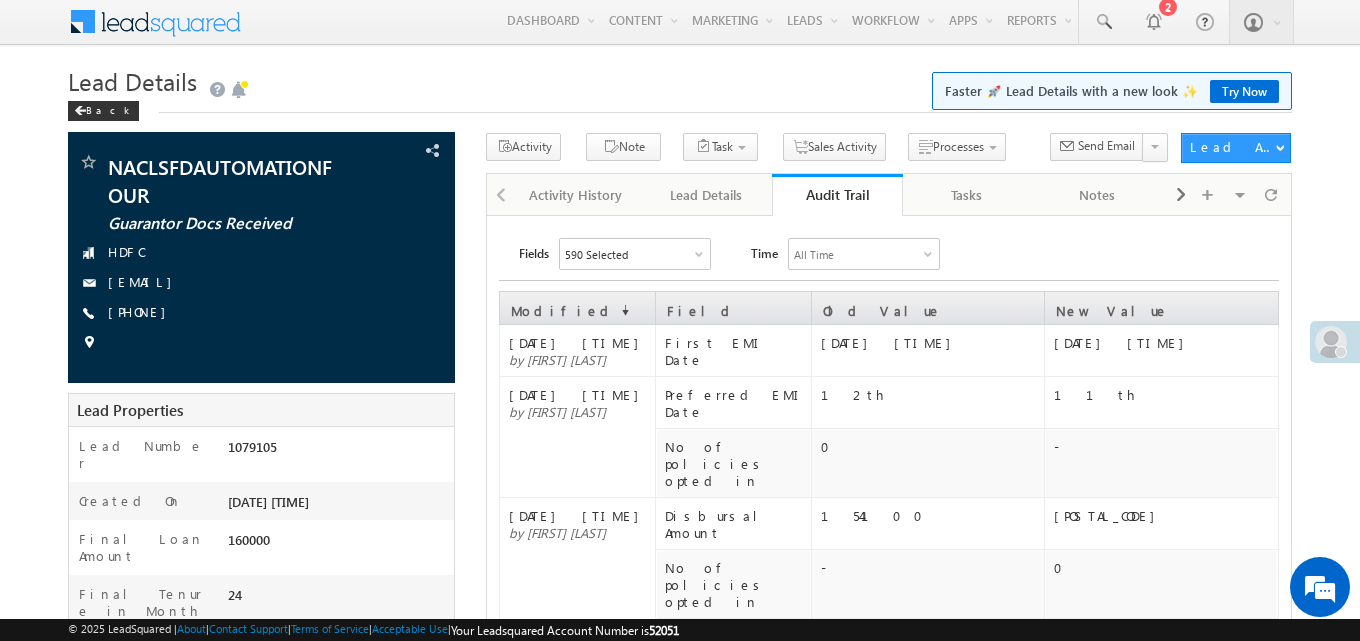 scroll, scrollTop: 37, scrollLeft: 0, axis: vertical 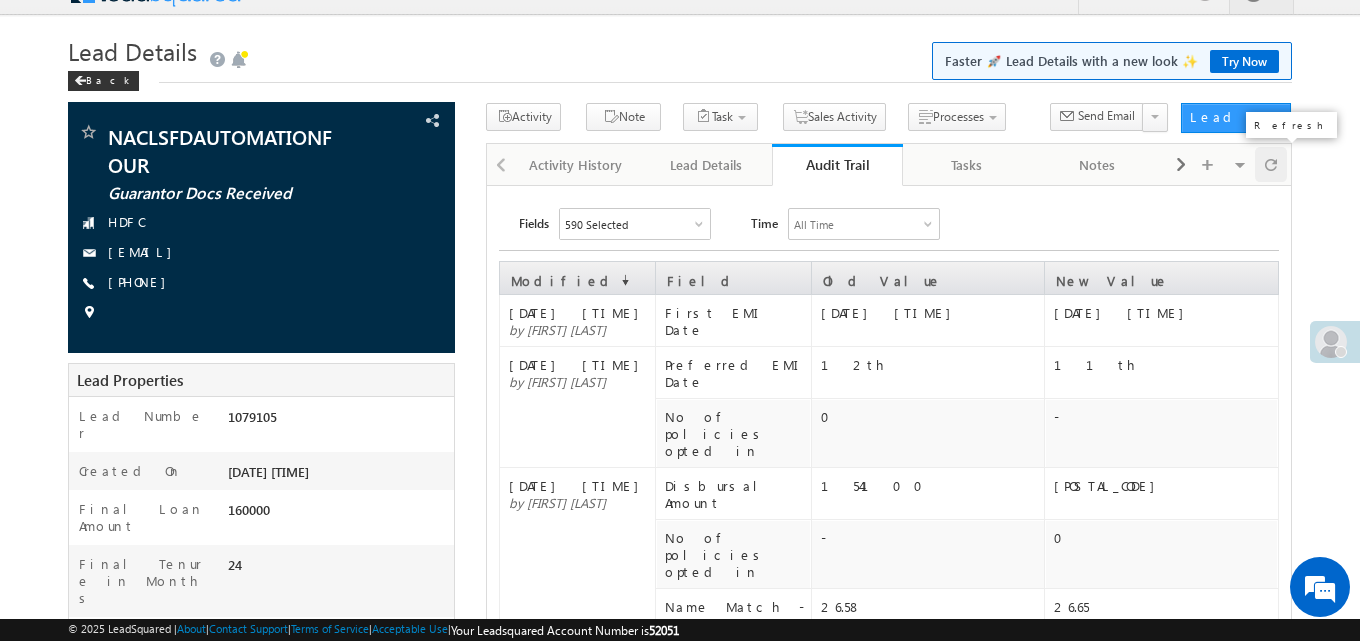 click at bounding box center (1271, 164) 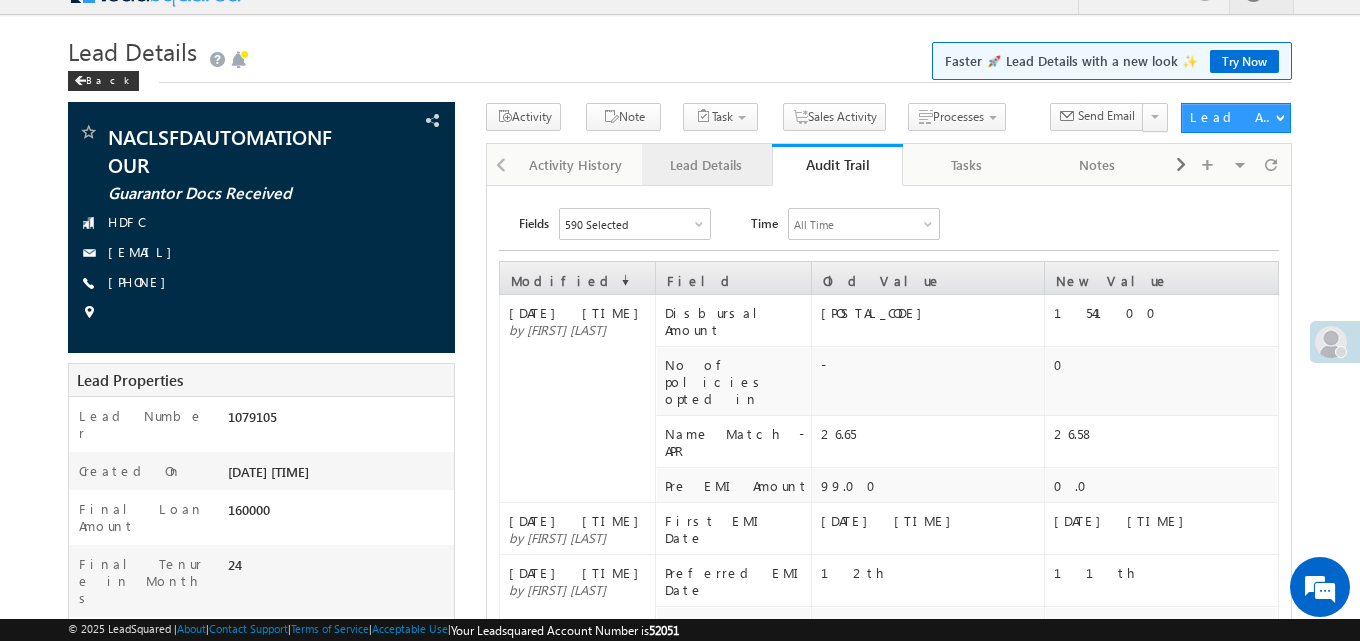 click on "Lead Details" at bounding box center (707, 165) 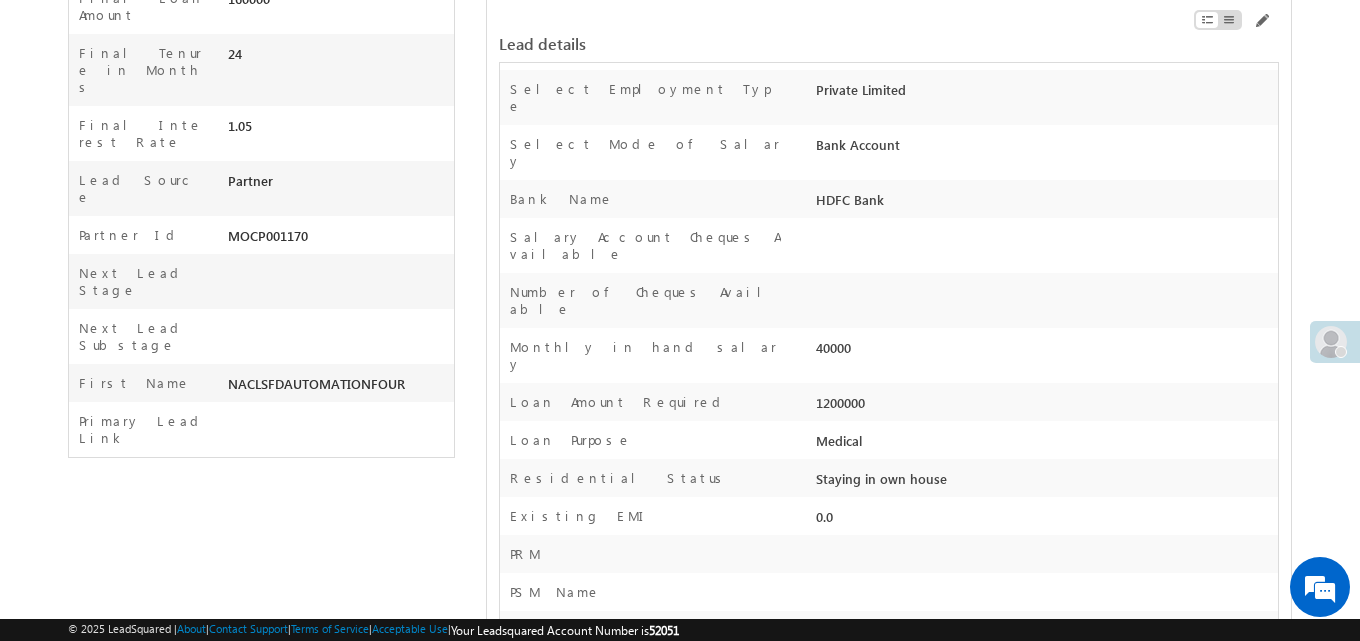 scroll, scrollTop: 0, scrollLeft: 0, axis: both 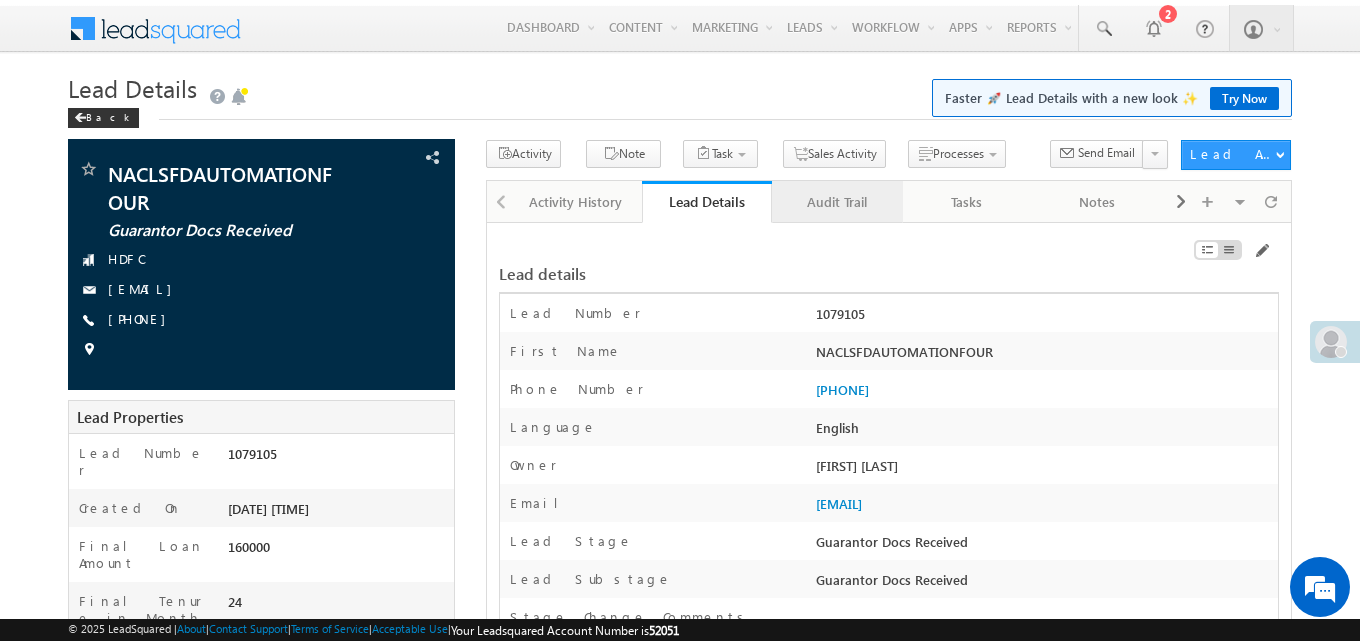 click on "Audit Trail" at bounding box center (836, 202) 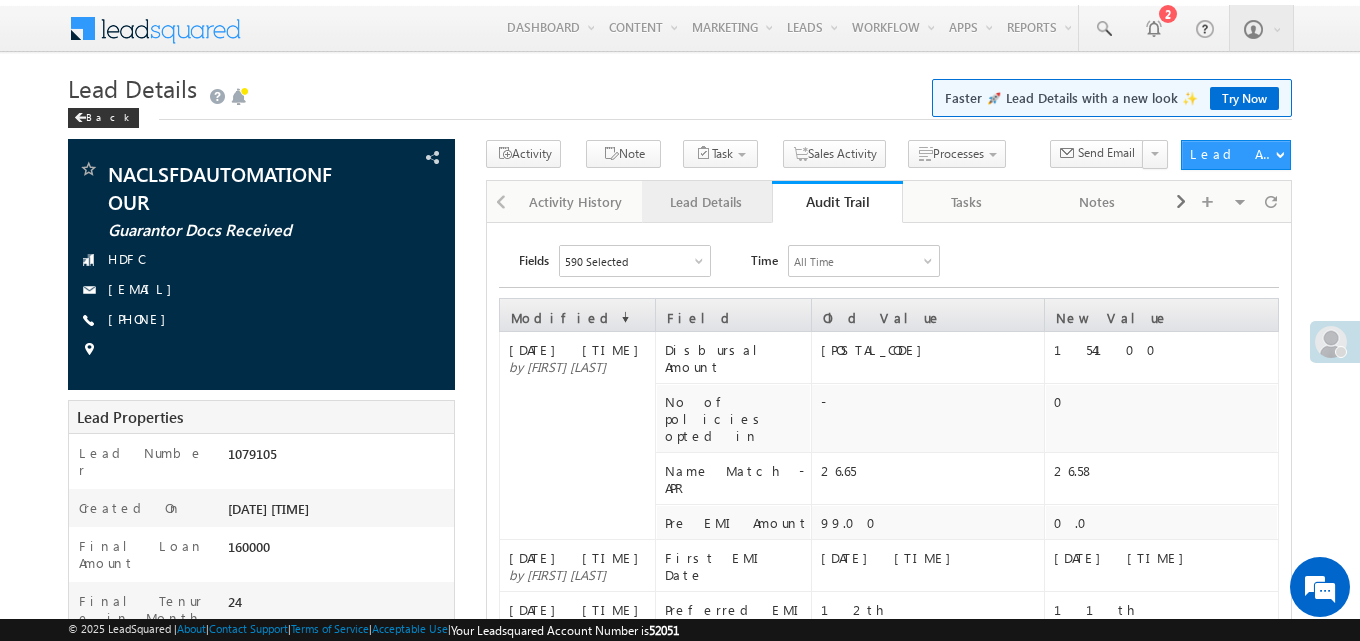 click on "Lead Details" at bounding box center [706, 202] 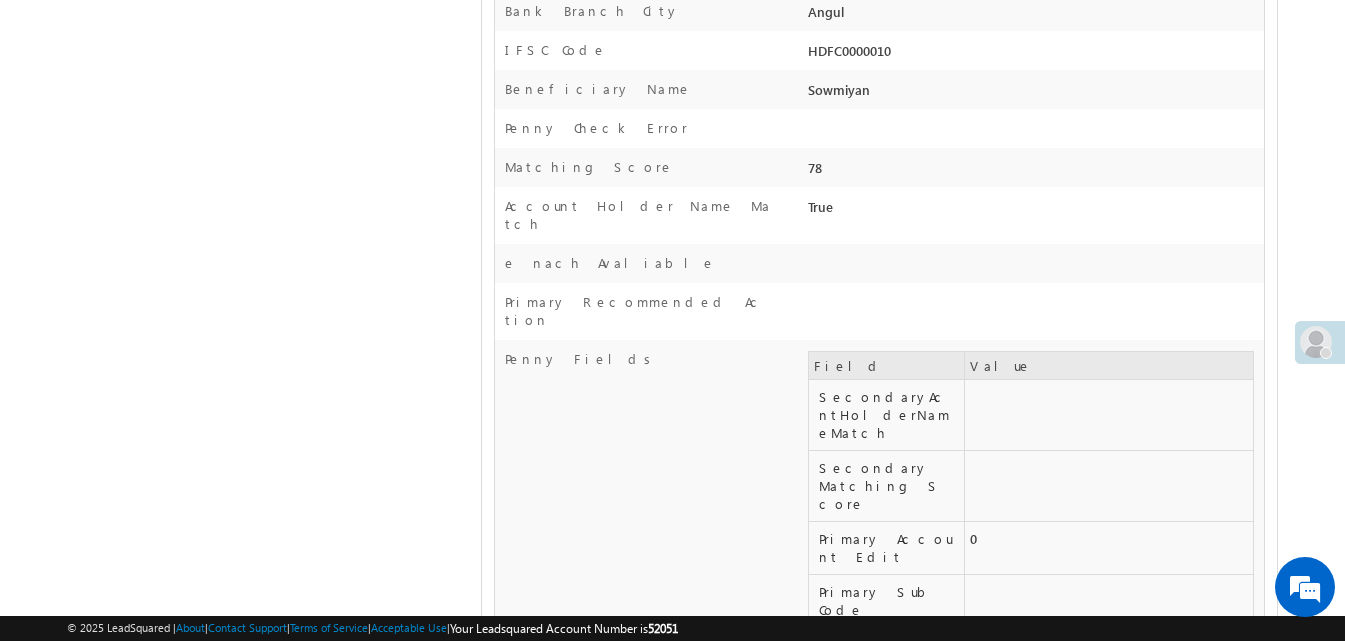 scroll, scrollTop: 17737, scrollLeft: 0, axis: vertical 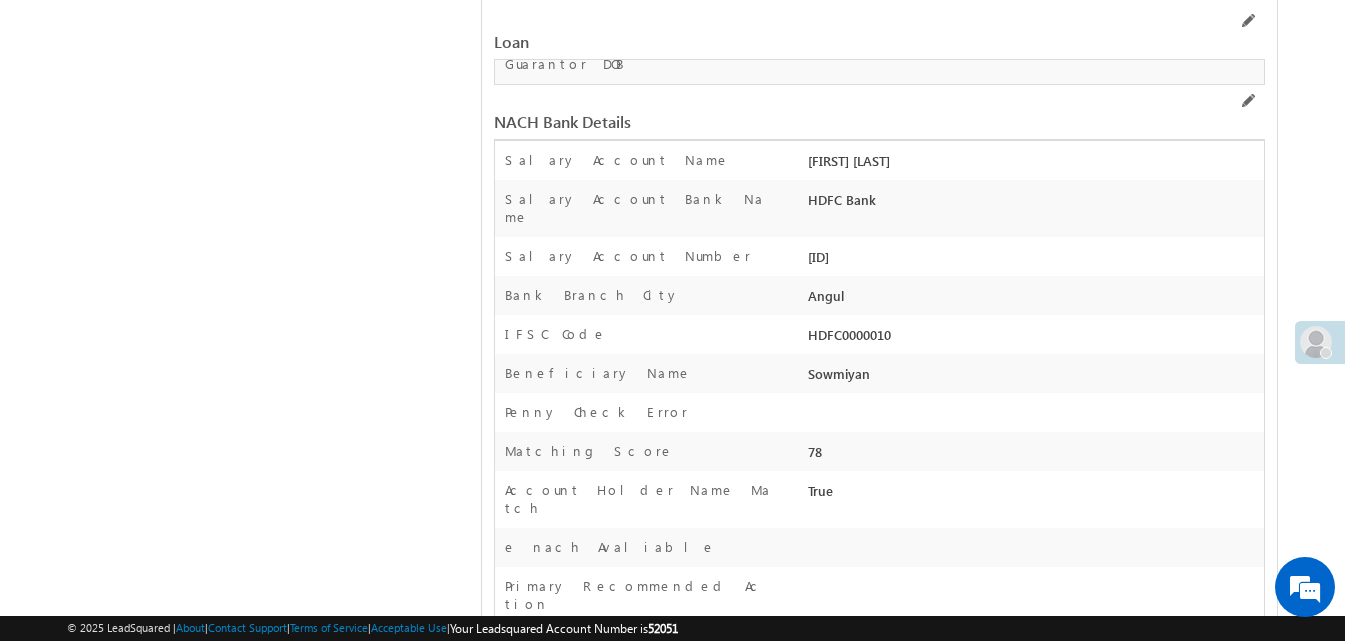 drag, startPoint x: 800, startPoint y: 262, endPoint x: 855, endPoint y: 267, distance: 55.226807 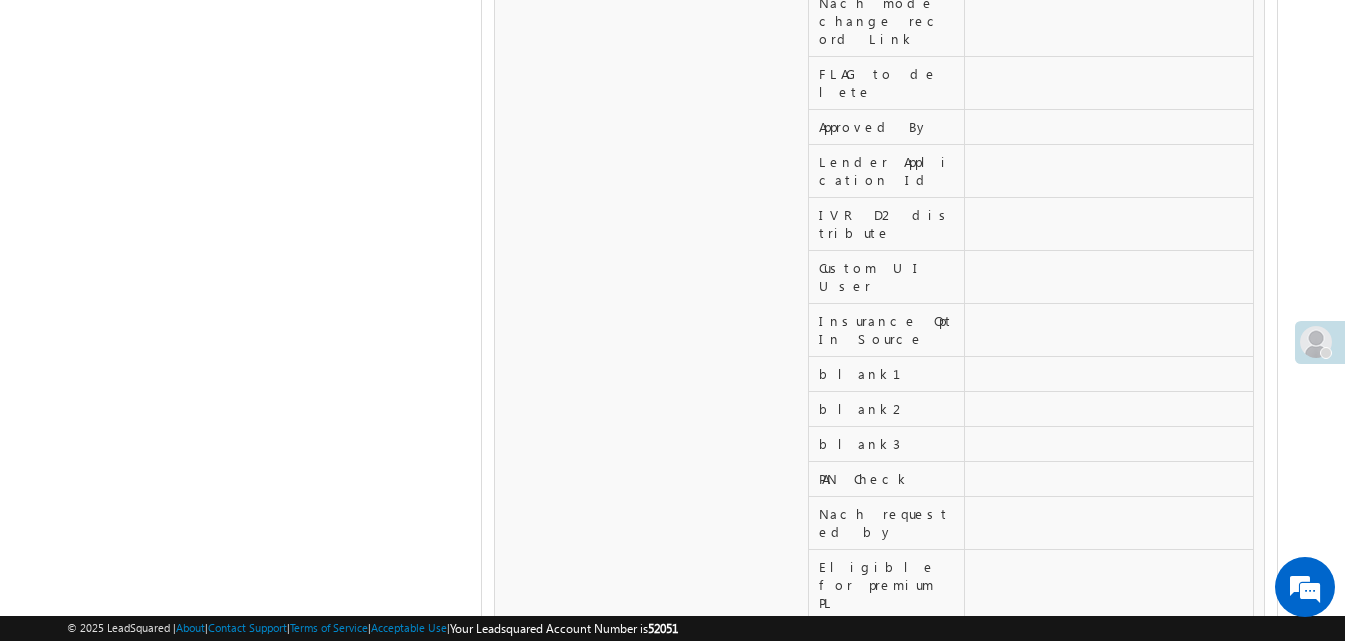 scroll, scrollTop: 8892, scrollLeft: 0, axis: vertical 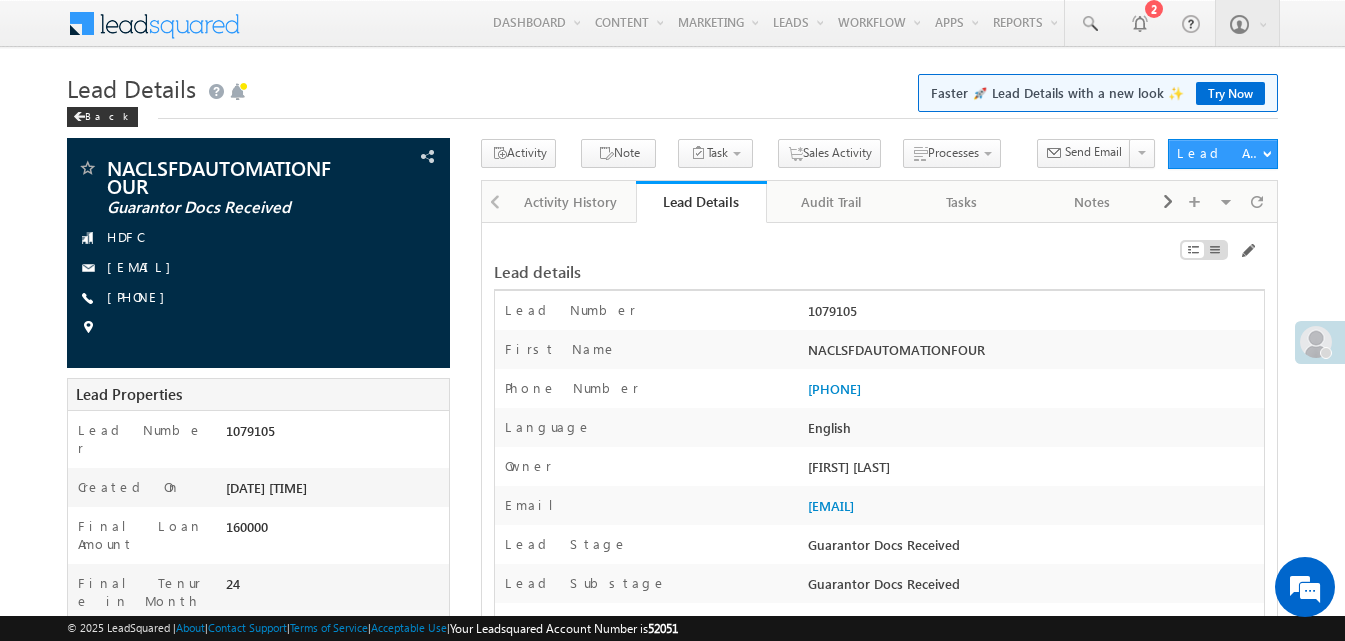 click on "1079105" at bounding box center [1033, 315] 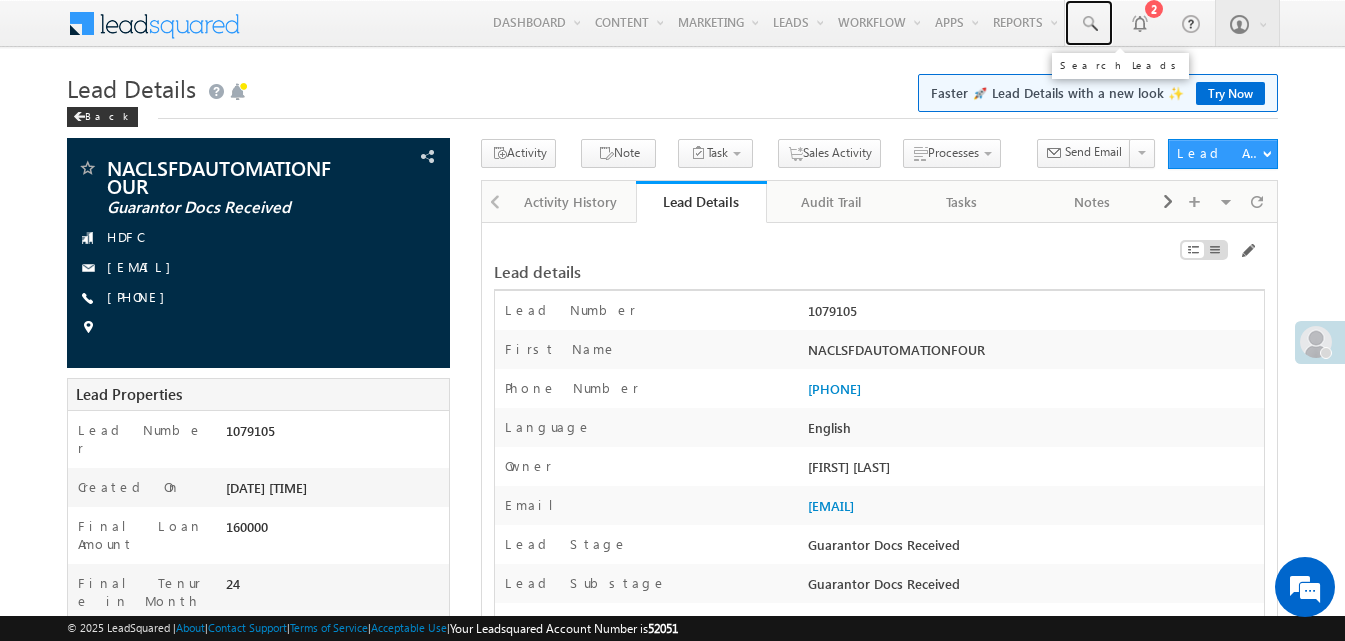 drag, startPoint x: 1097, startPoint y: 22, endPoint x: 1100, endPoint y: 58, distance: 36.124783 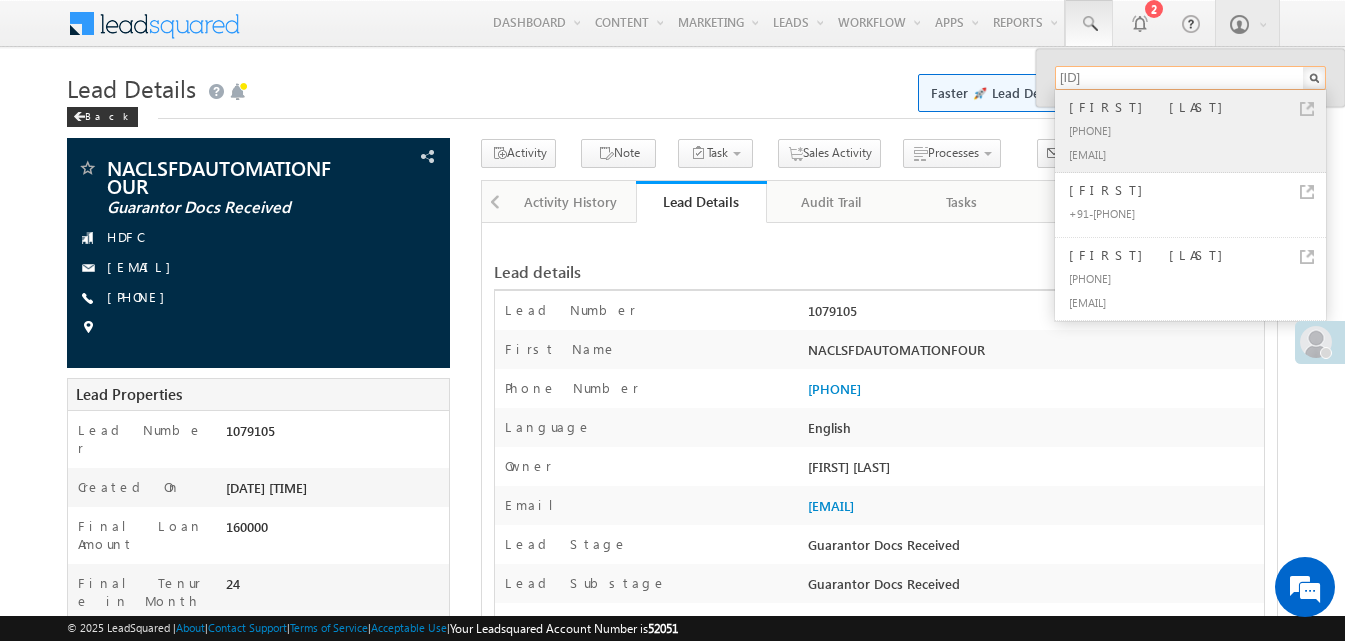 type on "[ID]" 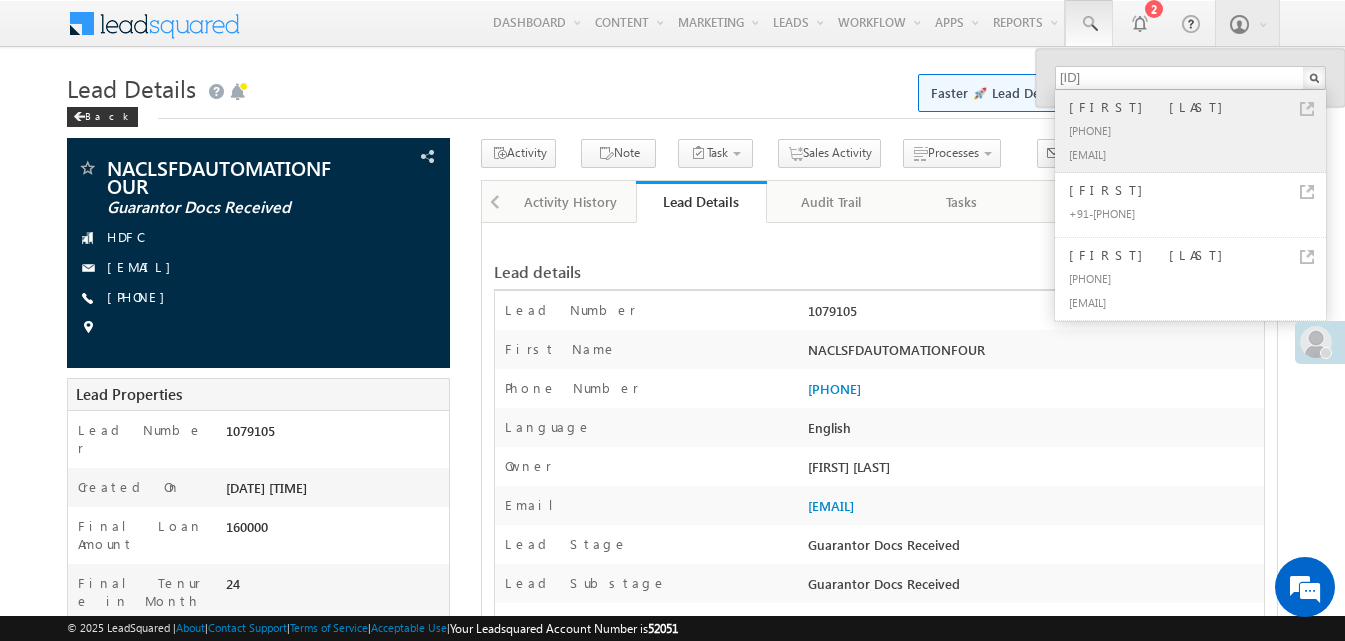 click on "[PHONE]" at bounding box center [1199, 130] 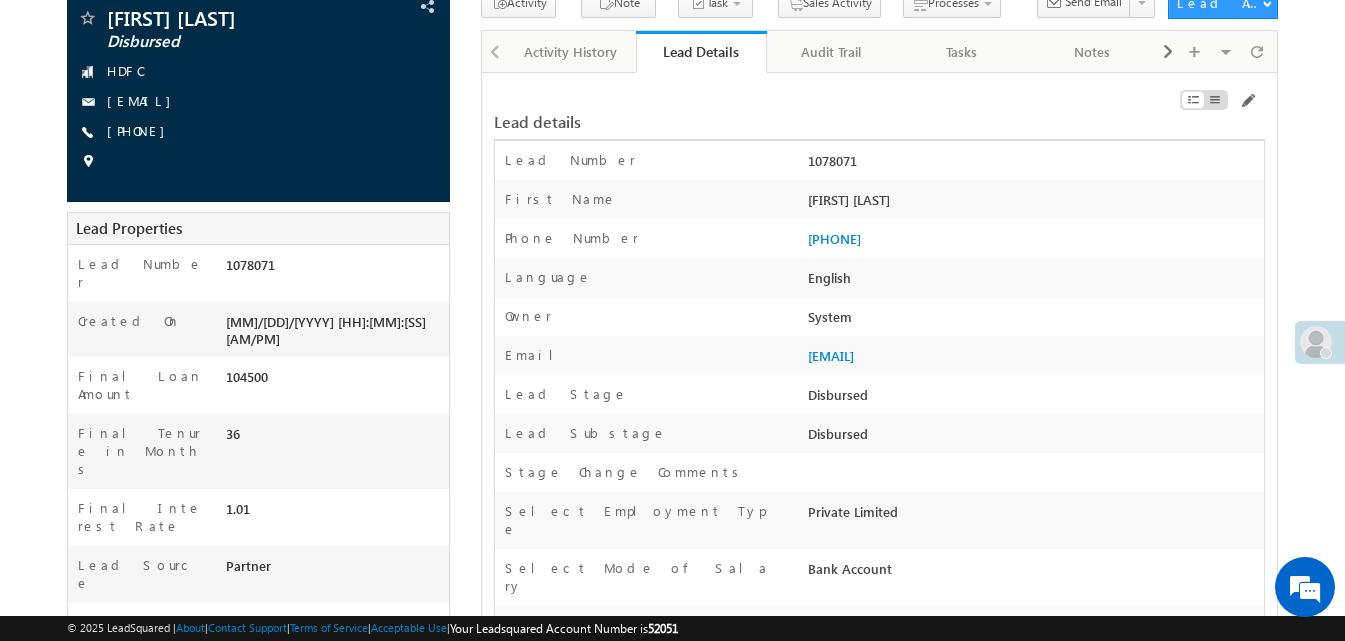 scroll, scrollTop: 0, scrollLeft: 0, axis: both 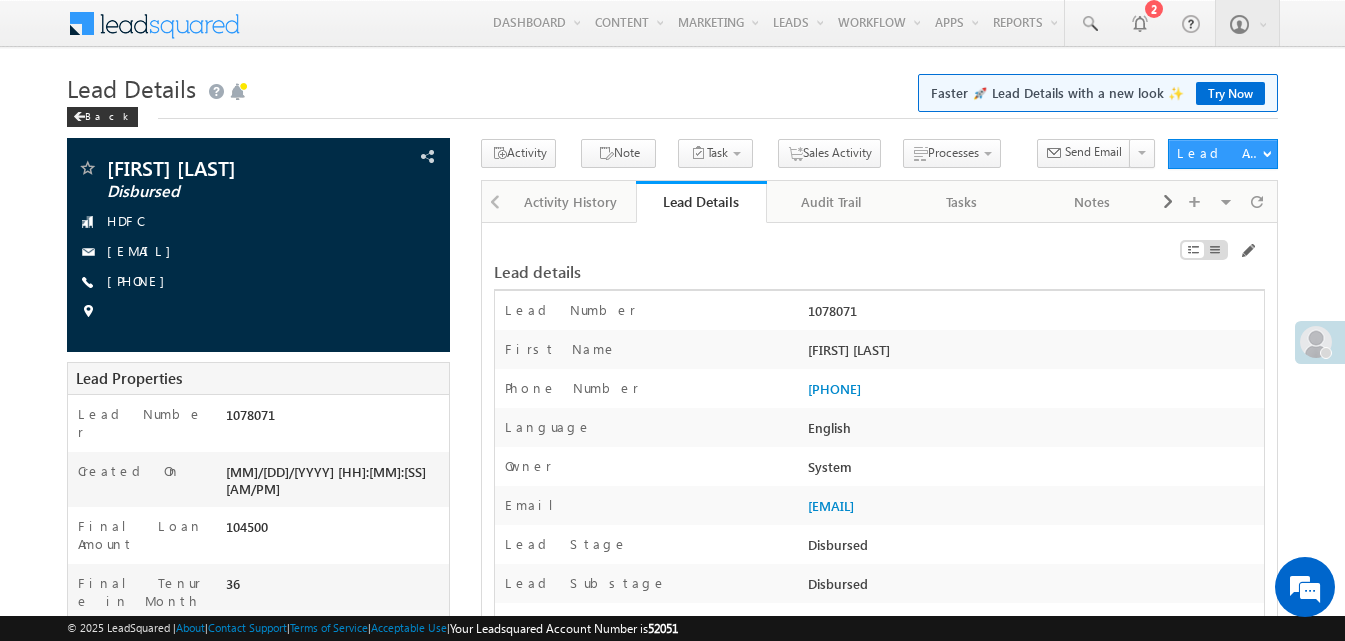 click on "Phone Number" at bounding box center (648, 393) 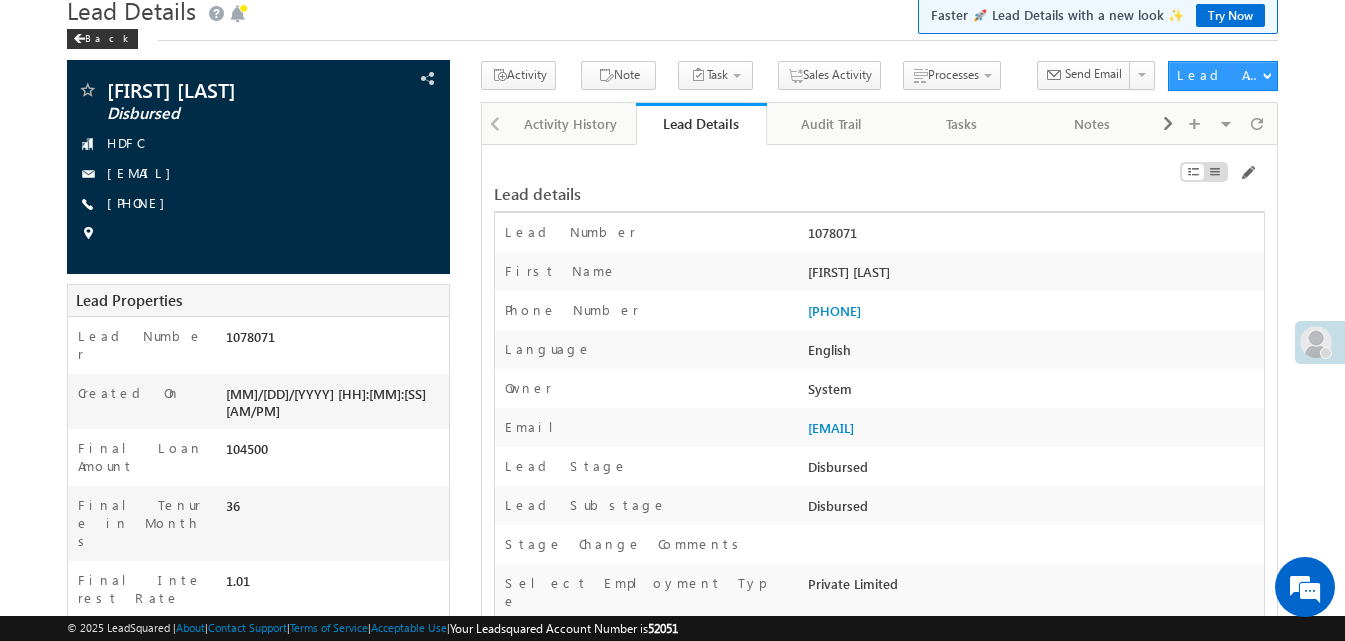 click on "Owner
*" at bounding box center (648, 393) 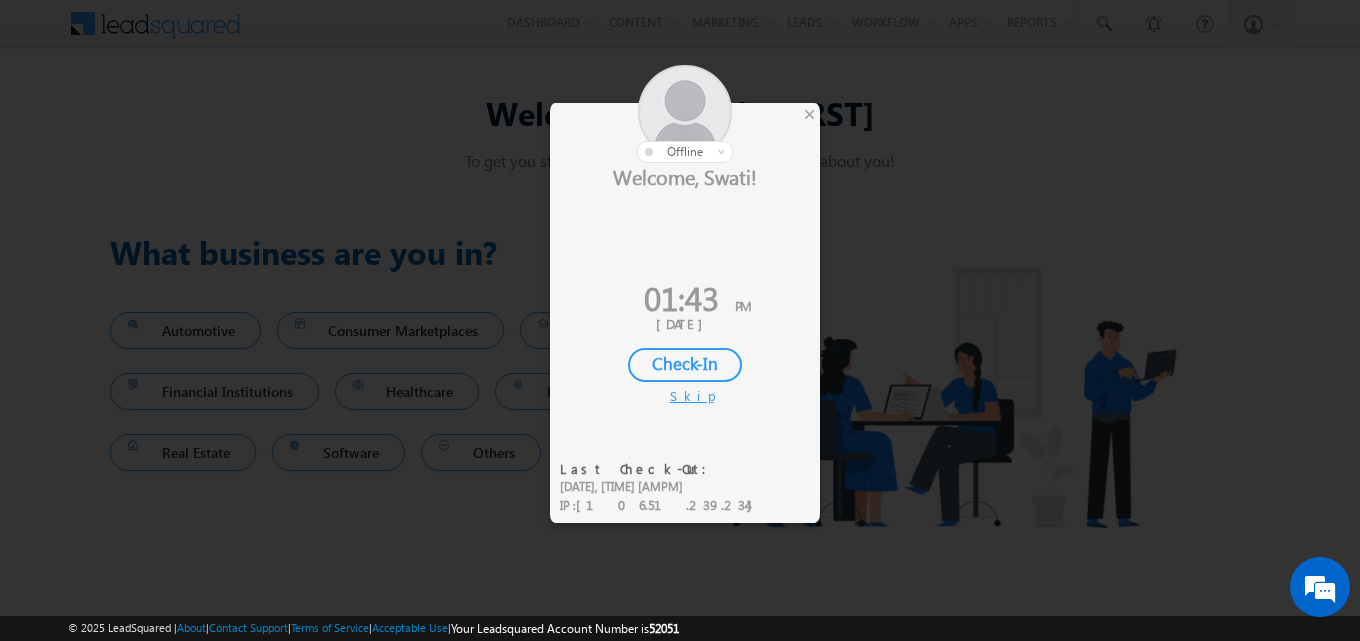 scroll, scrollTop: 0, scrollLeft: 0, axis: both 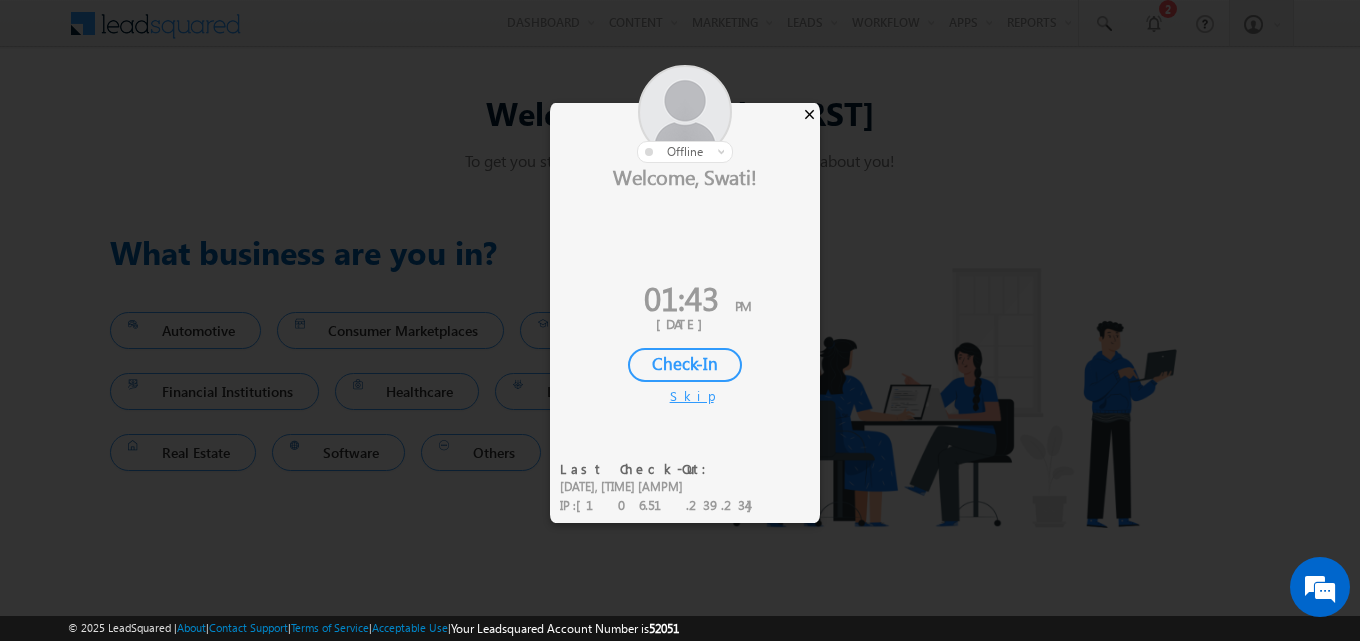 click on "×" at bounding box center (809, 114) 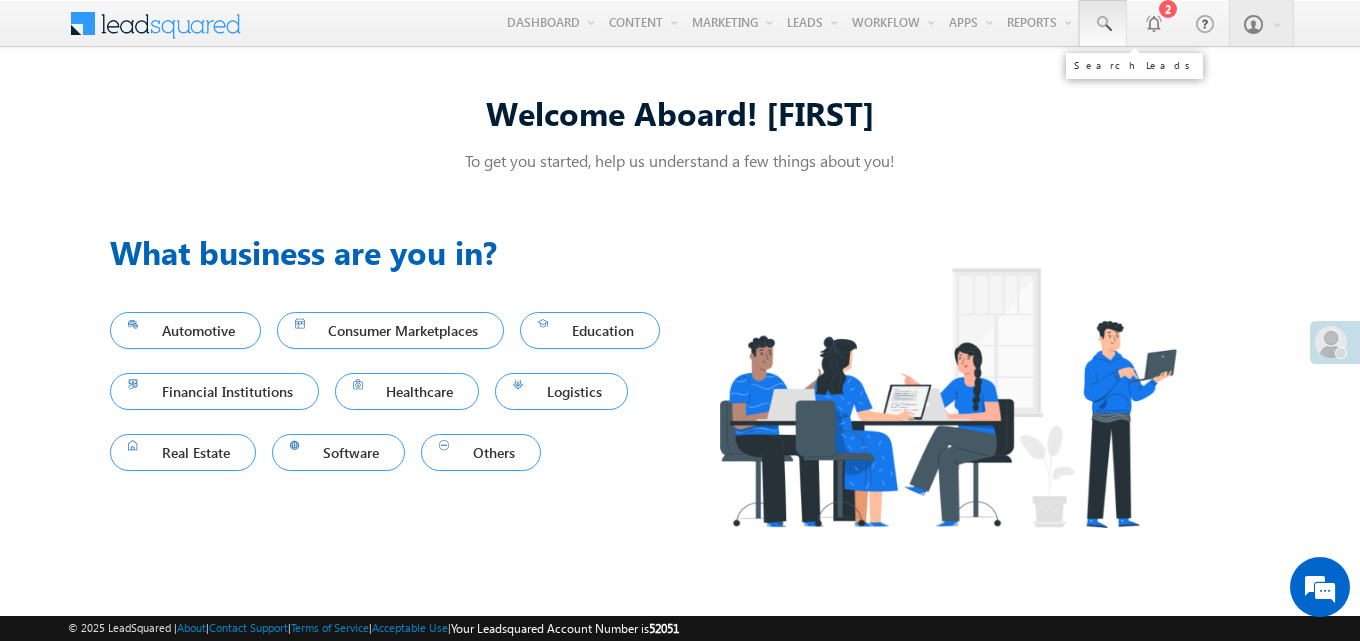 click at bounding box center (1103, 24) 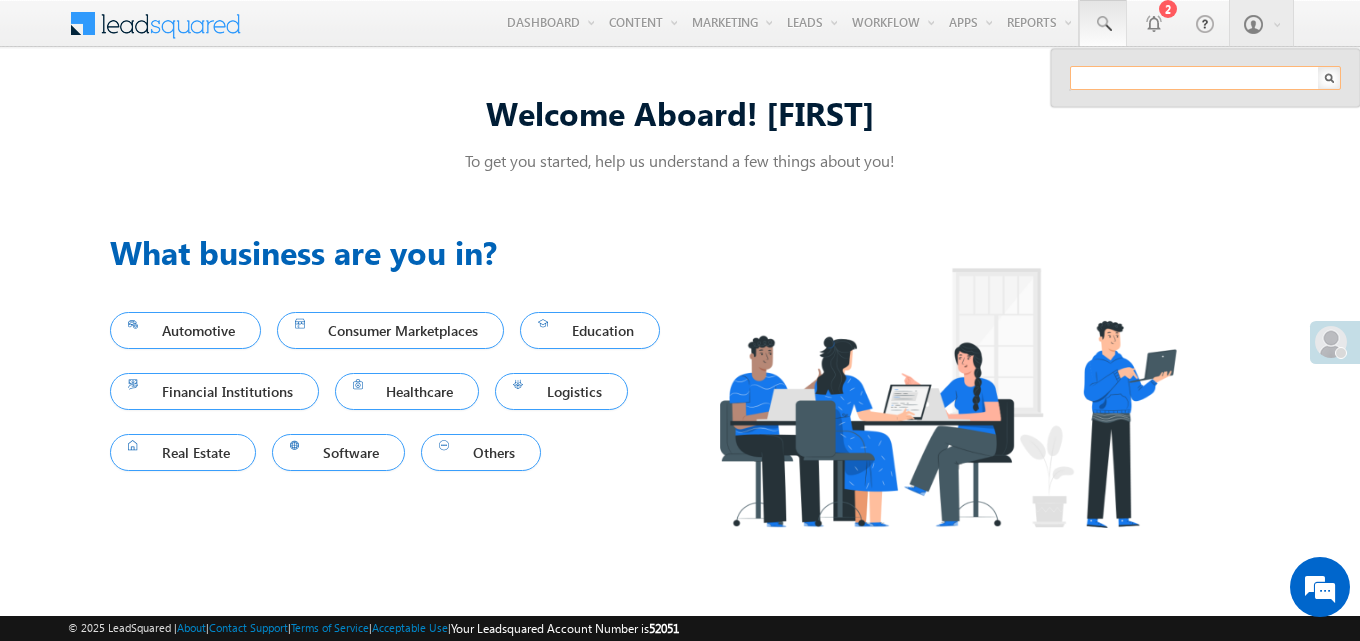 paste on "1079105" 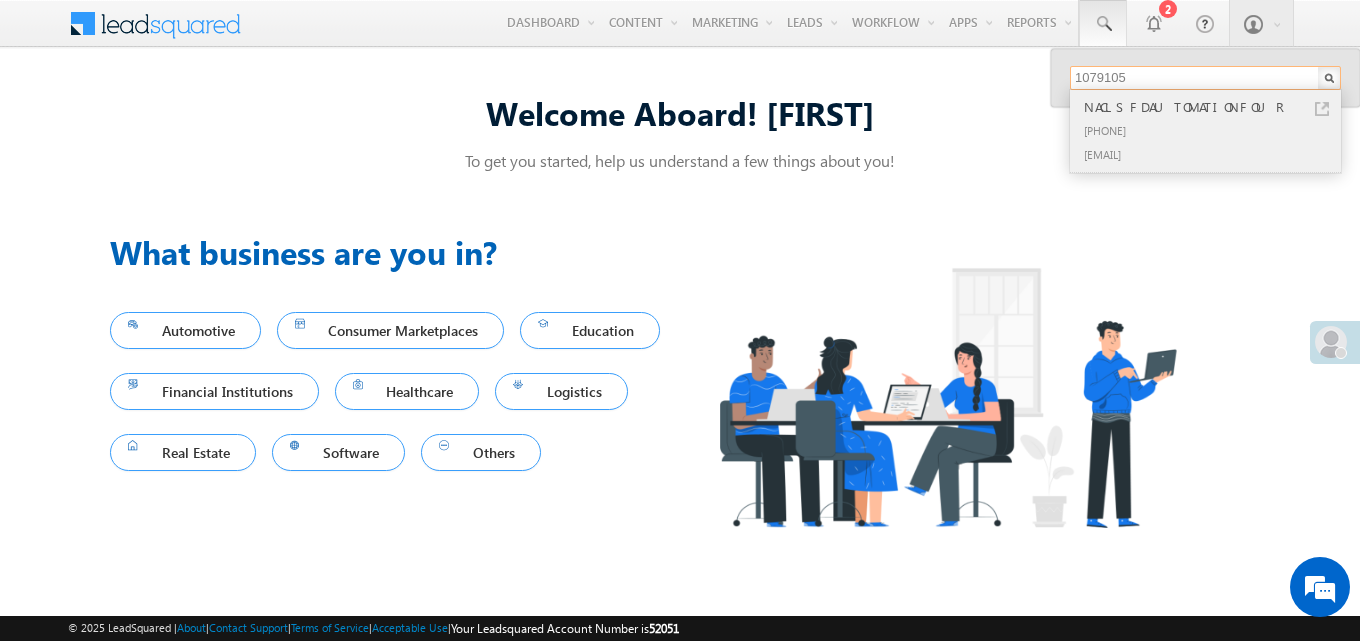 type on "1079105" 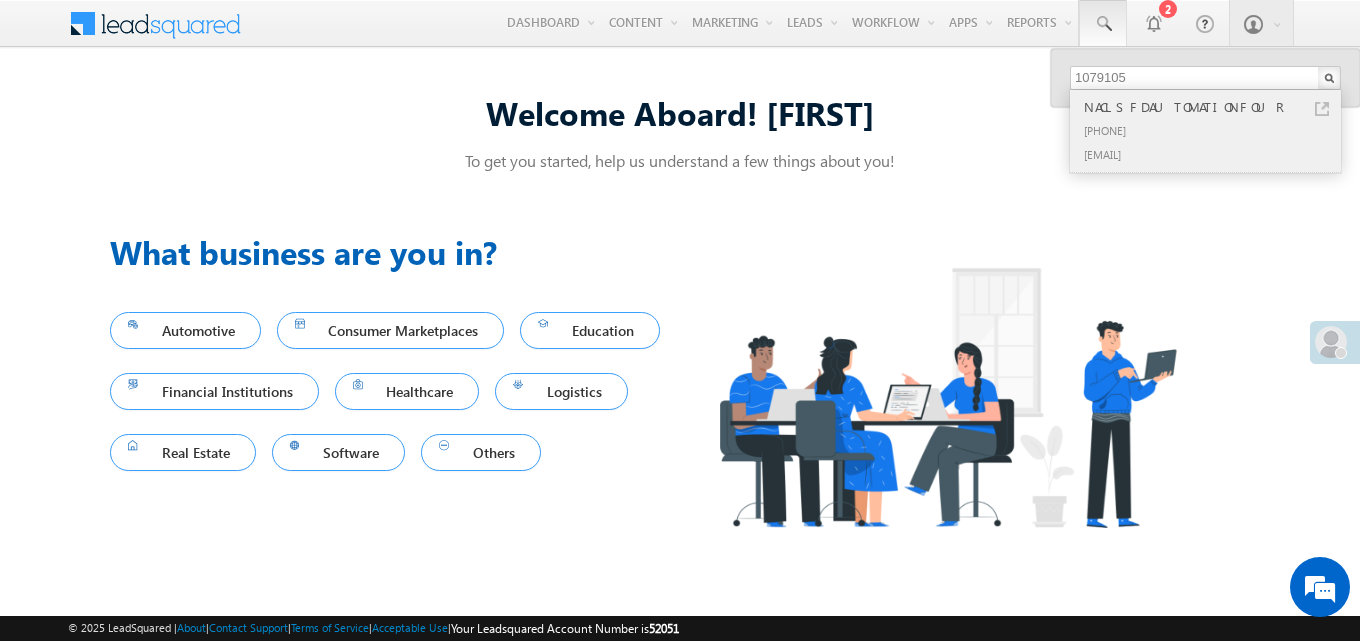 click on "[PHONE]" at bounding box center [1214, 130] 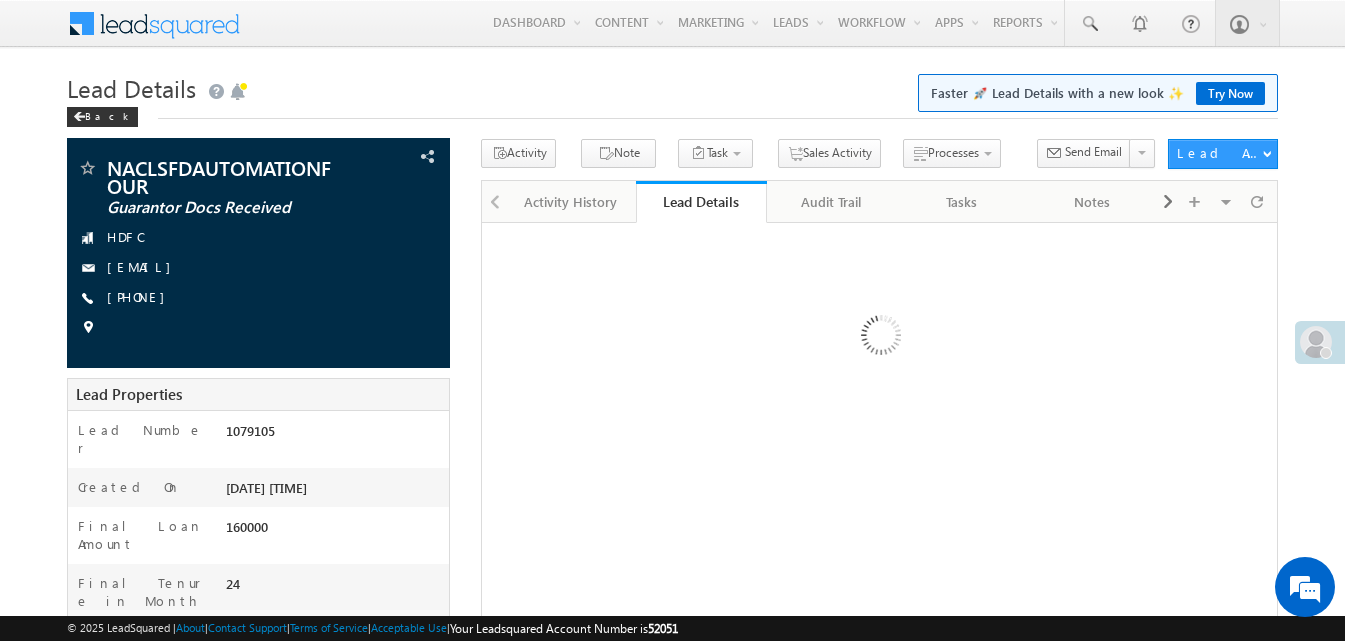scroll, scrollTop: 0, scrollLeft: 0, axis: both 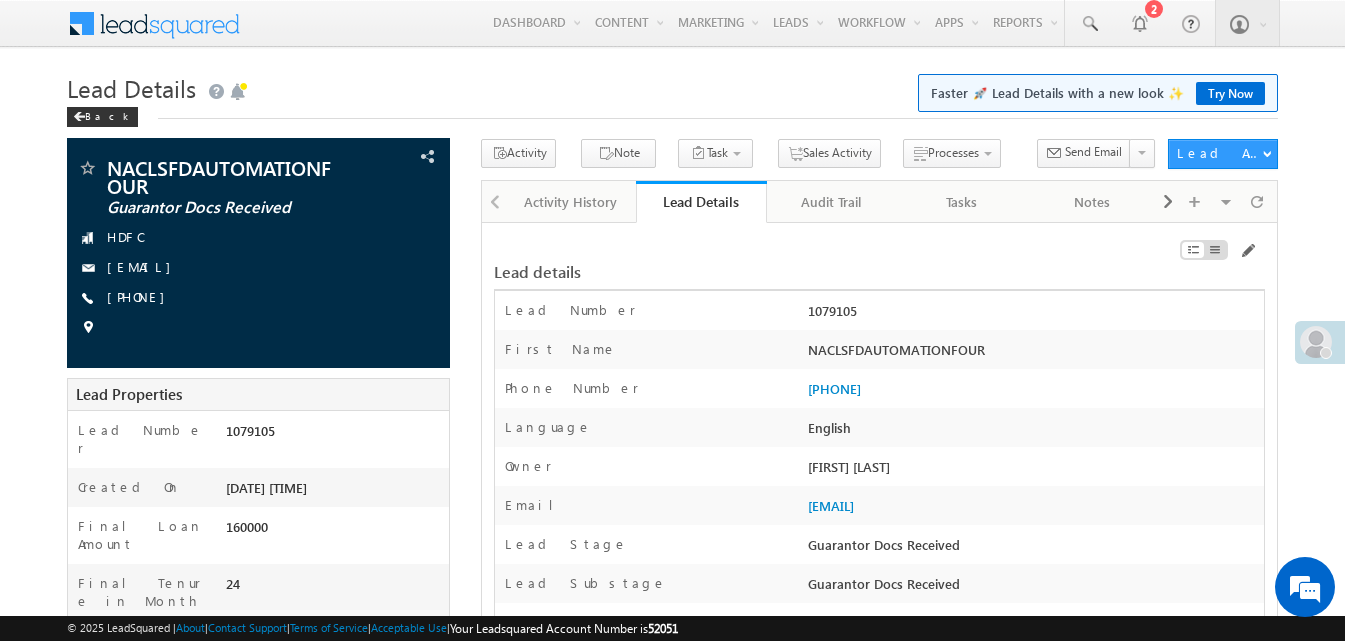click on "Lead Details Faster 🚀 Lead Details with a new look ✨ Try Now" at bounding box center (672, 86) 